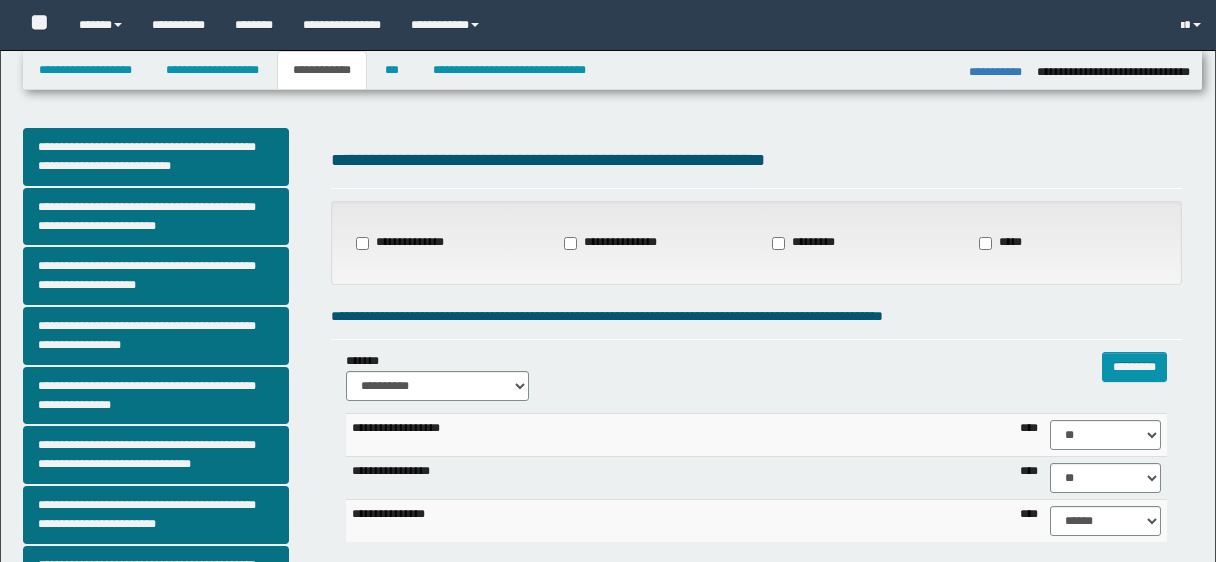 select on "*" 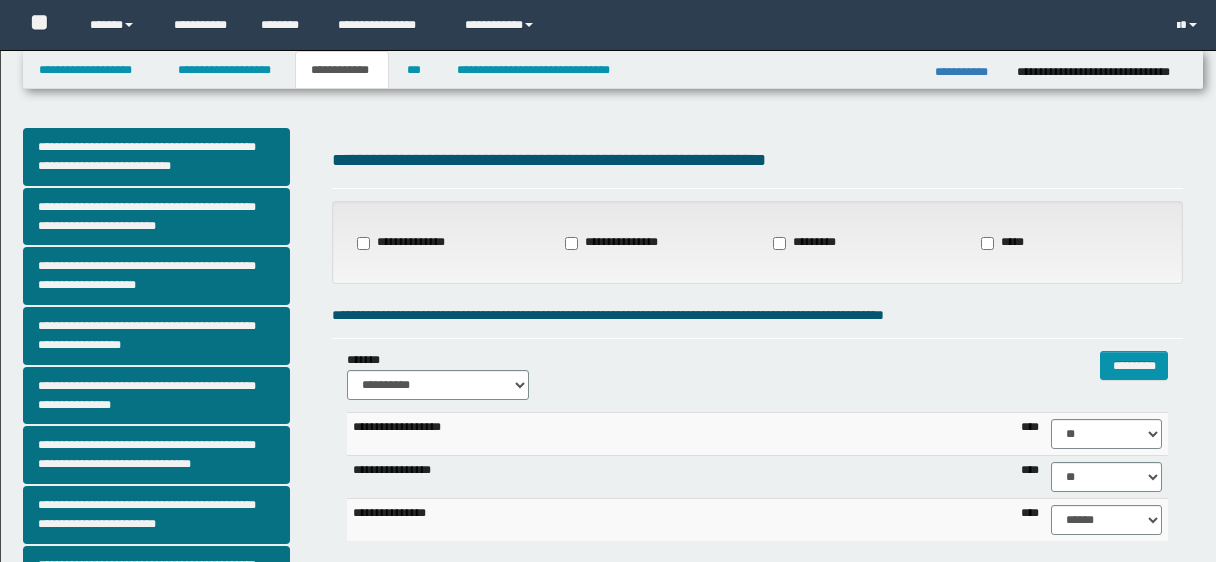 scroll, scrollTop: 1569, scrollLeft: 0, axis: vertical 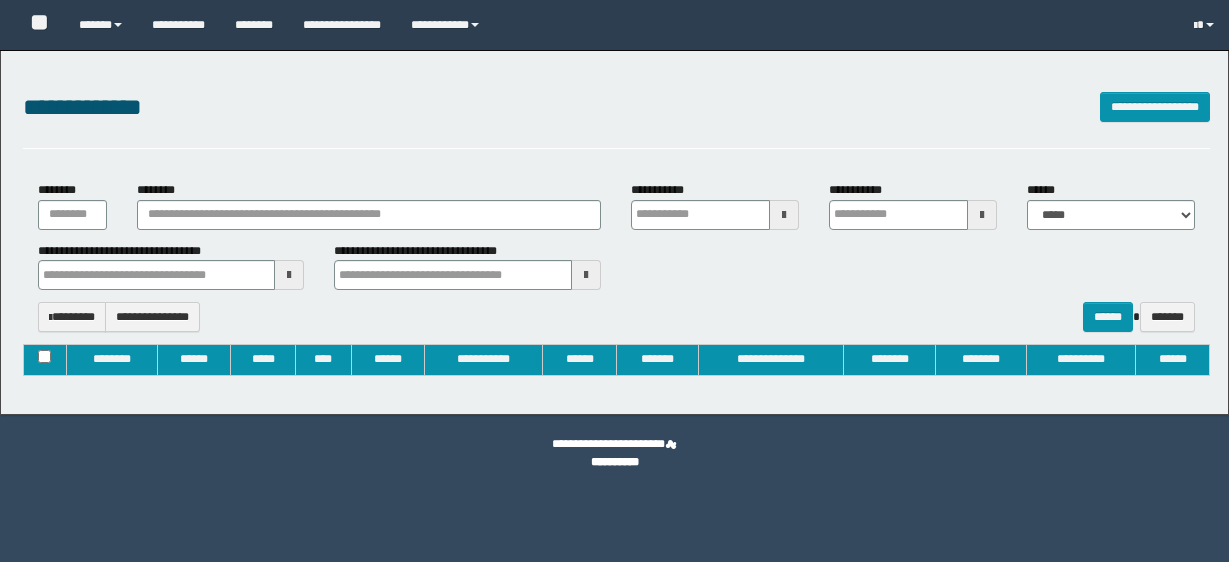 type on "**********" 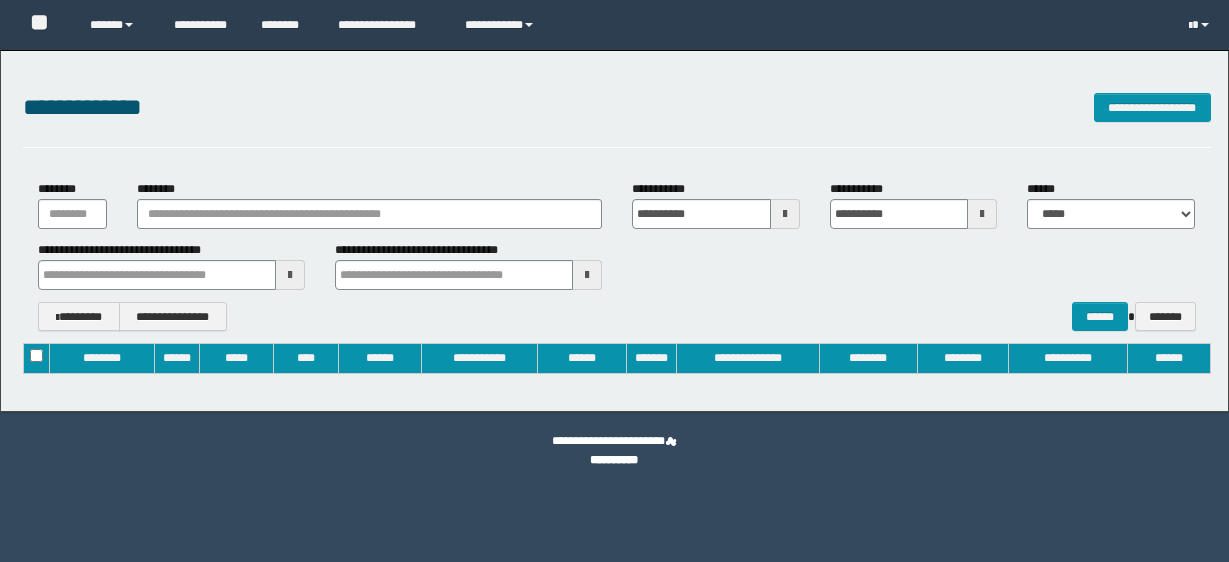 scroll, scrollTop: 0, scrollLeft: 0, axis: both 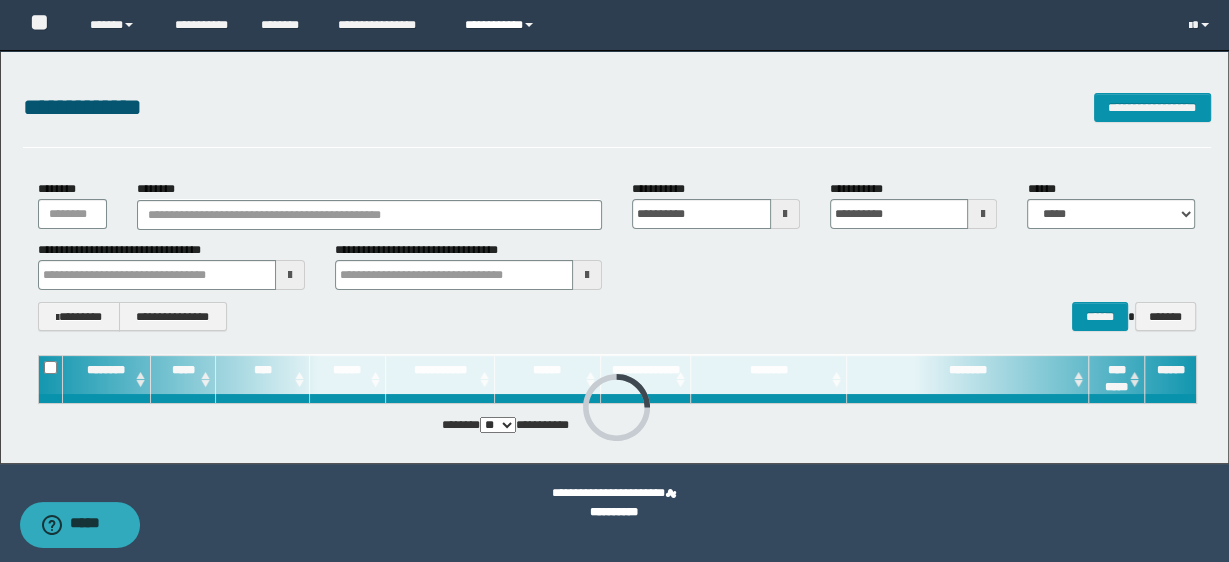 click on "**********" at bounding box center [502, 25] 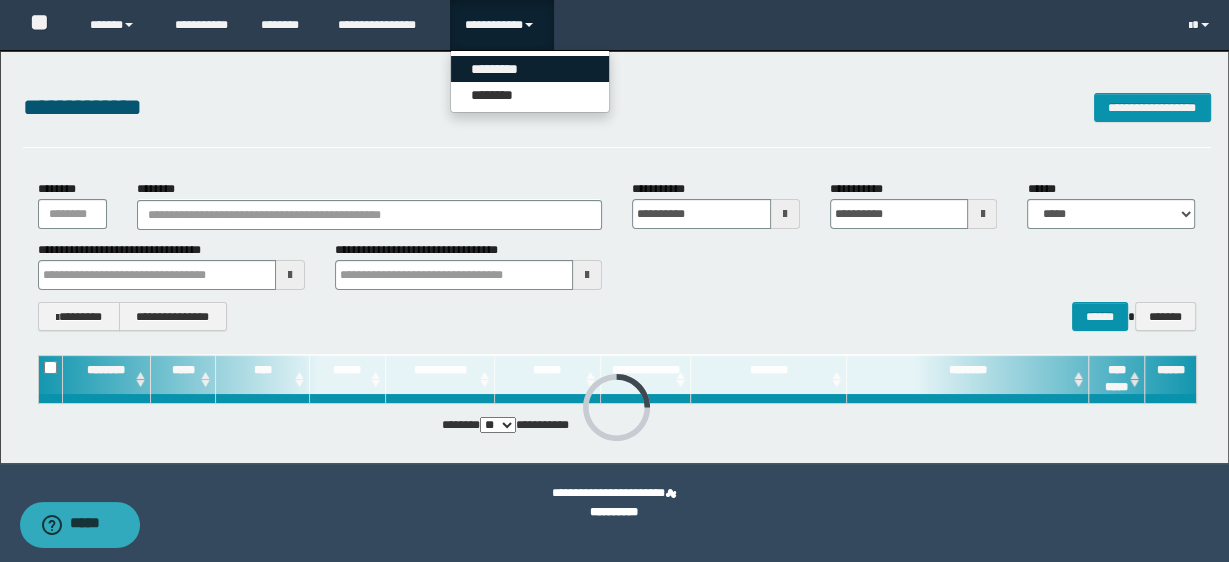 click on "*********" at bounding box center [530, 69] 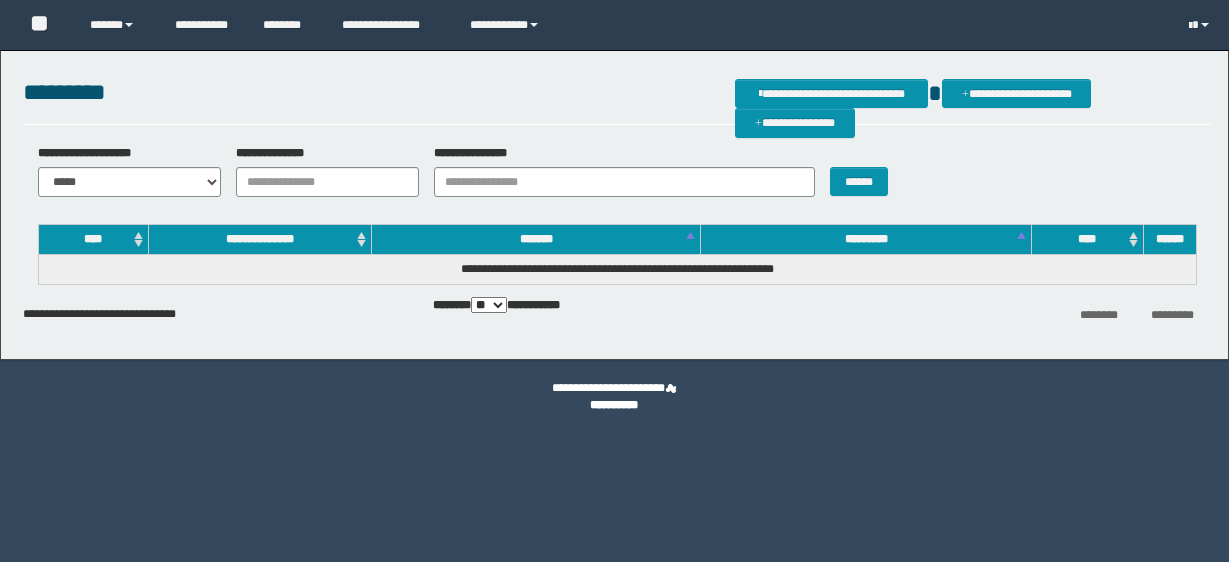 scroll, scrollTop: 0, scrollLeft: 0, axis: both 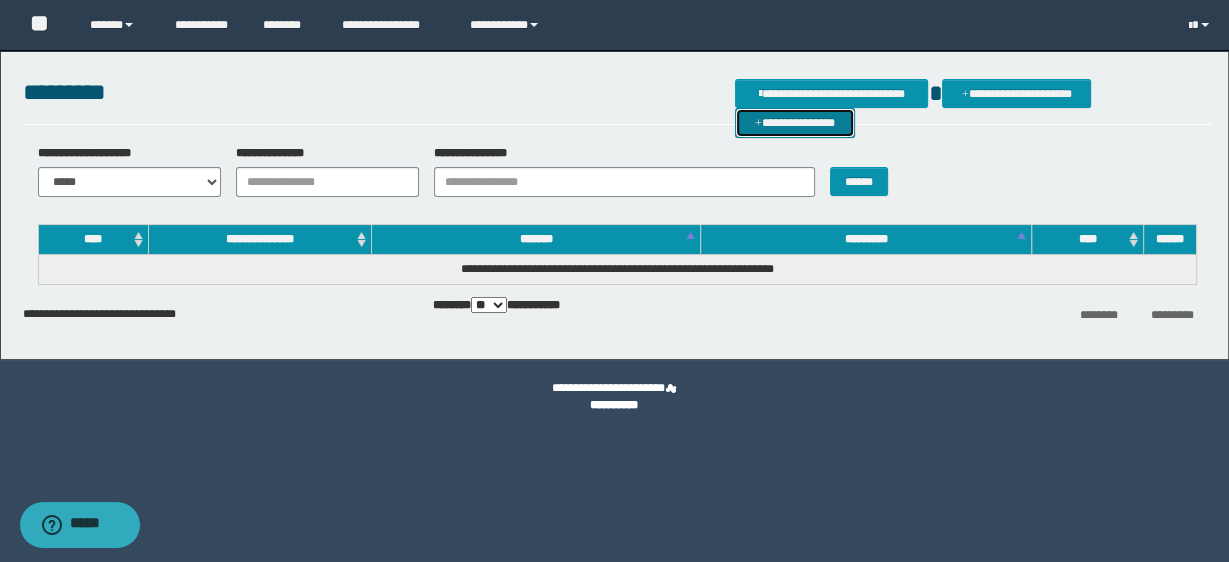 click on "**********" at bounding box center [795, 122] 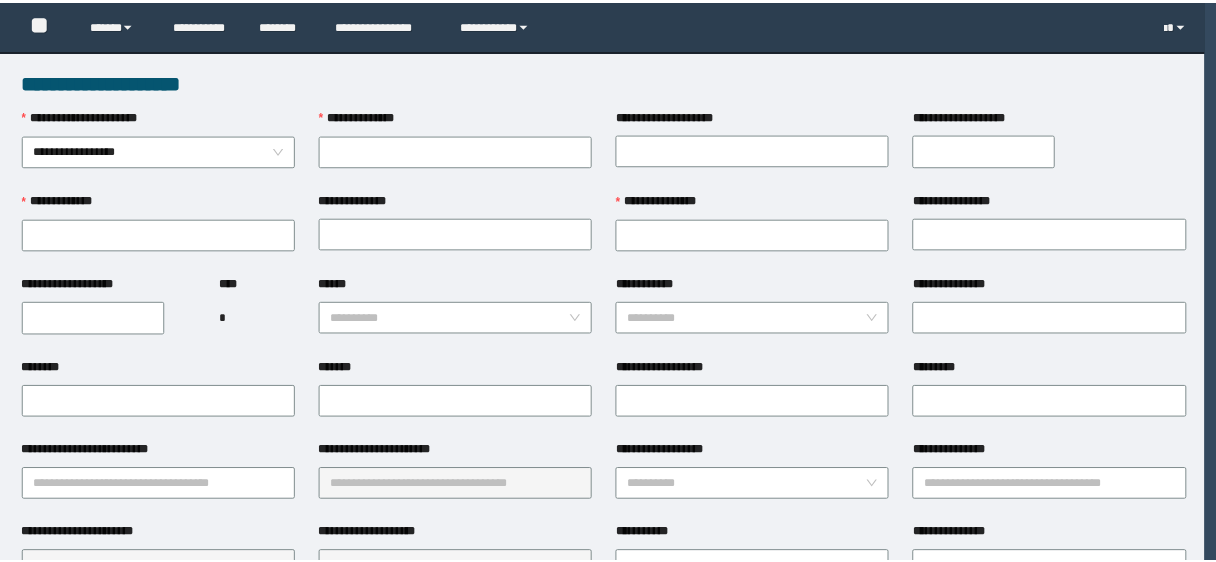 scroll, scrollTop: 0, scrollLeft: 0, axis: both 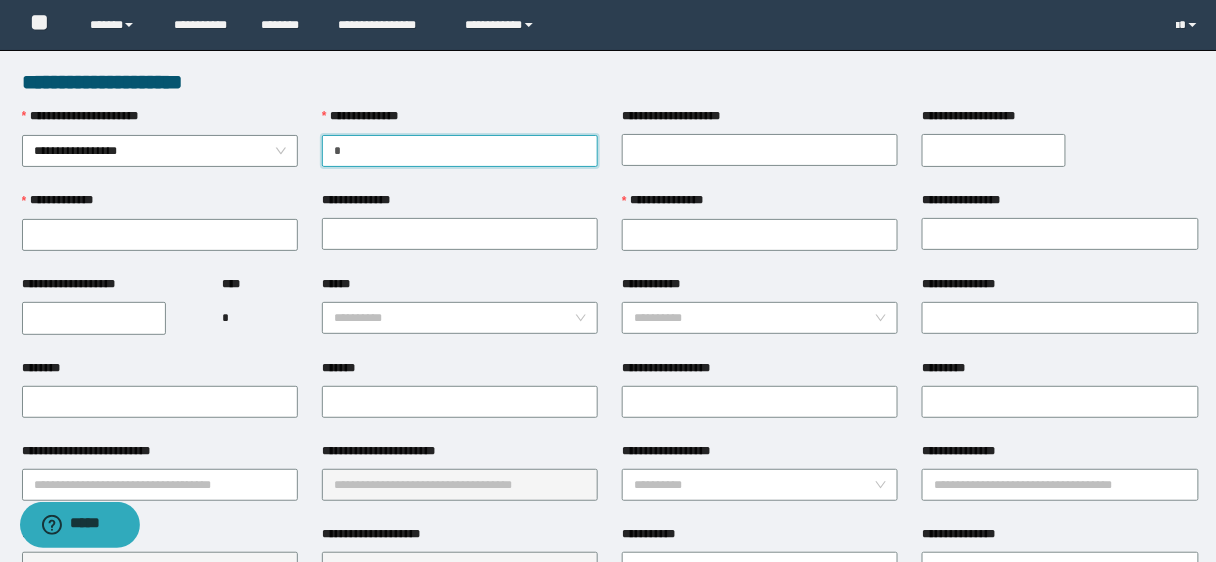 paste on "*********" 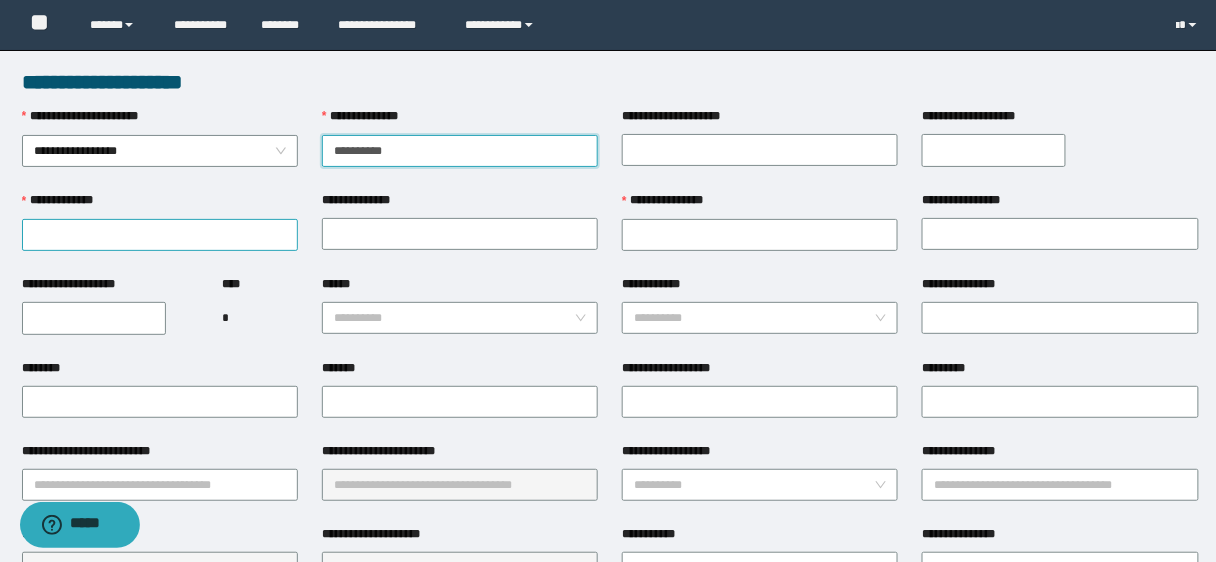 type on "**********" 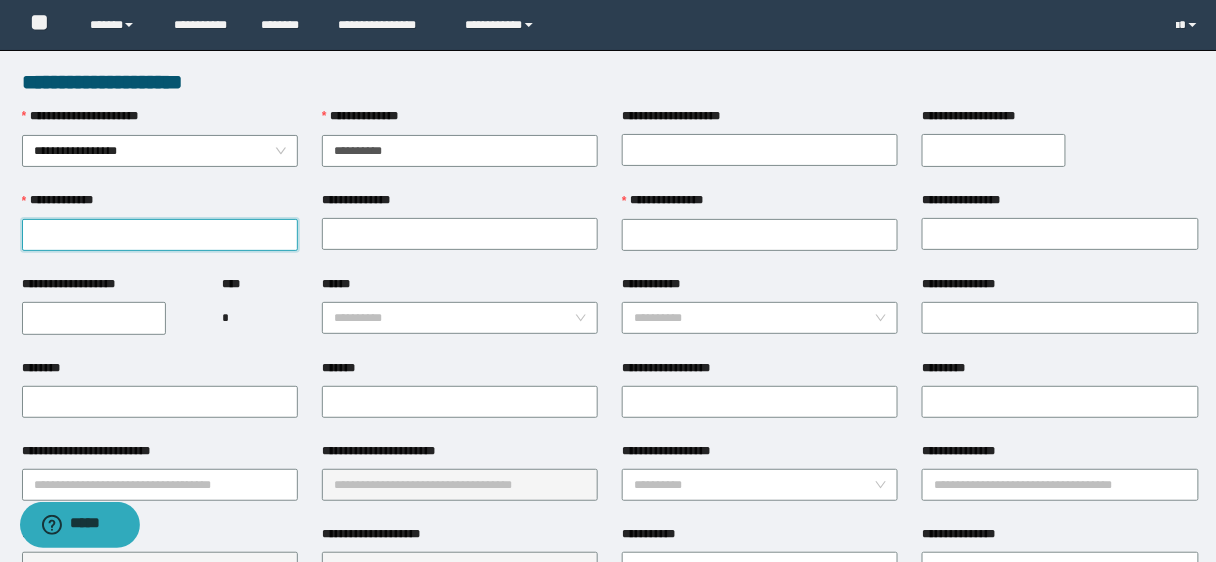 click on "**********" at bounding box center (160, 235) 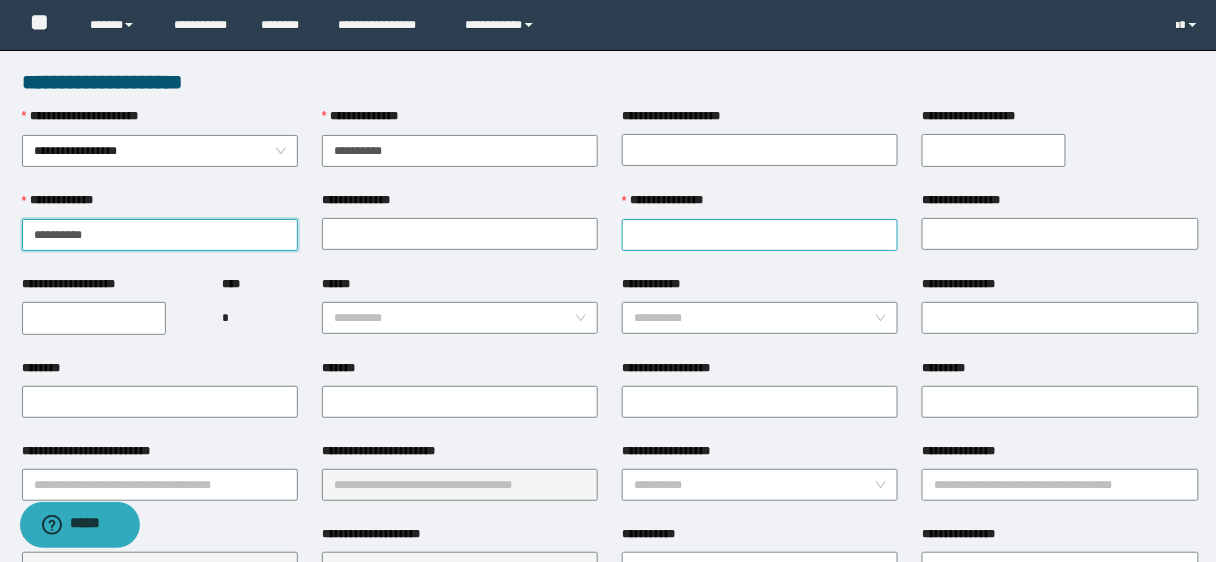 type on "**********" 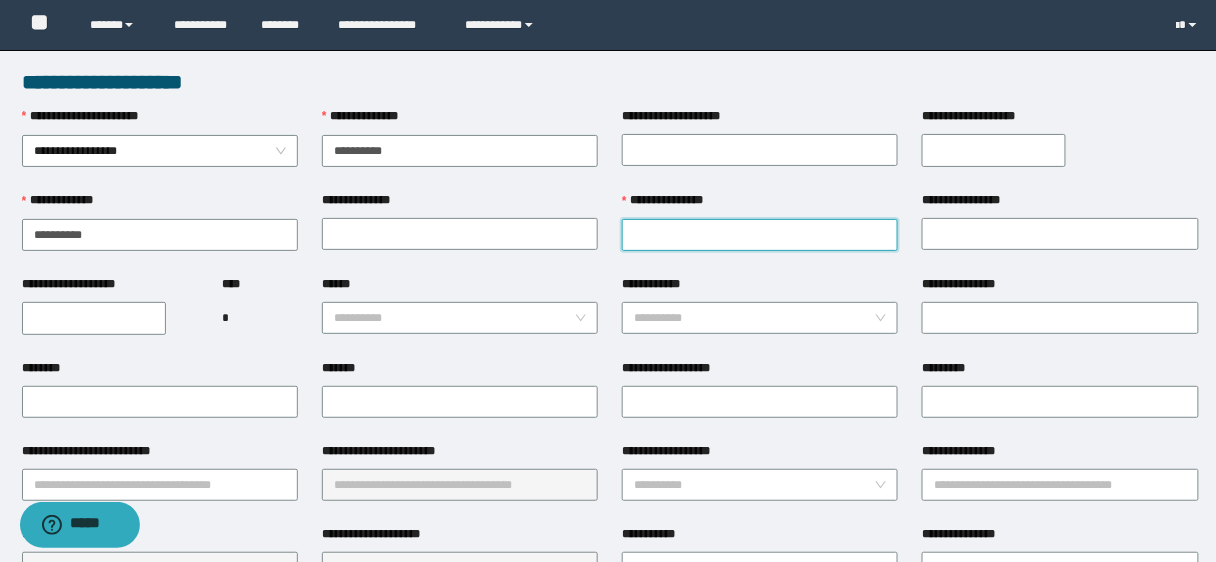 click on "**********" at bounding box center (760, 235) 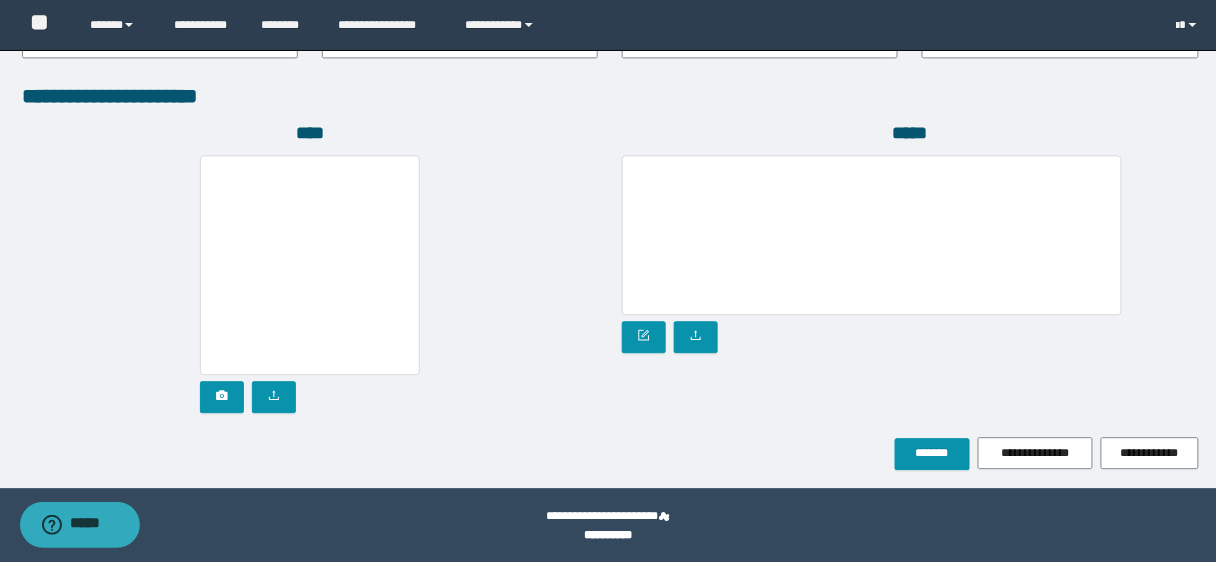 scroll, scrollTop: 1141, scrollLeft: 0, axis: vertical 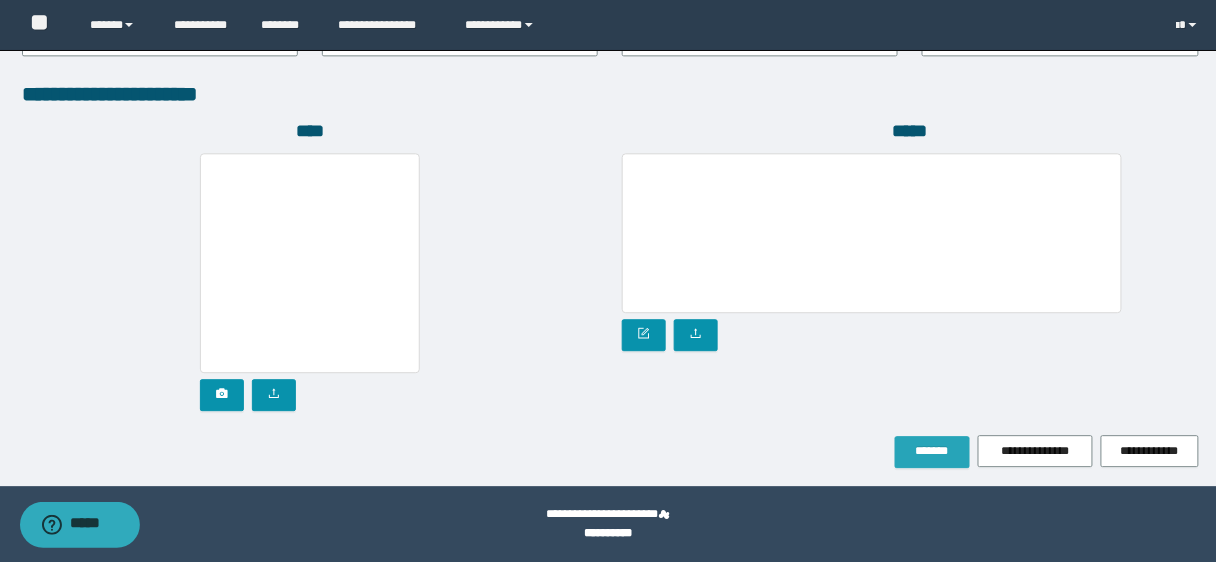 type on "**********" 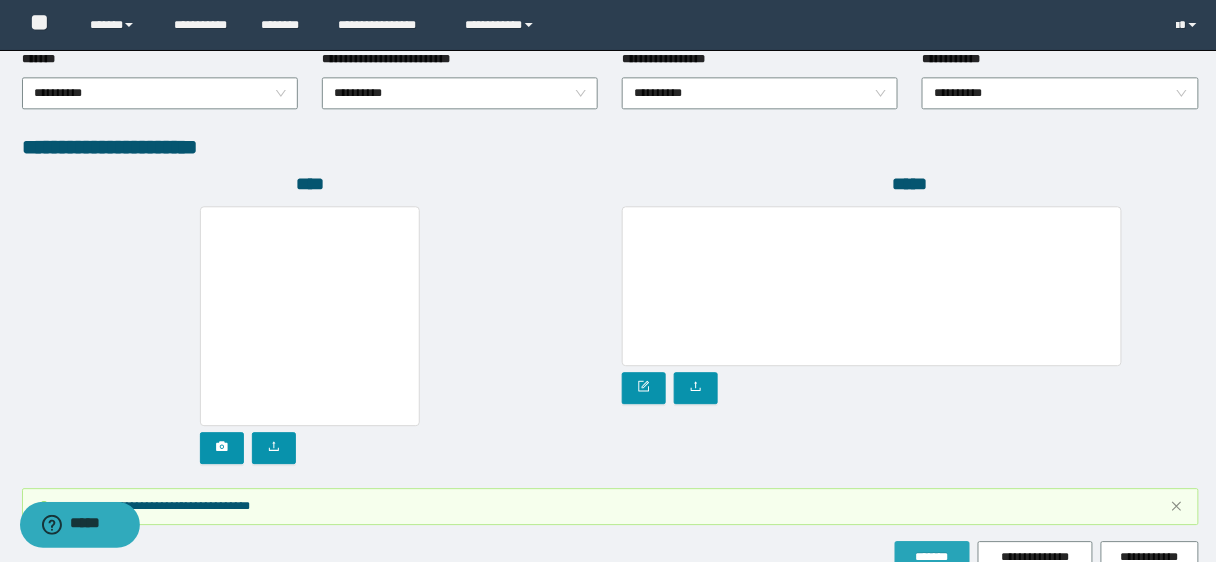 scroll, scrollTop: 1192, scrollLeft: 0, axis: vertical 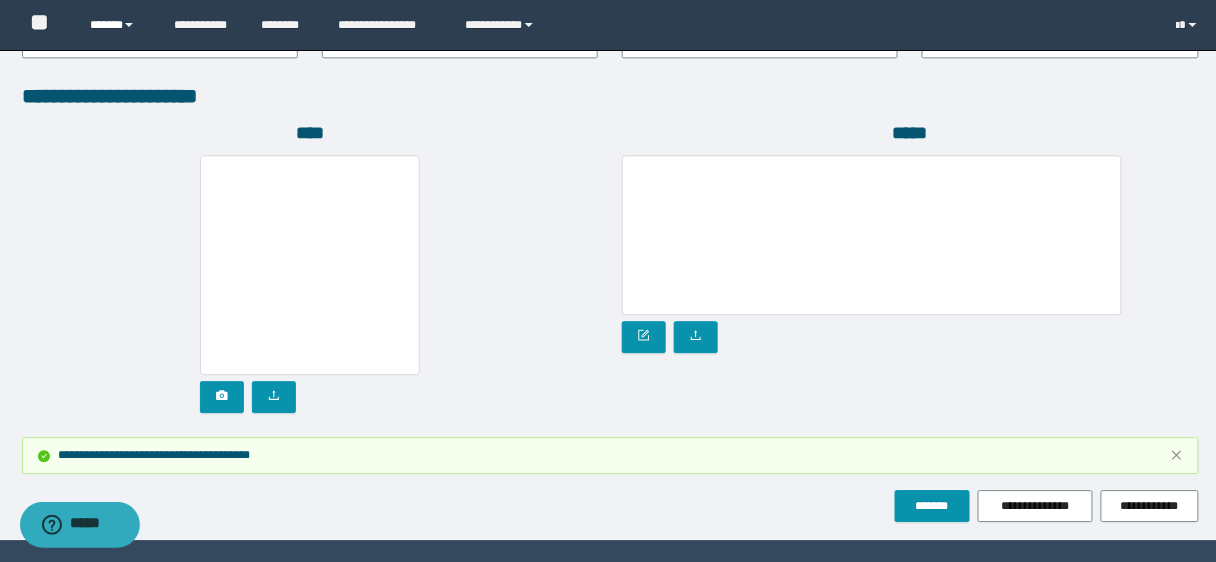 click on "******" at bounding box center (117, 25) 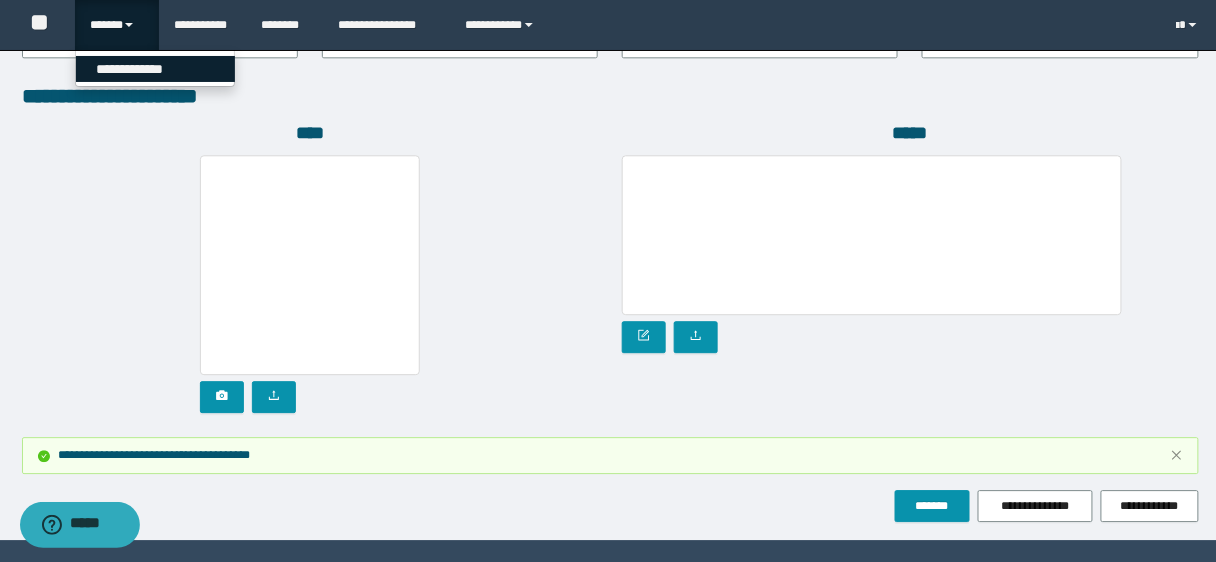 click on "**********" at bounding box center [155, 69] 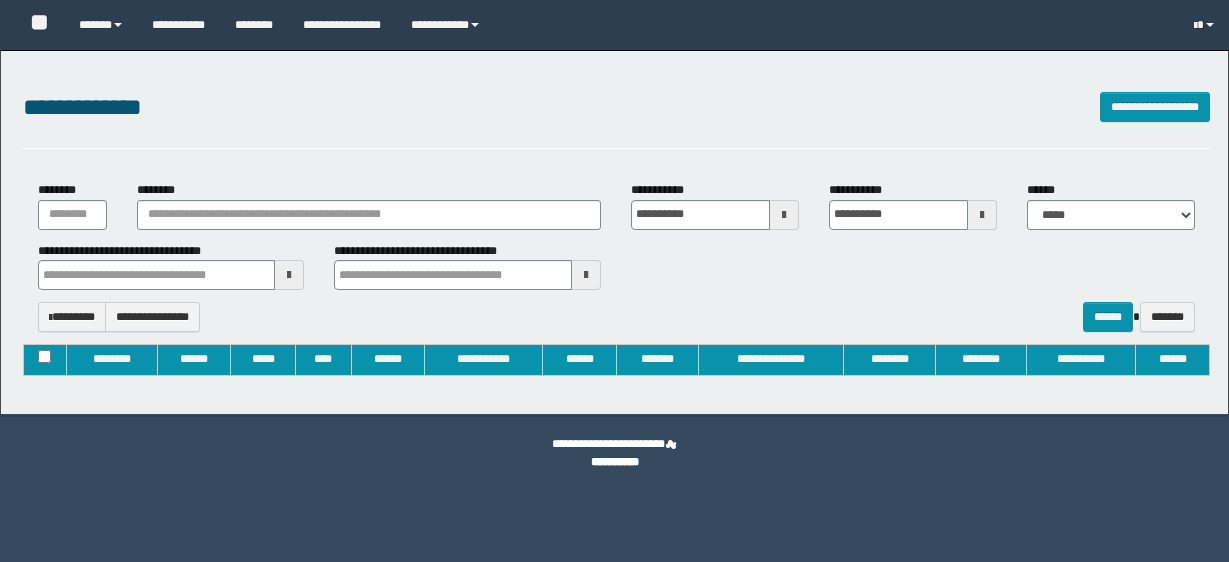 type on "**********" 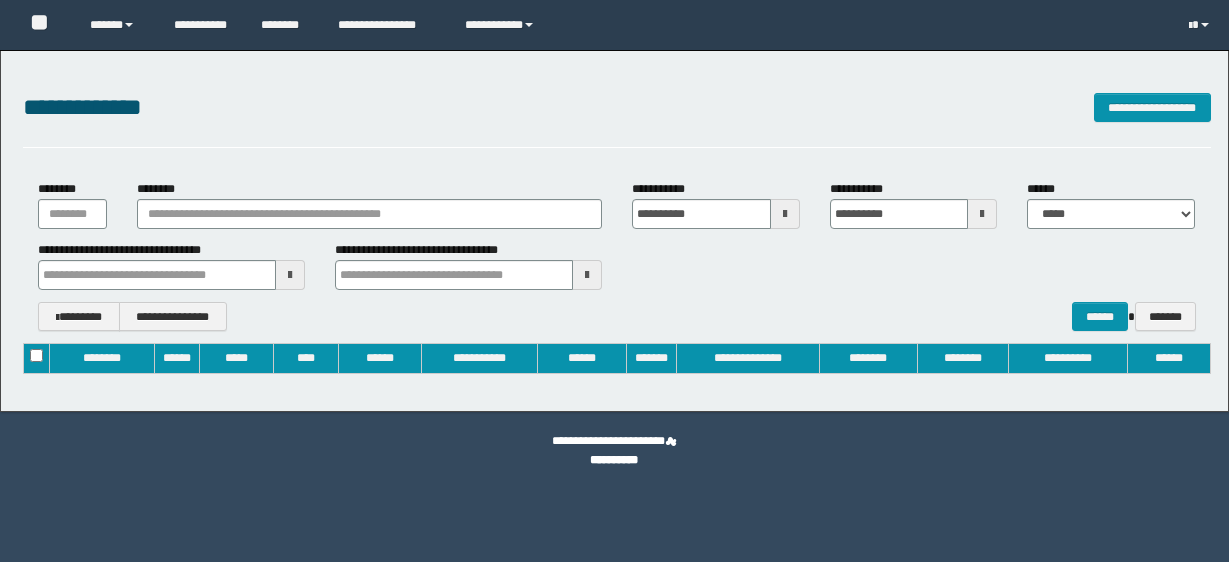 scroll, scrollTop: 0, scrollLeft: 0, axis: both 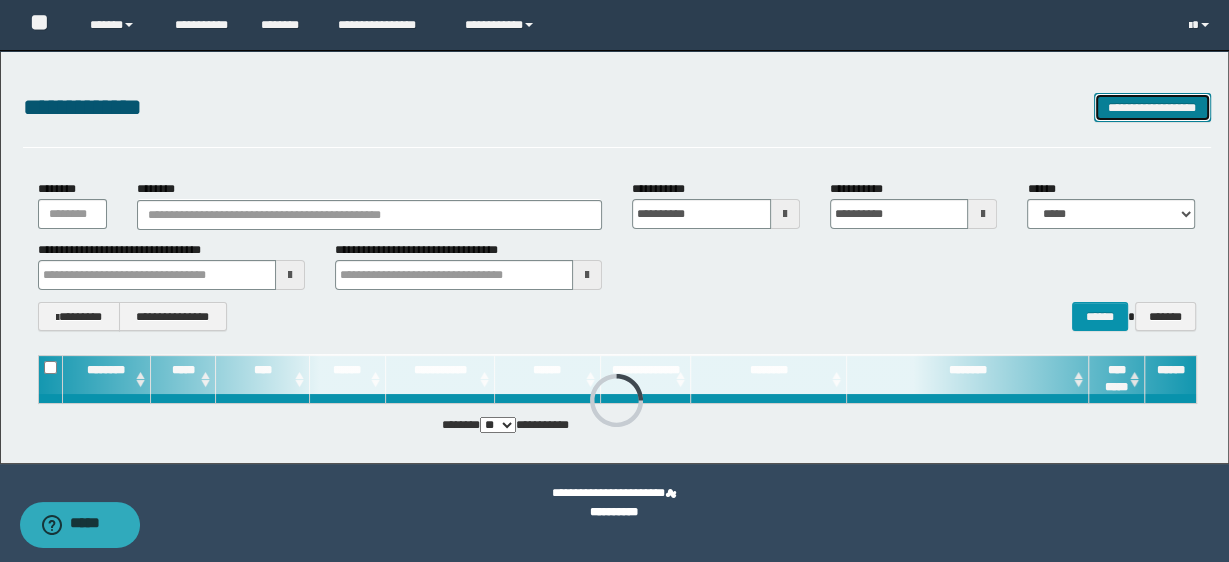 click on "**********" at bounding box center (1152, 107) 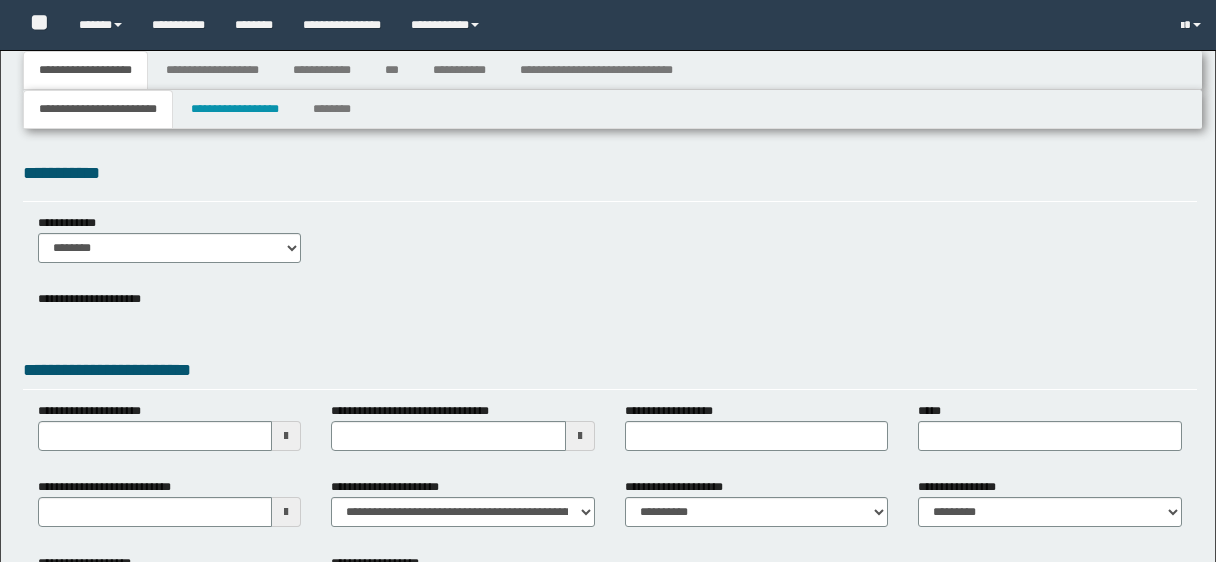 type 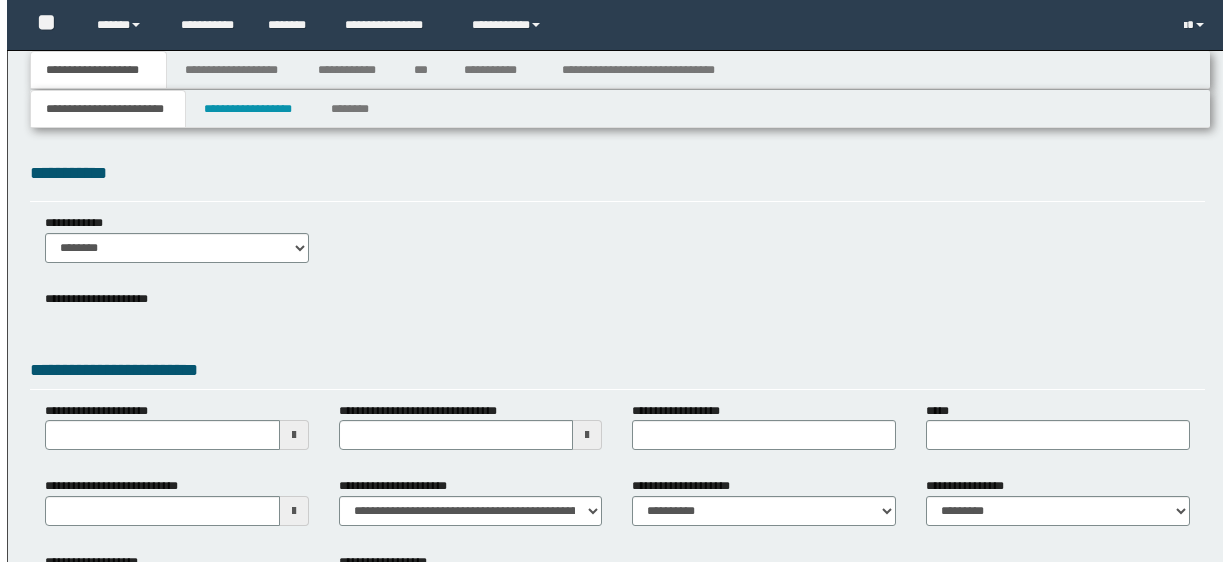 scroll, scrollTop: 0, scrollLeft: 0, axis: both 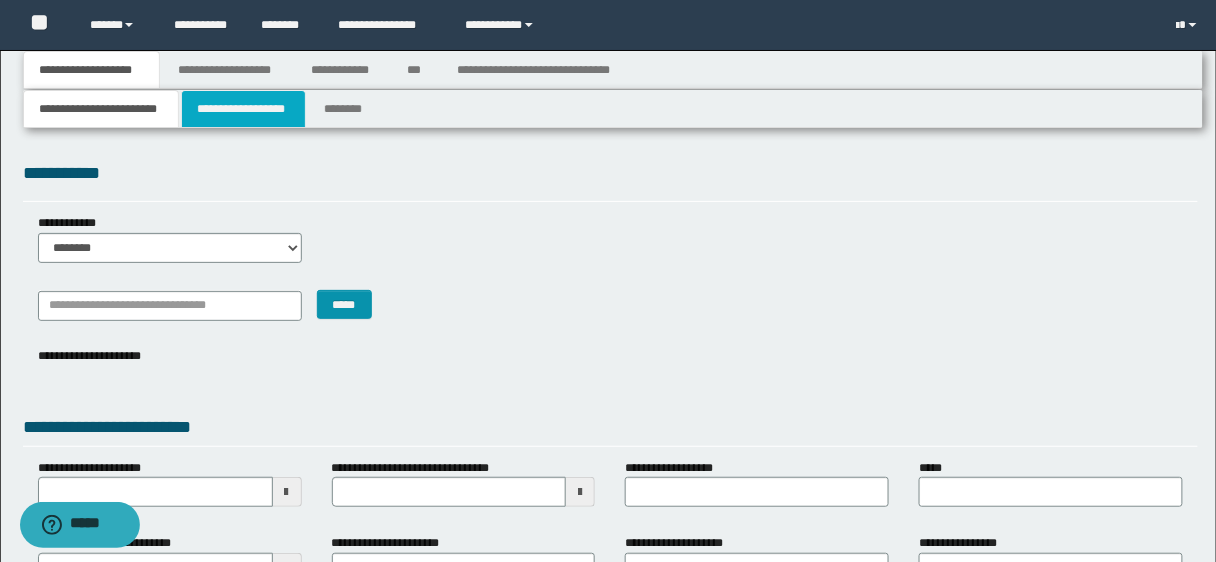 click on "**********" at bounding box center [243, 109] 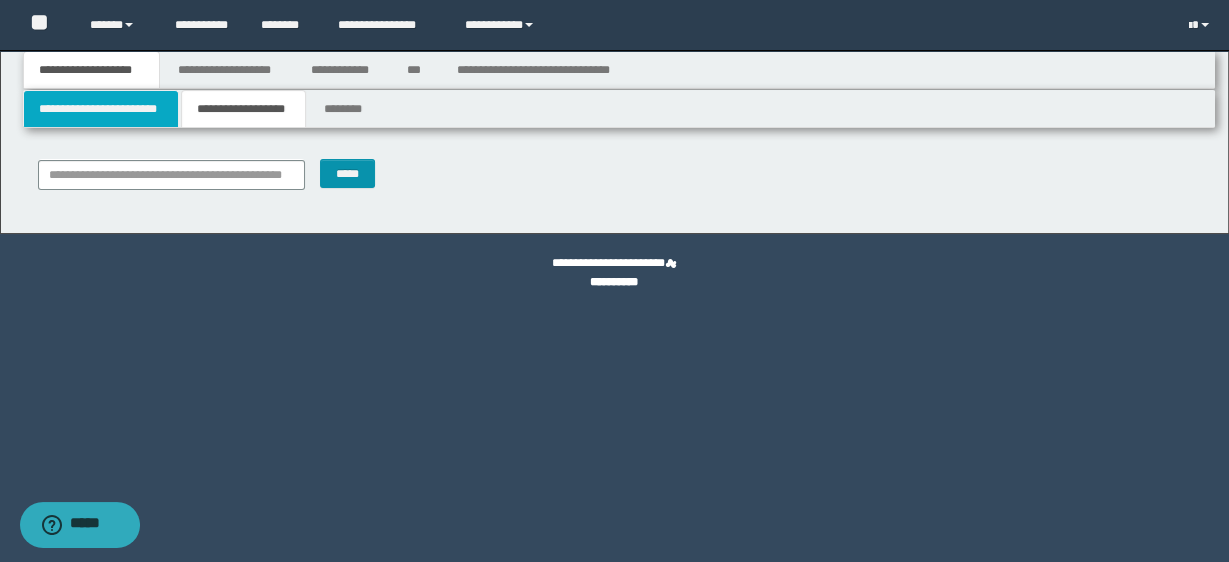 click on "**********" at bounding box center [101, 109] 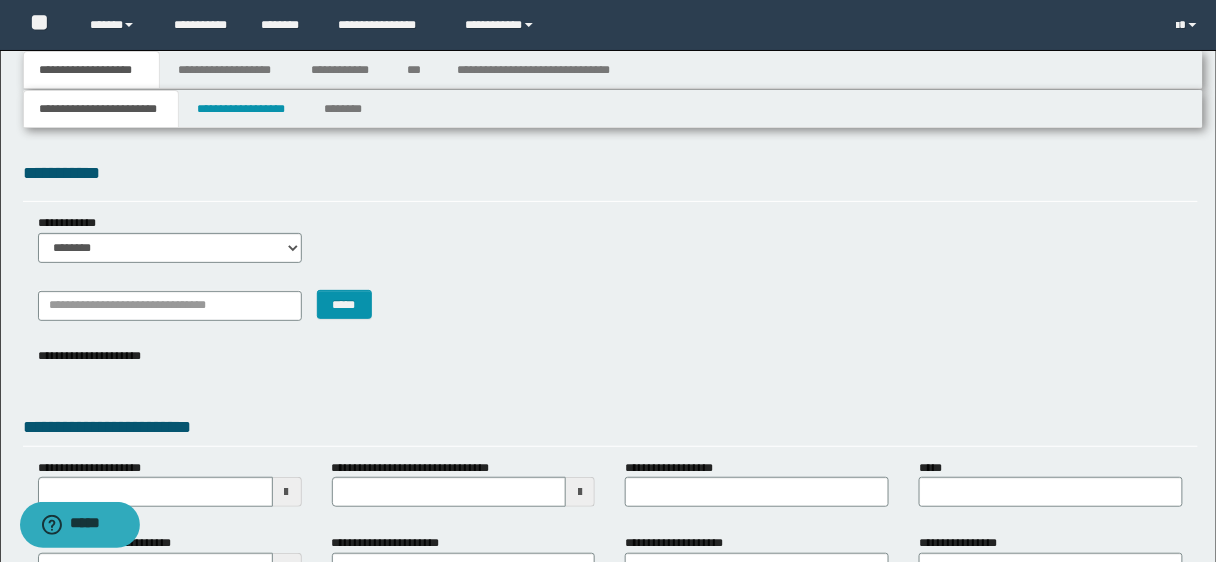 scroll, scrollTop: 219, scrollLeft: 0, axis: vertical 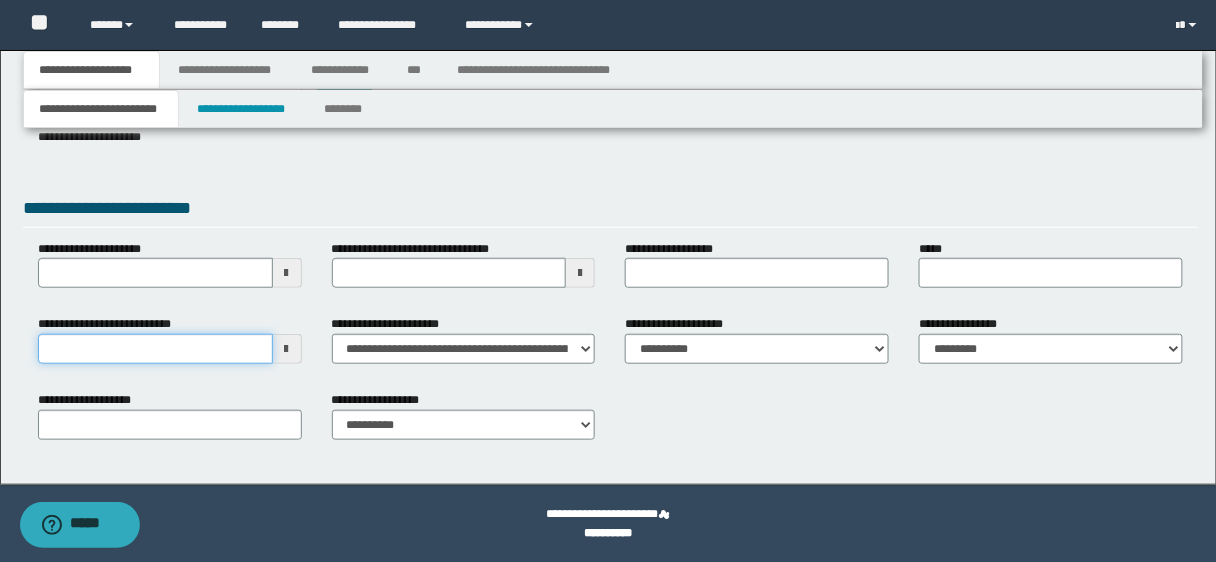 drag, startPoint x: 171, startPoint y: 354, endPoint x: 191, endPoint y: 362, distance: 21.540659 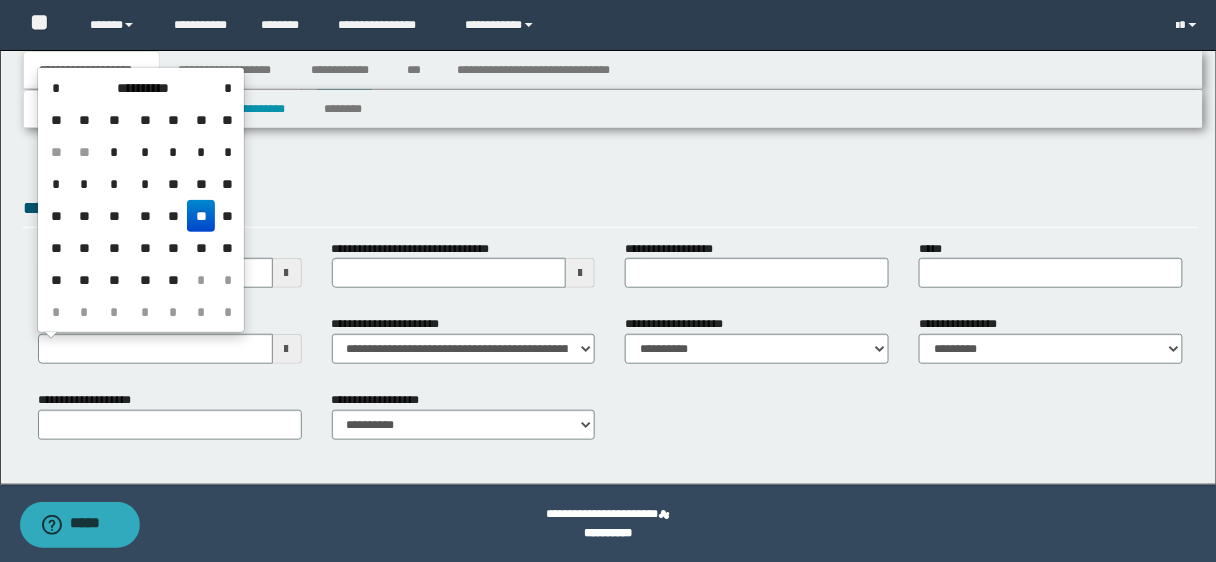 click on "**" at bounding box center (201, 216) 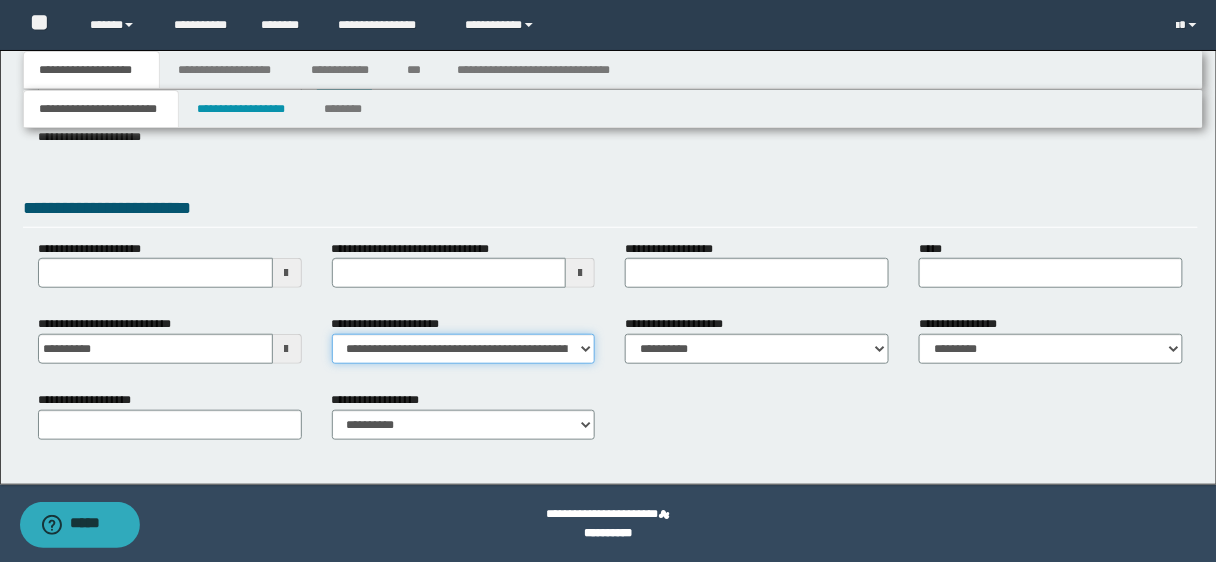 click on "**********" at bounding box center [464, 349] 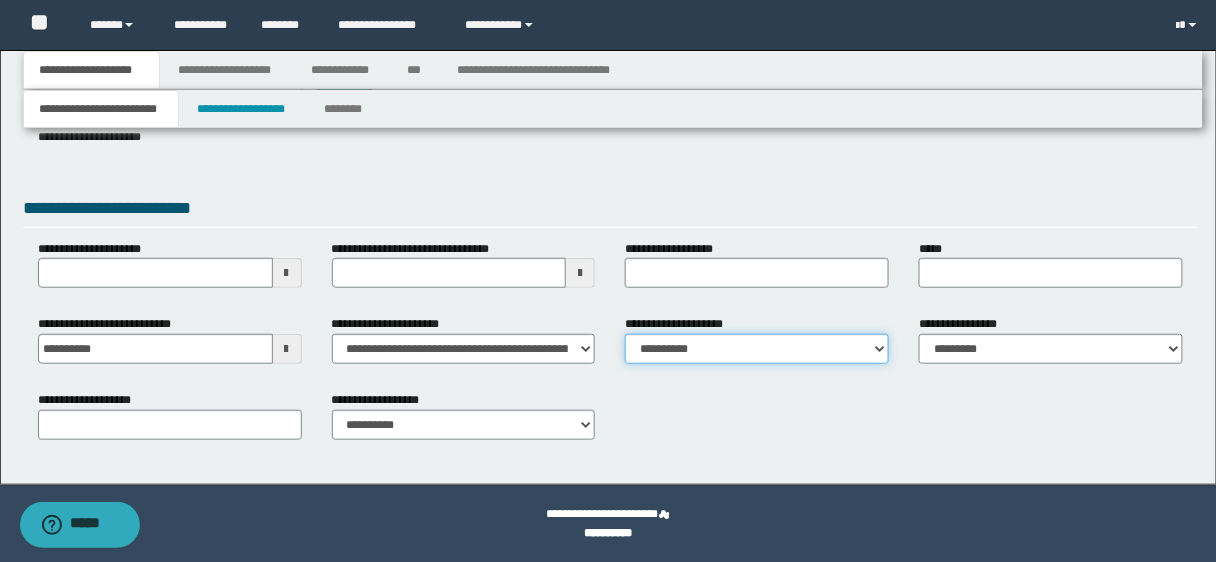 click on "**********" at bounding box center (757, 349) 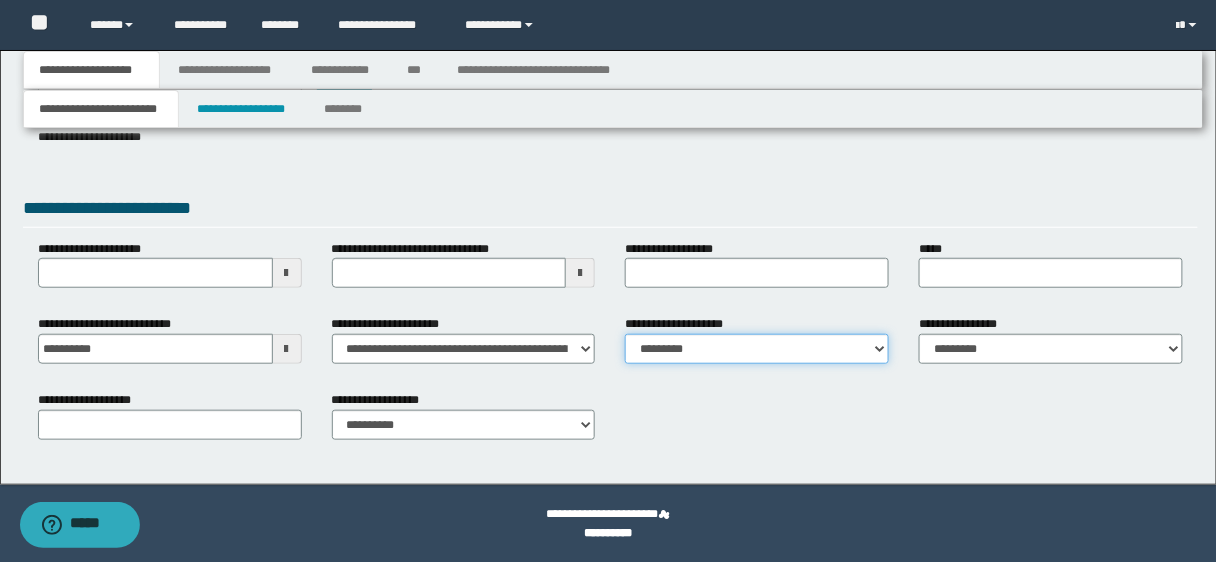 click on "**********" at bounding box center [757, 349] 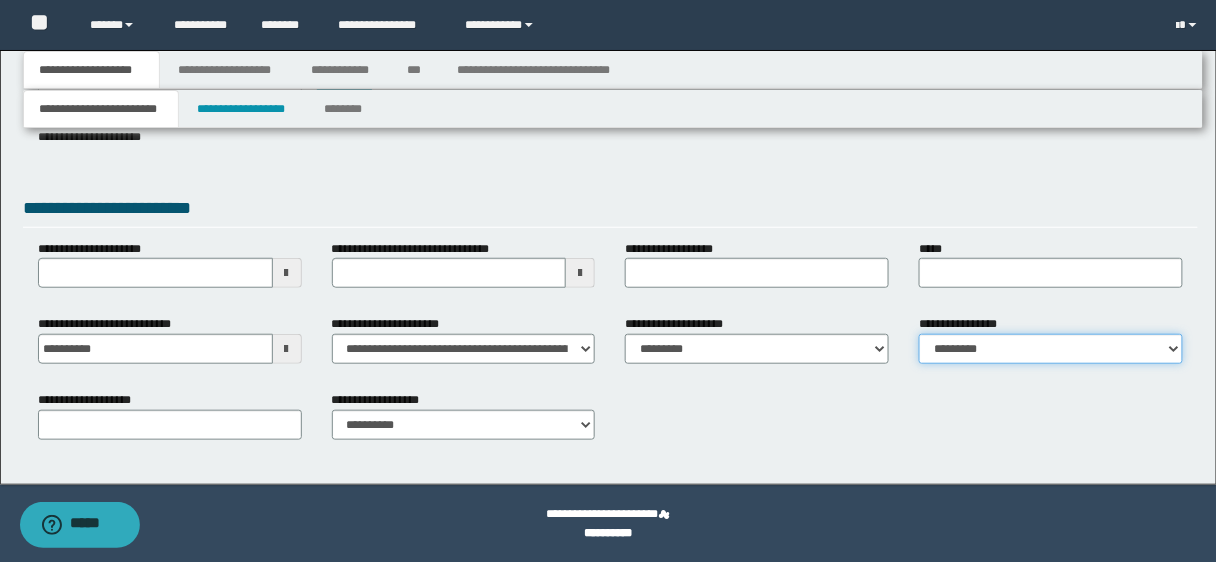 click on "**********" at bounding box center [1051, 349] 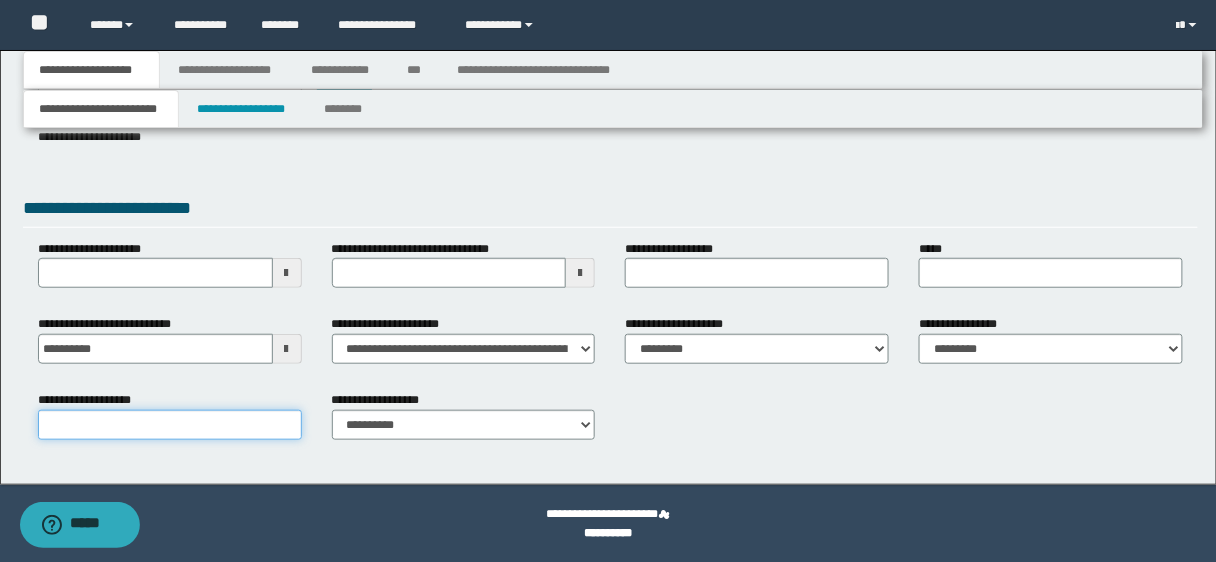 click on "**********" at bounding box center [170, 425] 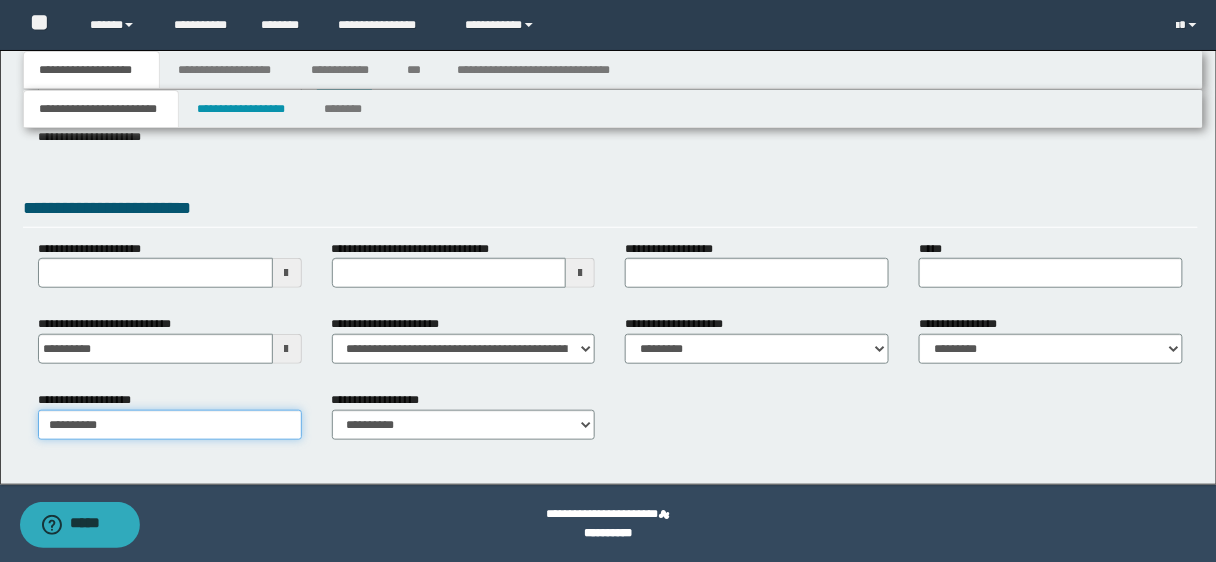 type on "**********" 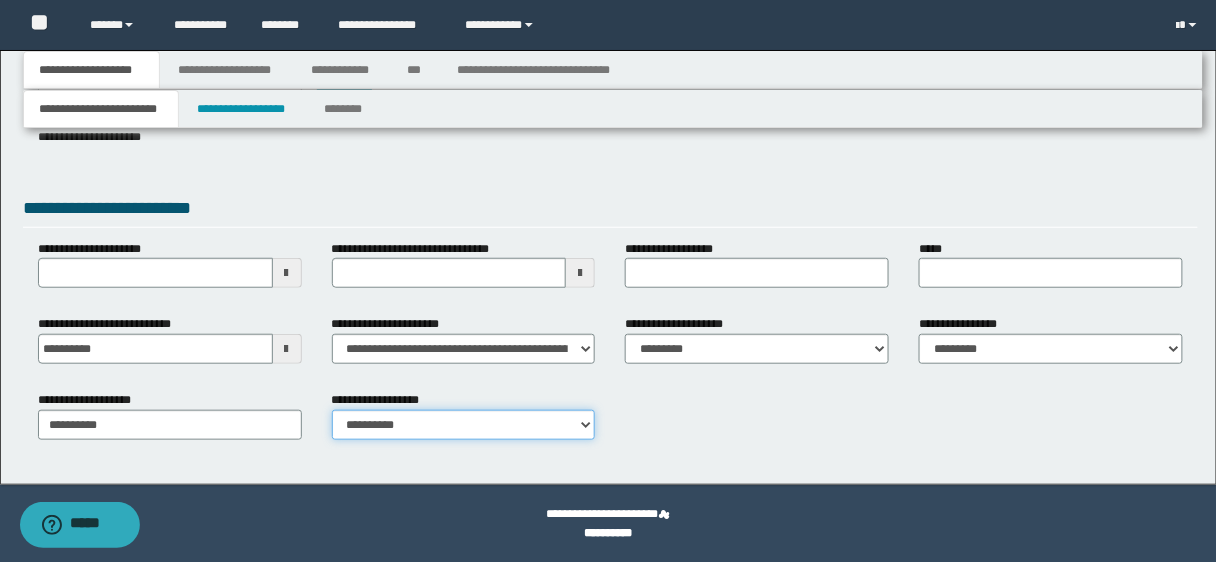 click on "**********" at bounding box center (464, 425) 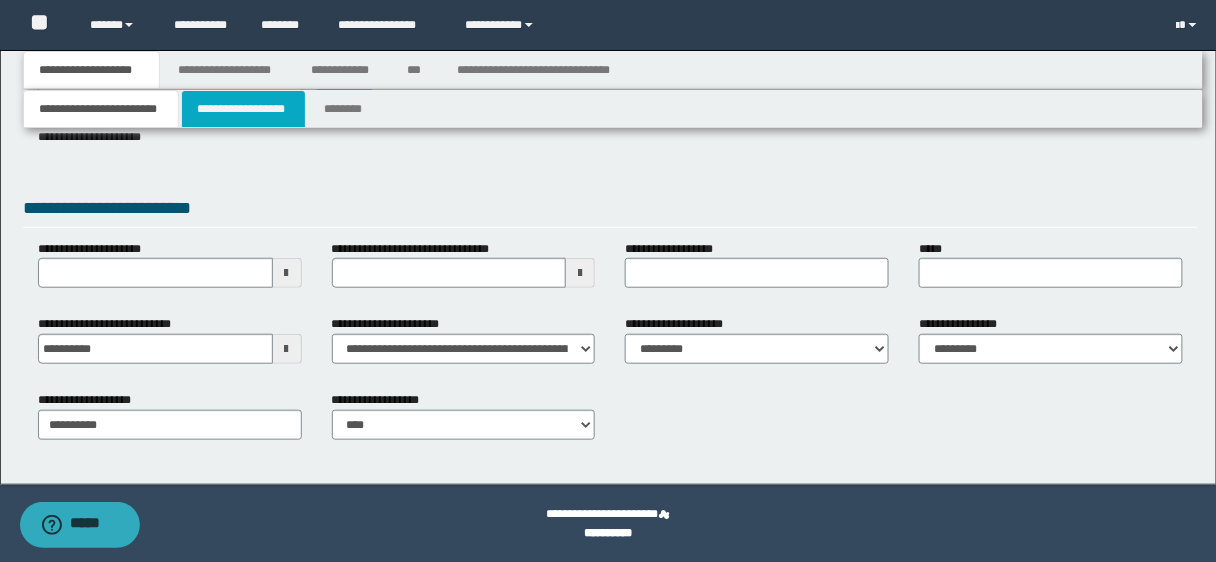 click on "**********" at bounding box center (243, 109) 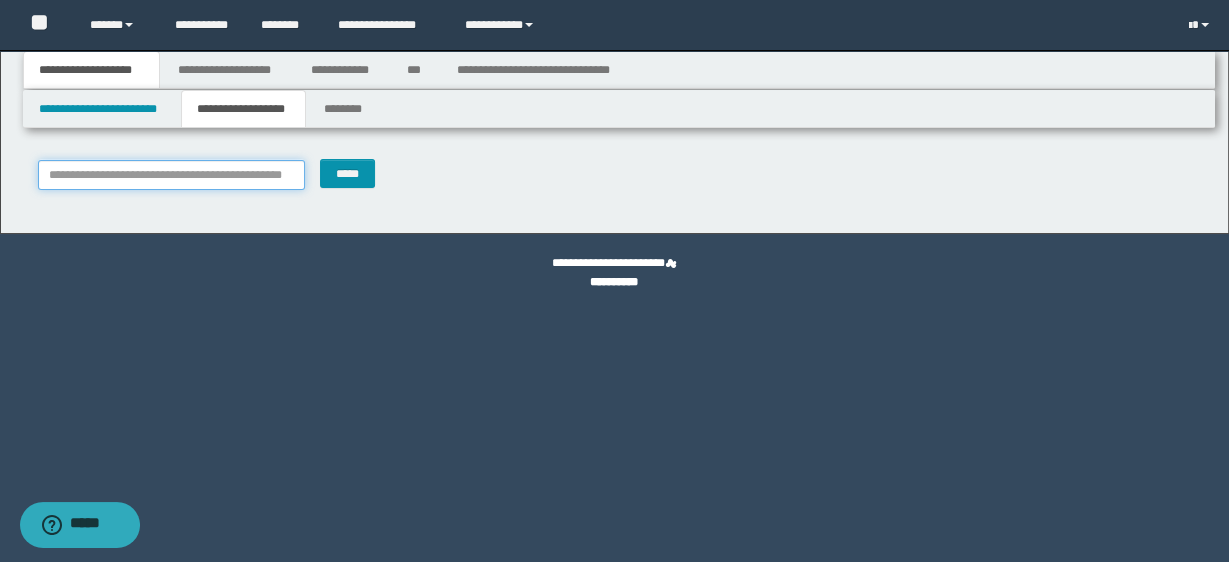 click on "**********" at bounding box center [171, 175] 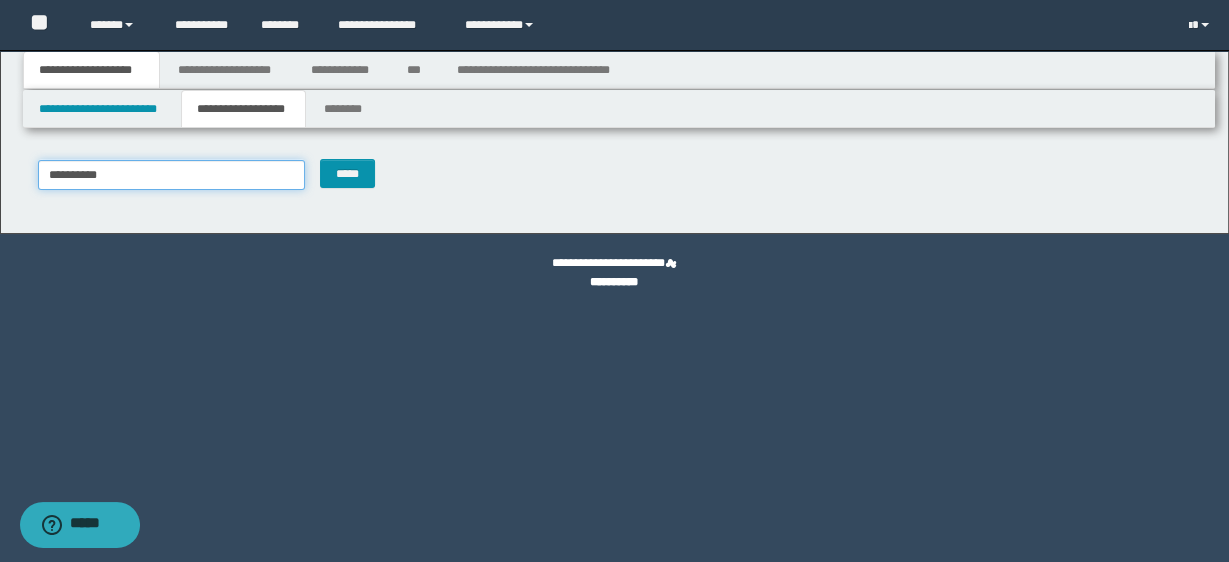 type on "**********" 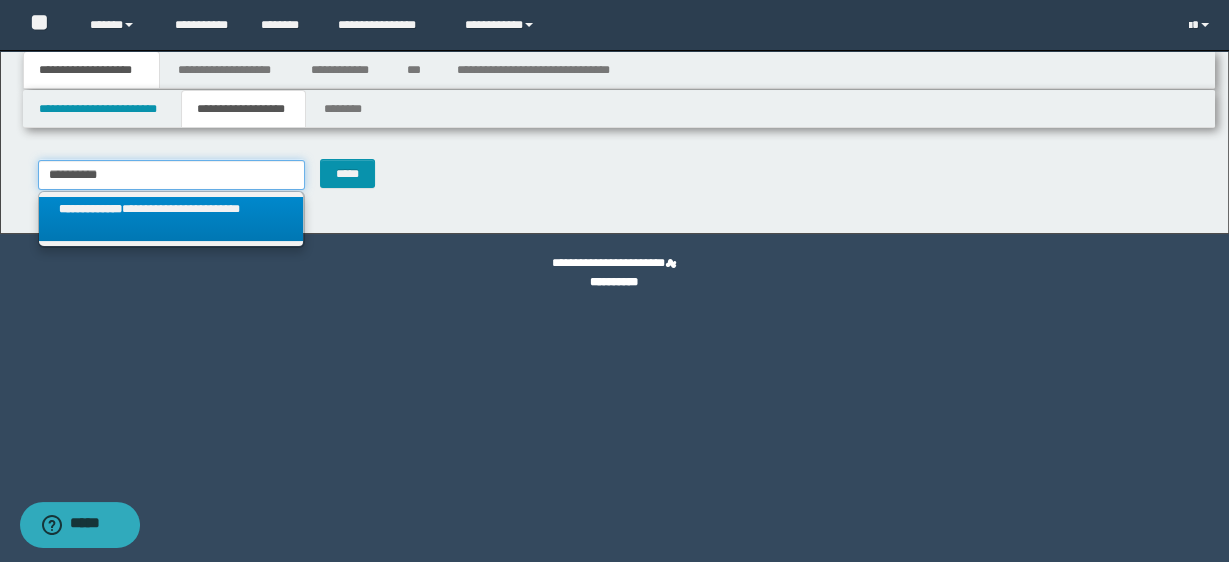 type on "**********" 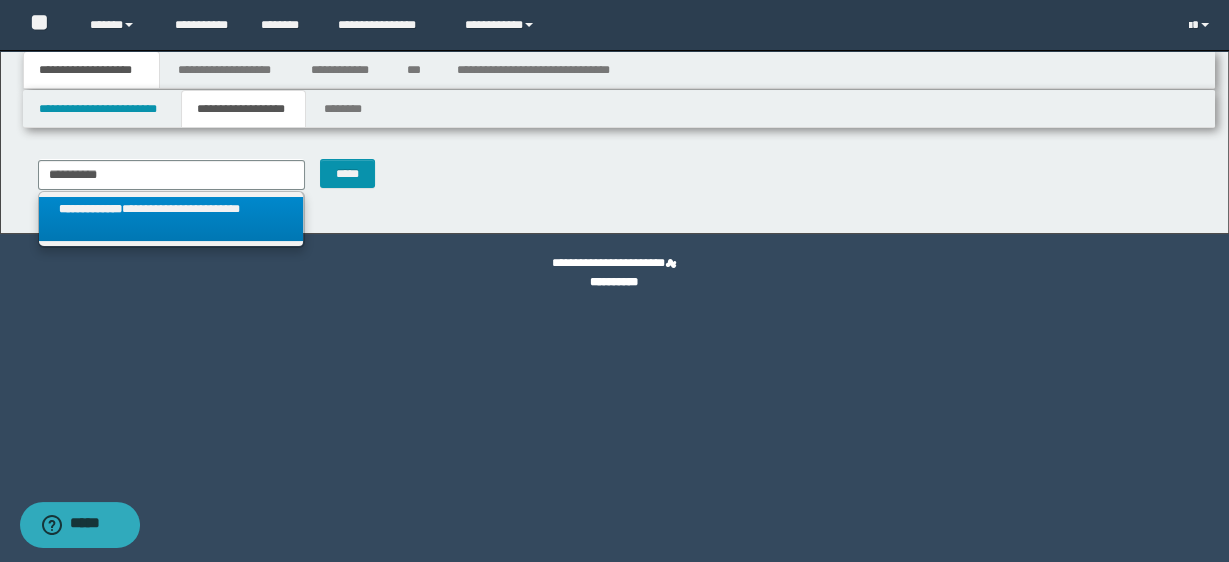 click on "**********" at bounding box center (171, 219) 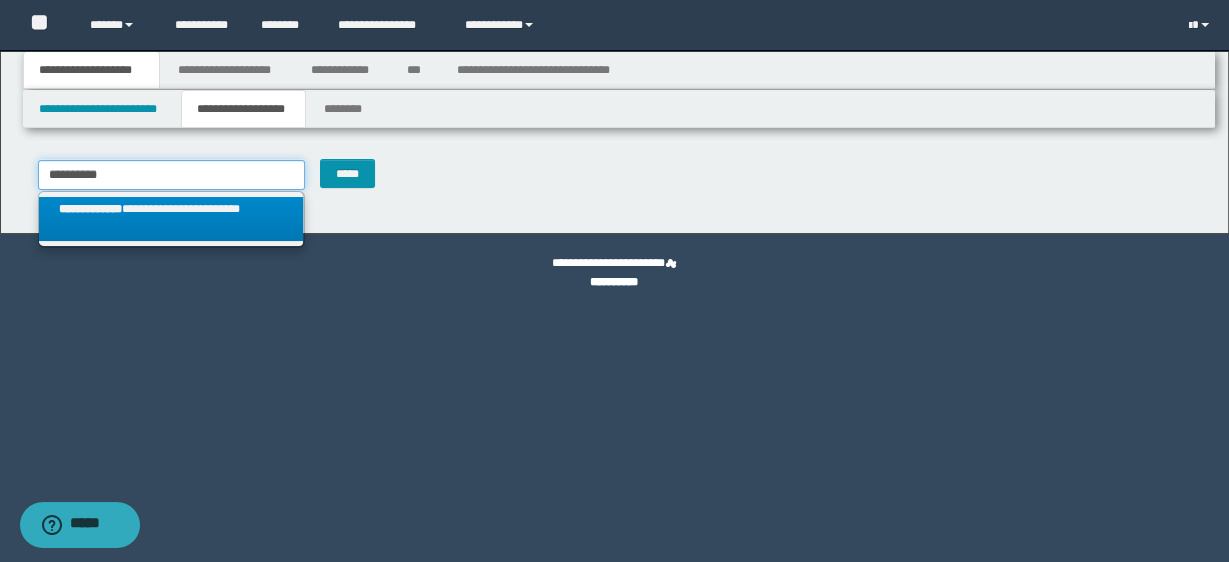 type 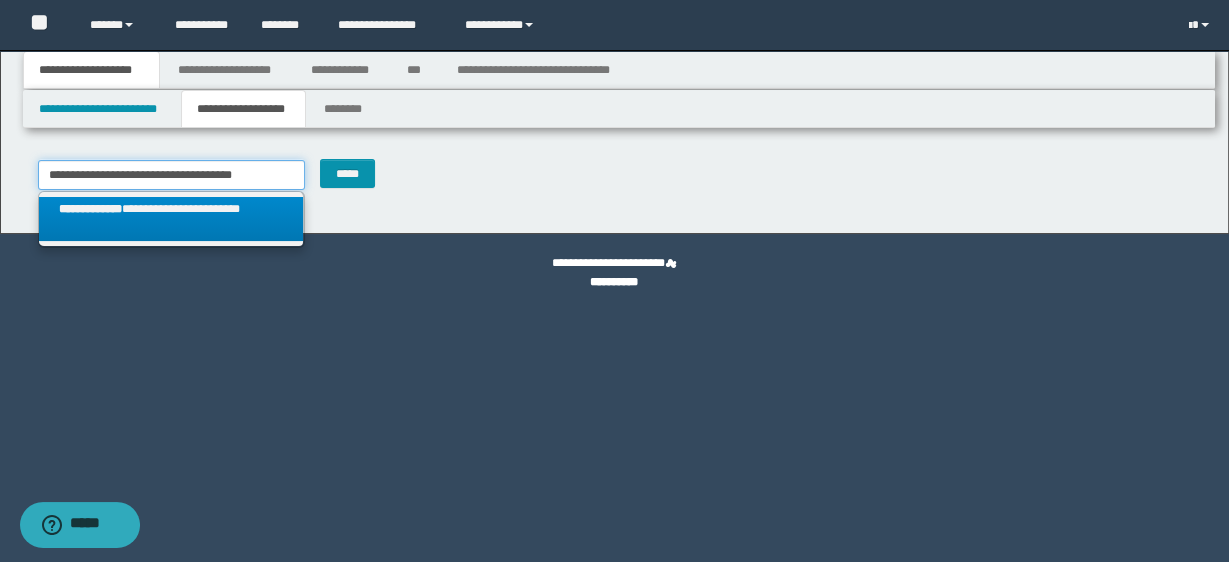 type on "**********" 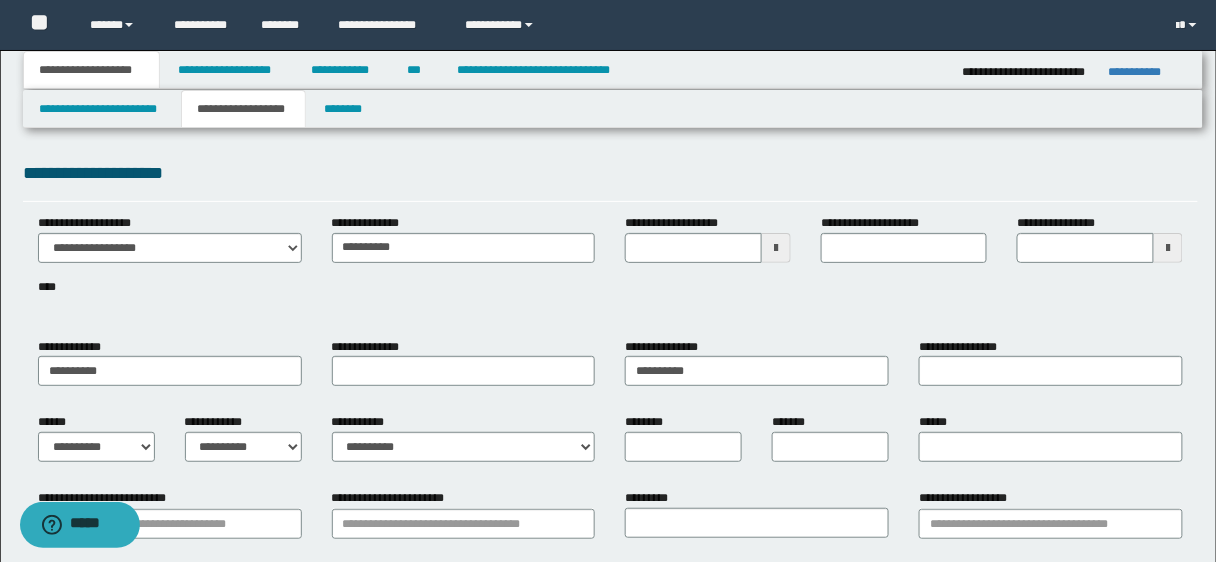 type 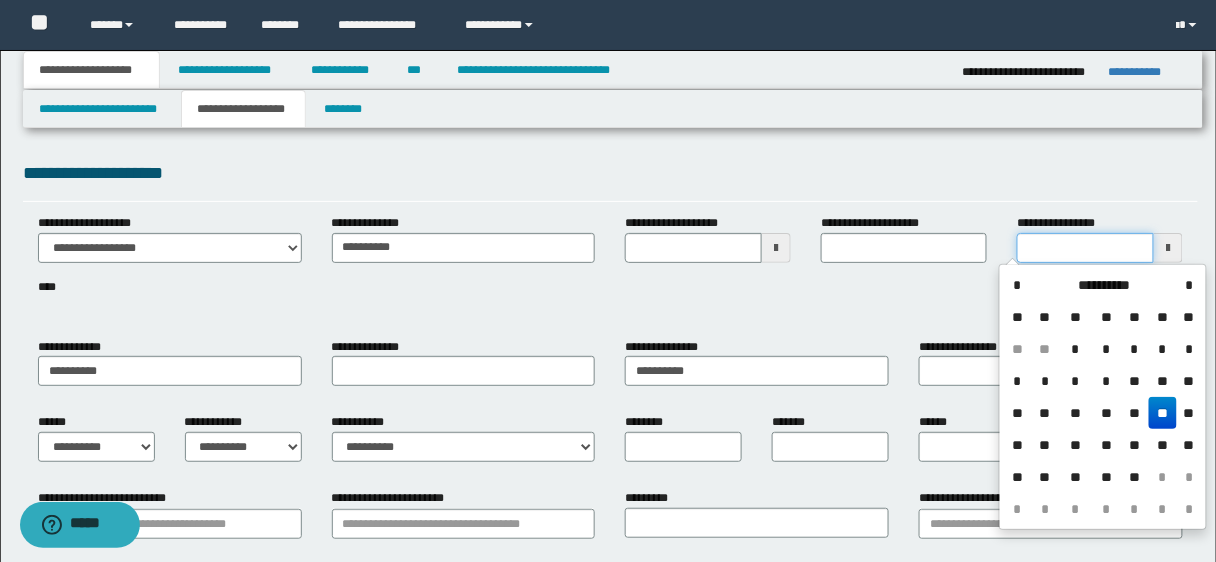click on "**********" at bounding box center [1085, 248] 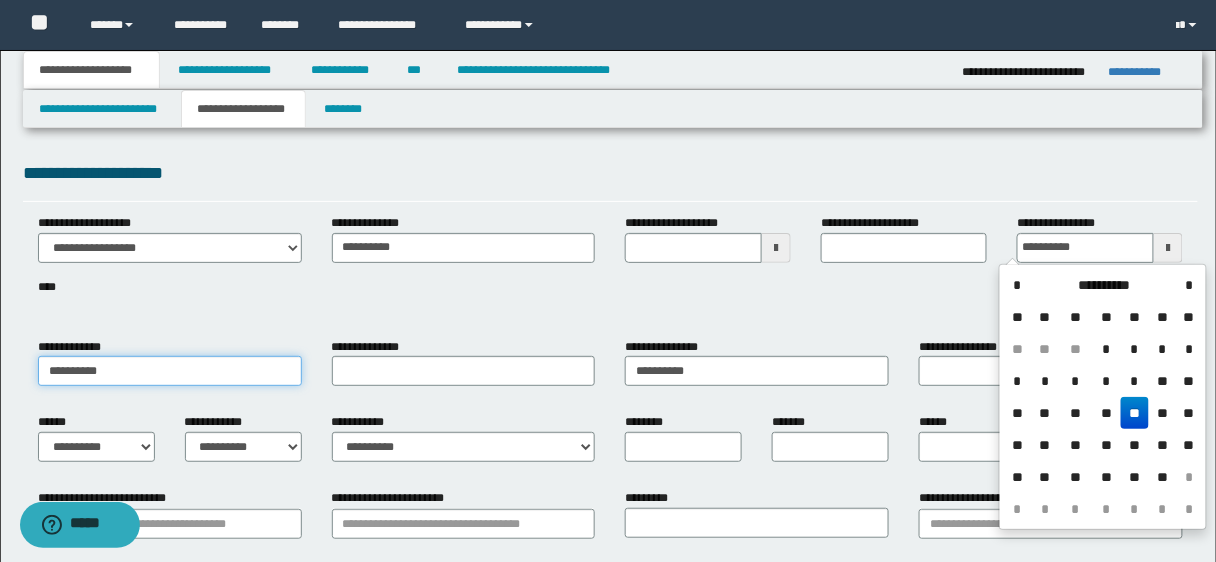 type on "**********" 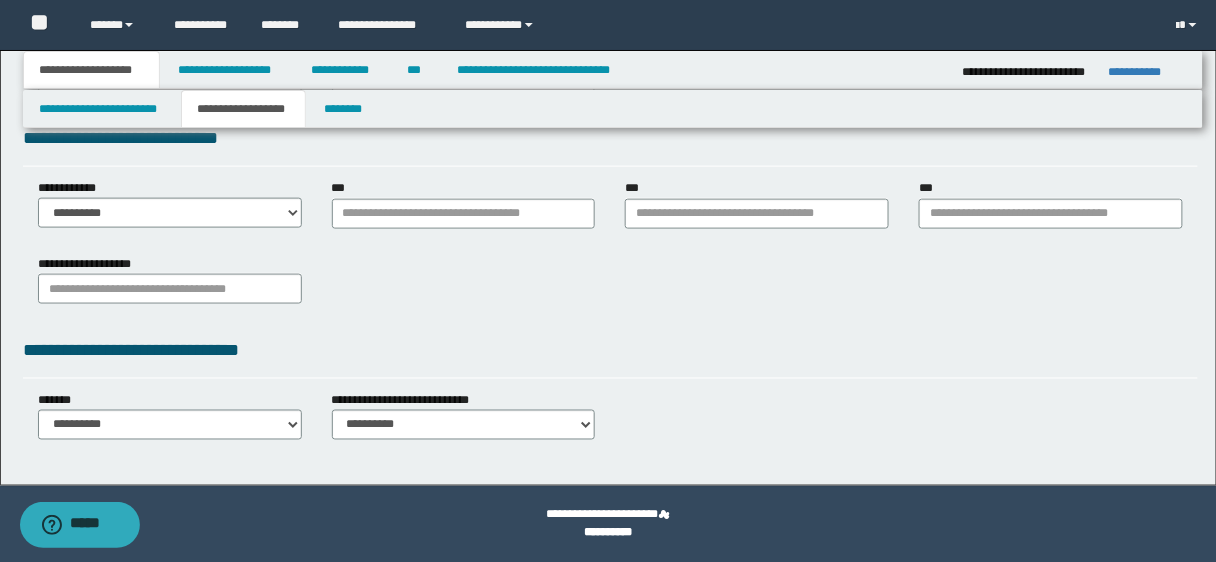 scroll, scrollTop: 535, scrollLeft: 0, axis: vertical 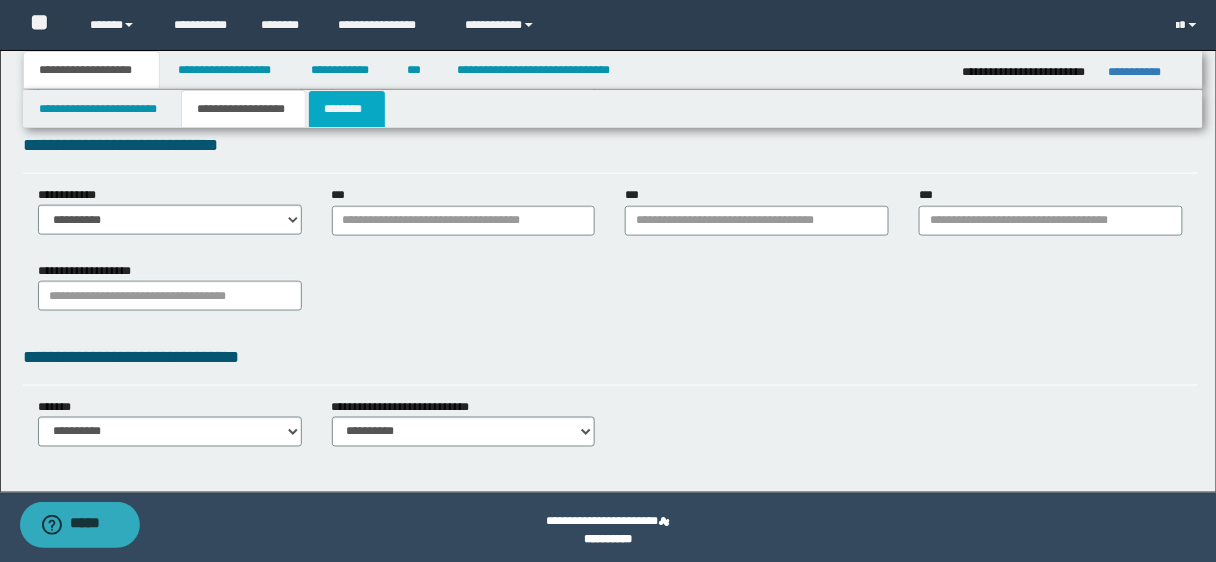 click on "********" at bounding box center (347, 109) 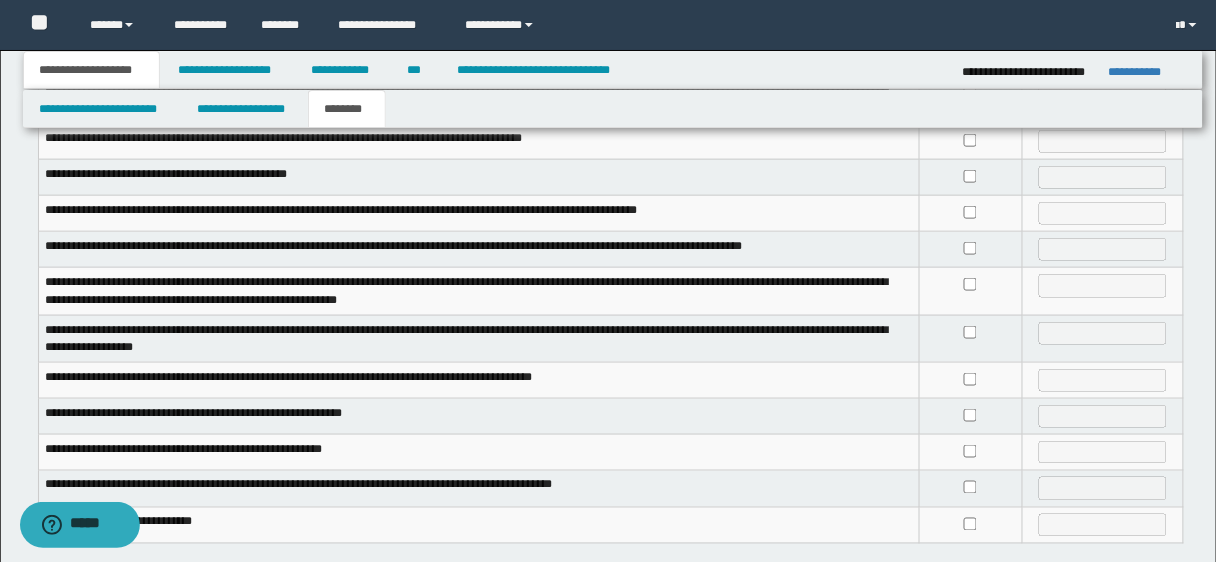 scroll, scrollTop: 490, scrollLeft: 0, axis: vertical 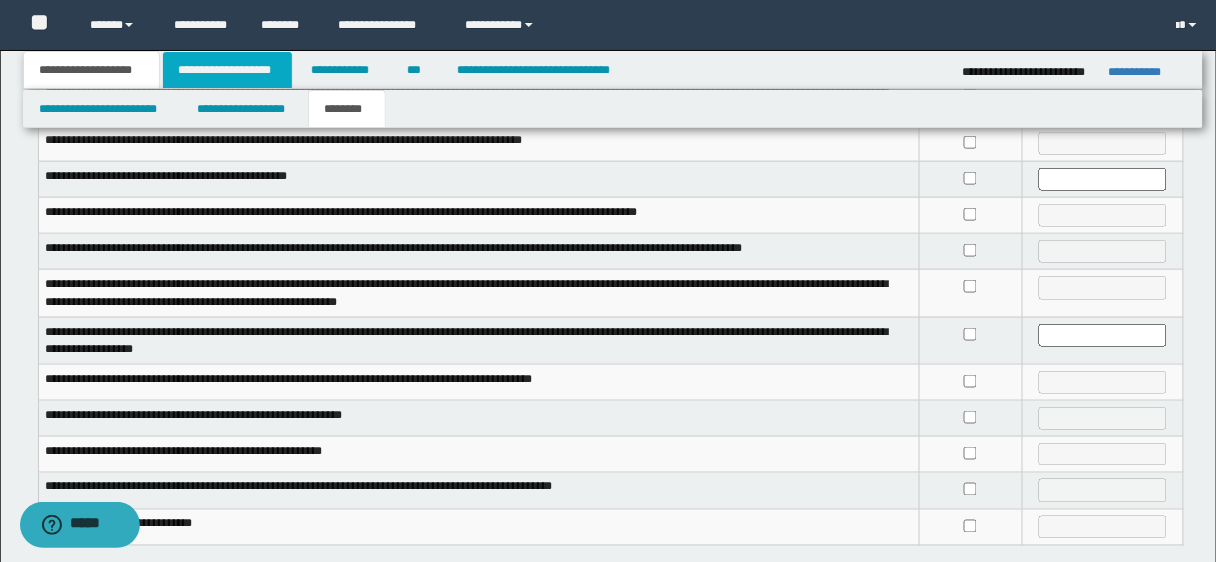 click on "**********" at bounding box center [227, 70] 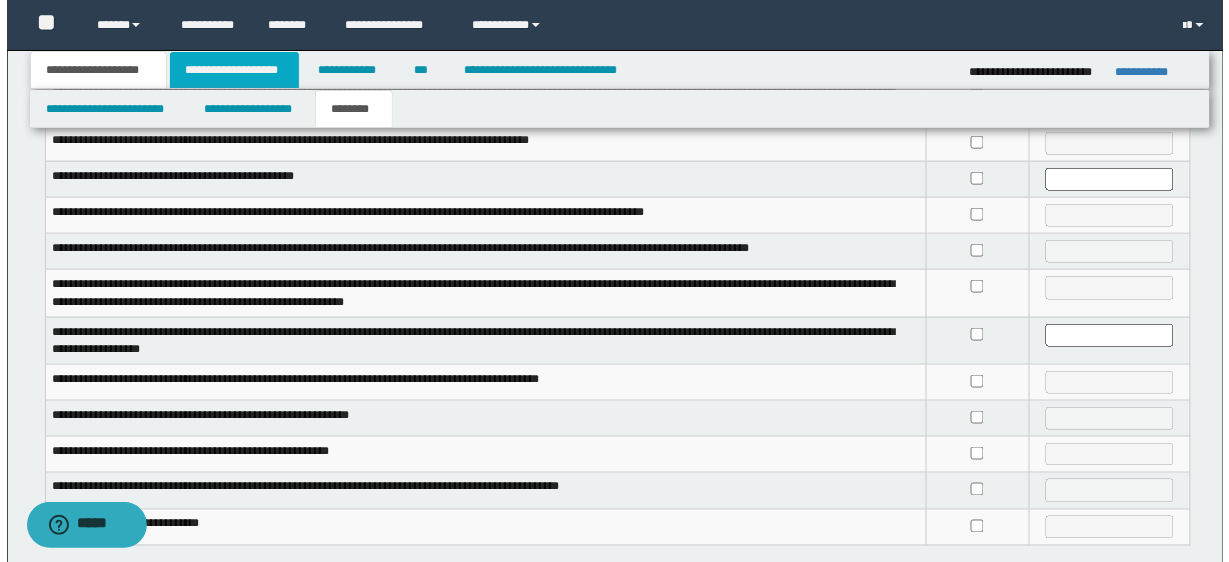 scroll, scrollTop: 0, scrollLeft: 0, axis: both 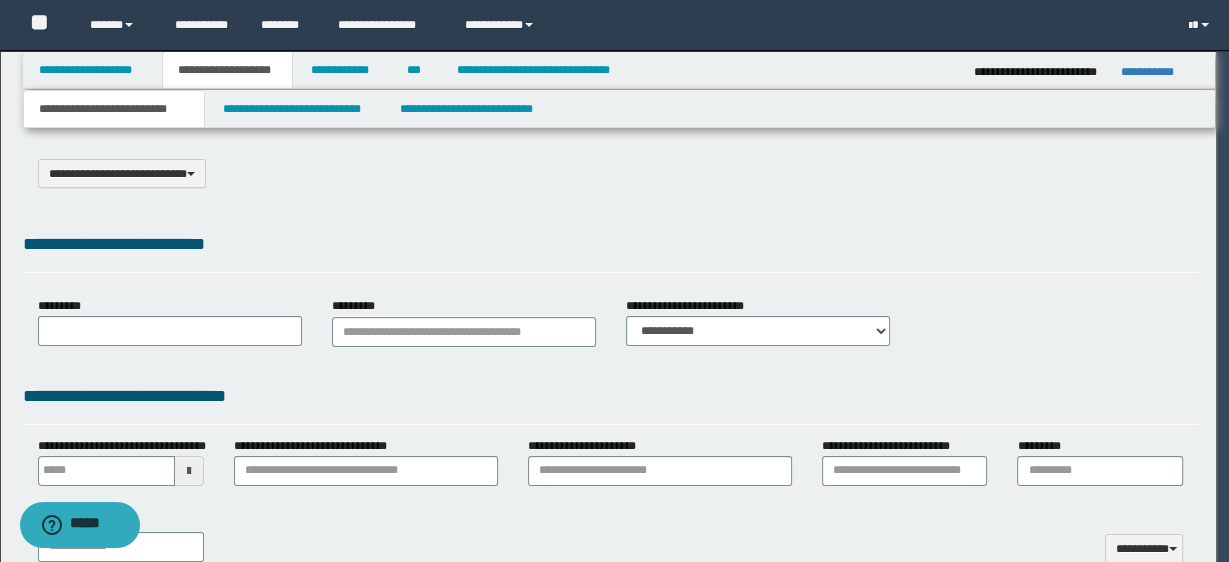 select on "*" 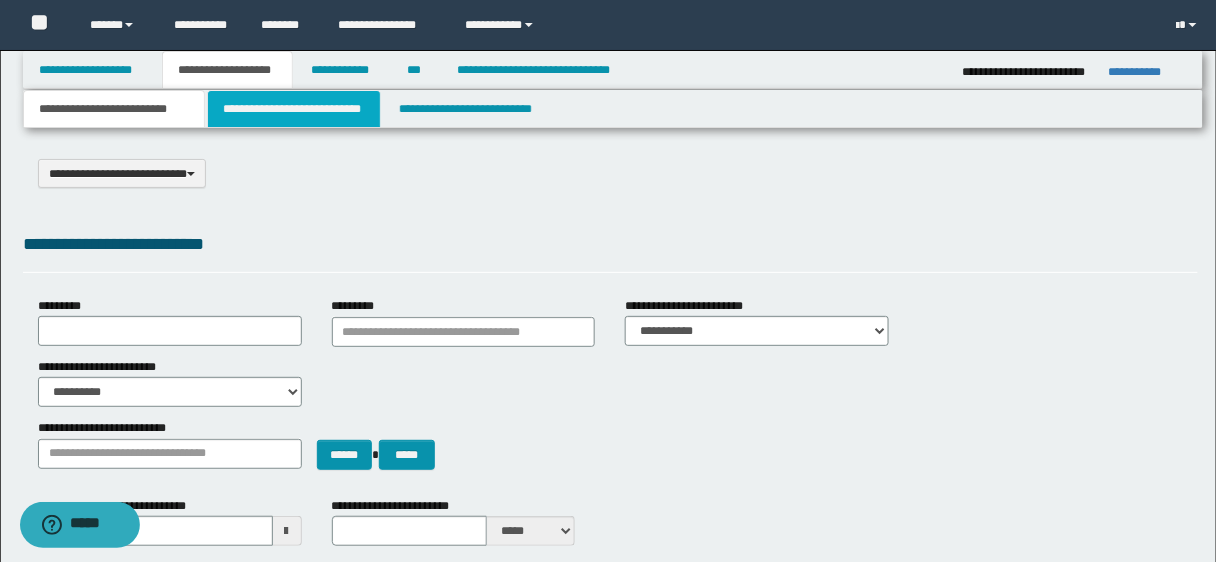 click on "**********" at bounding box center [294, 109] 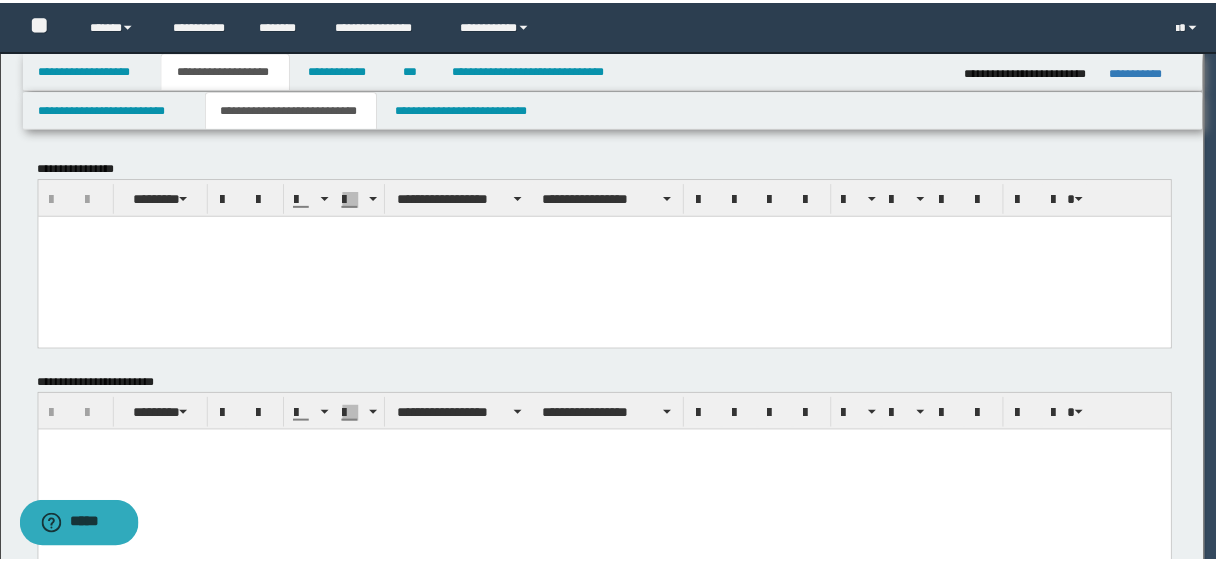 scroll, scrollTop: 0, scrollLeft: 0, axis: both 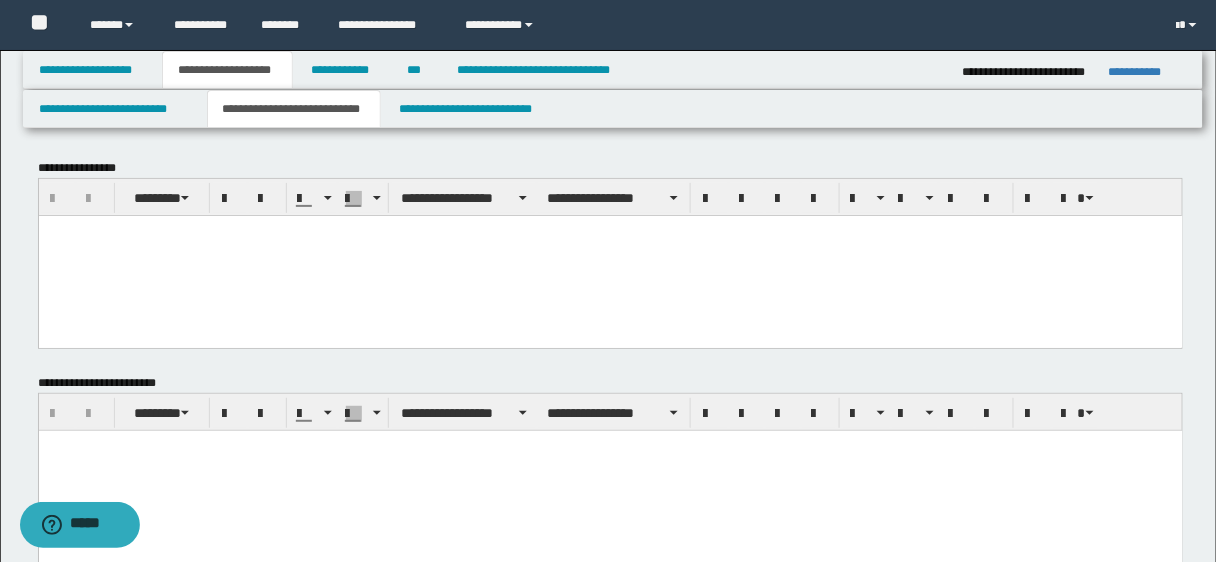 click at bounding box center [610, 255] 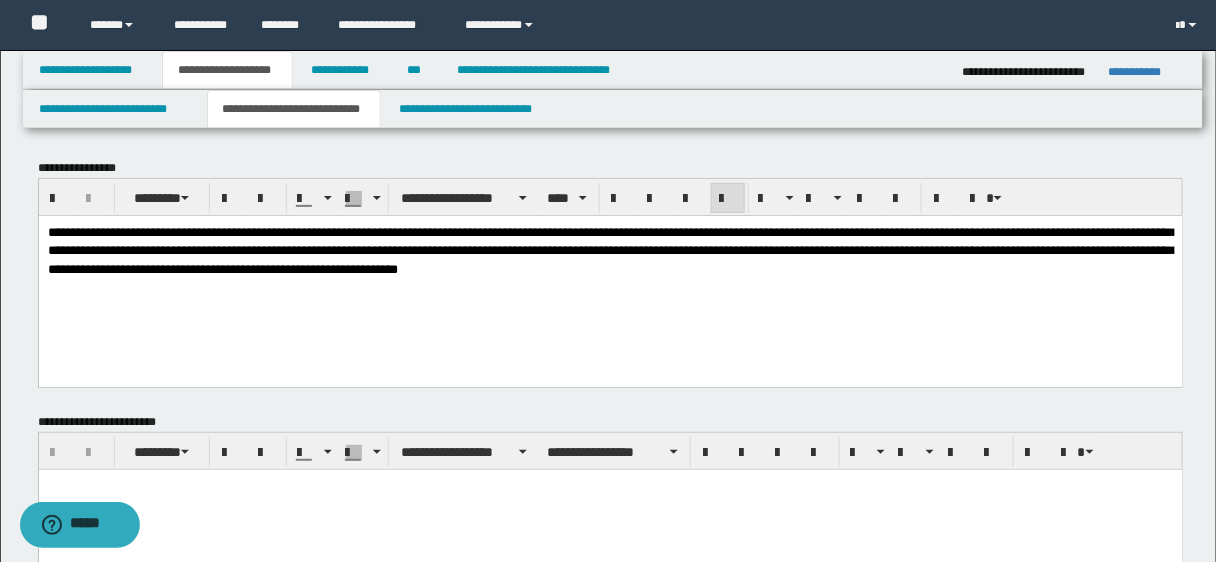 click on "**********" at bounding box center (612, 250) 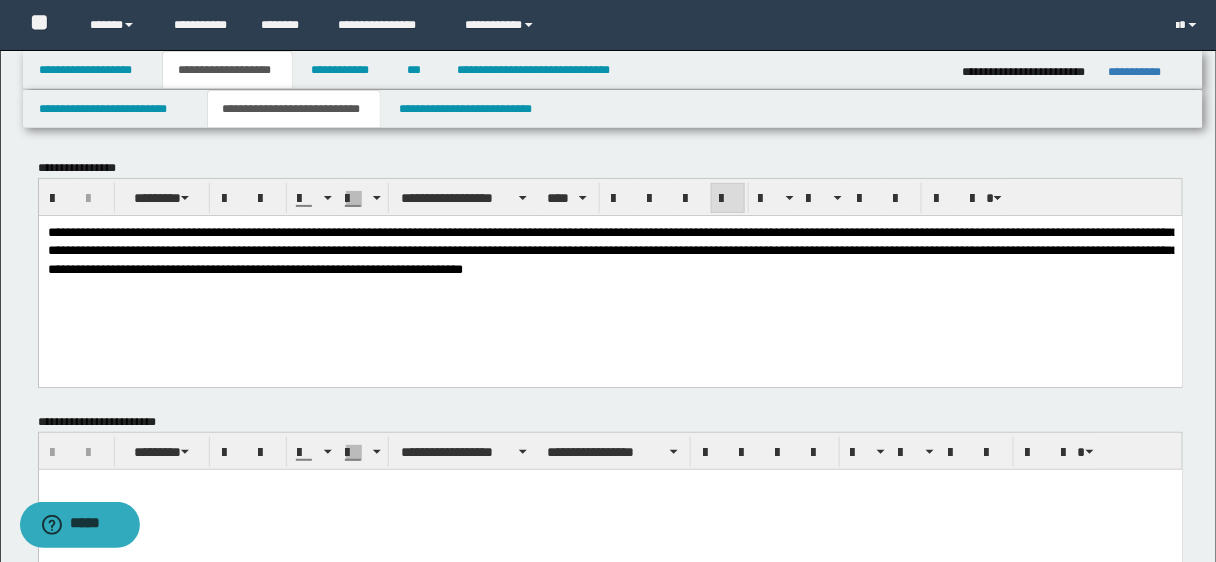 click on "**********" at bounding box center (612, 250) 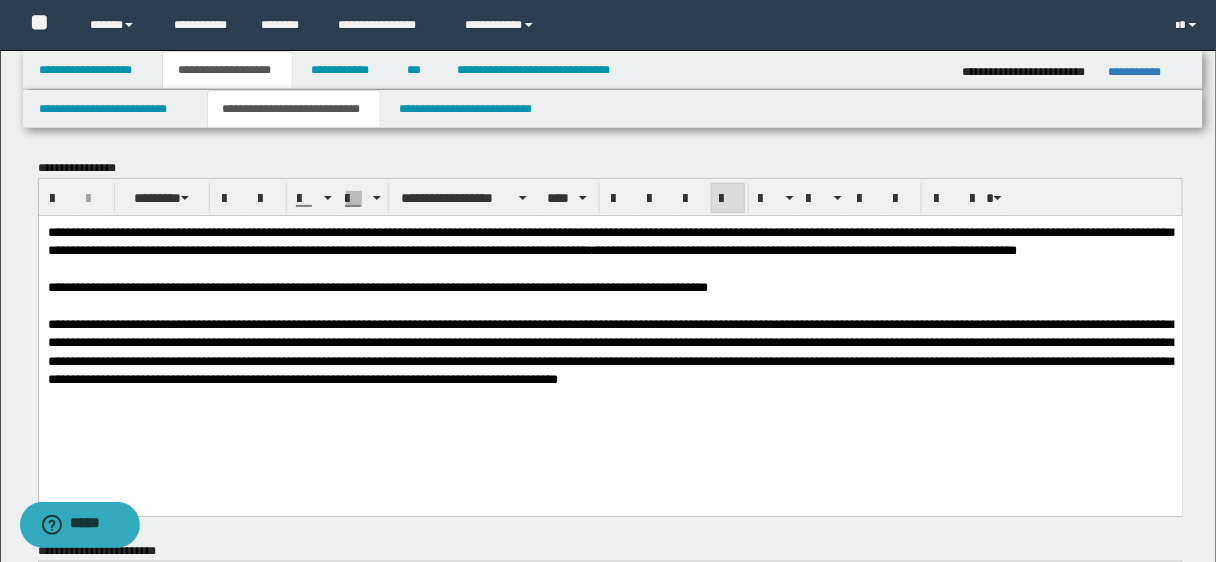 click on "**********" at bounding box center (608, 904) 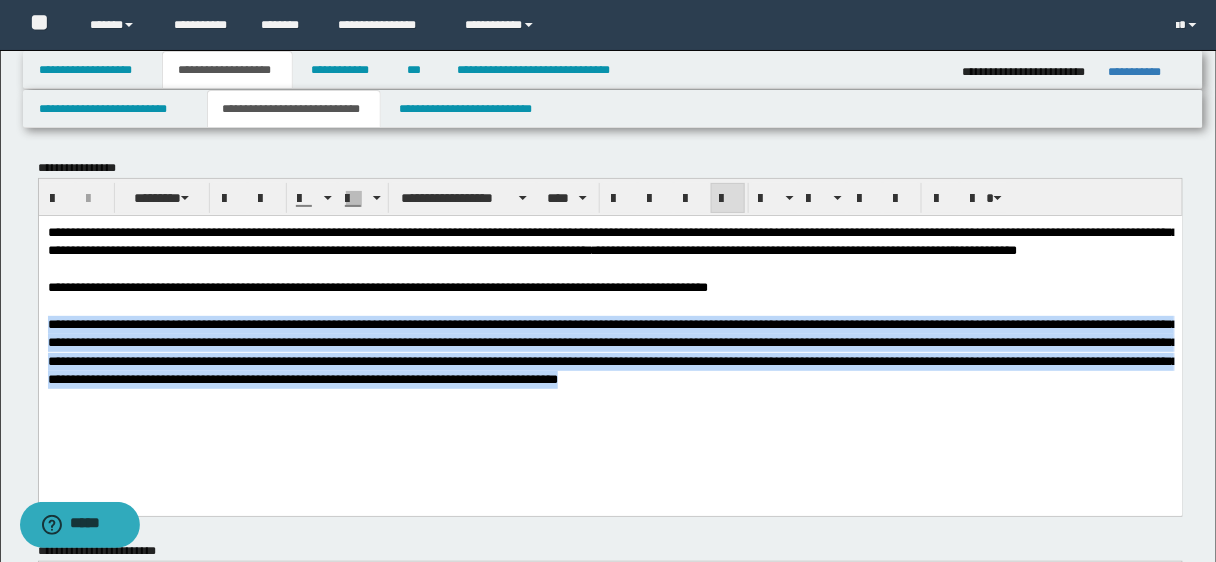 drag, startPoint x: 956, startPoint y: 432, endPoint x: 3, endPoint y: 345, distance: 956.9629 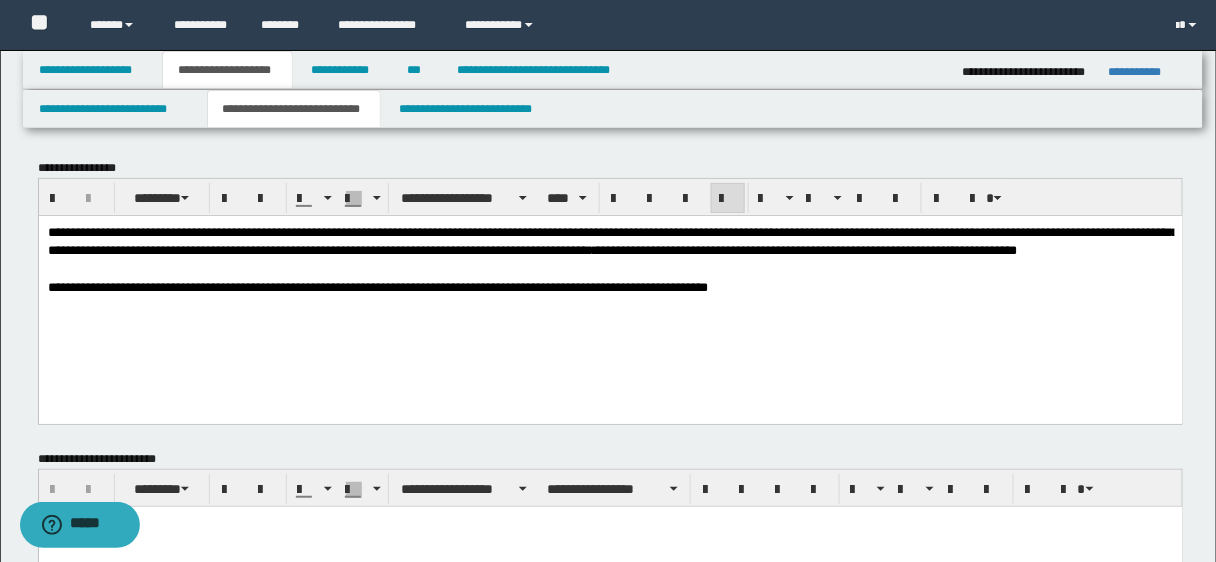 click at bounding box center [610, 521] 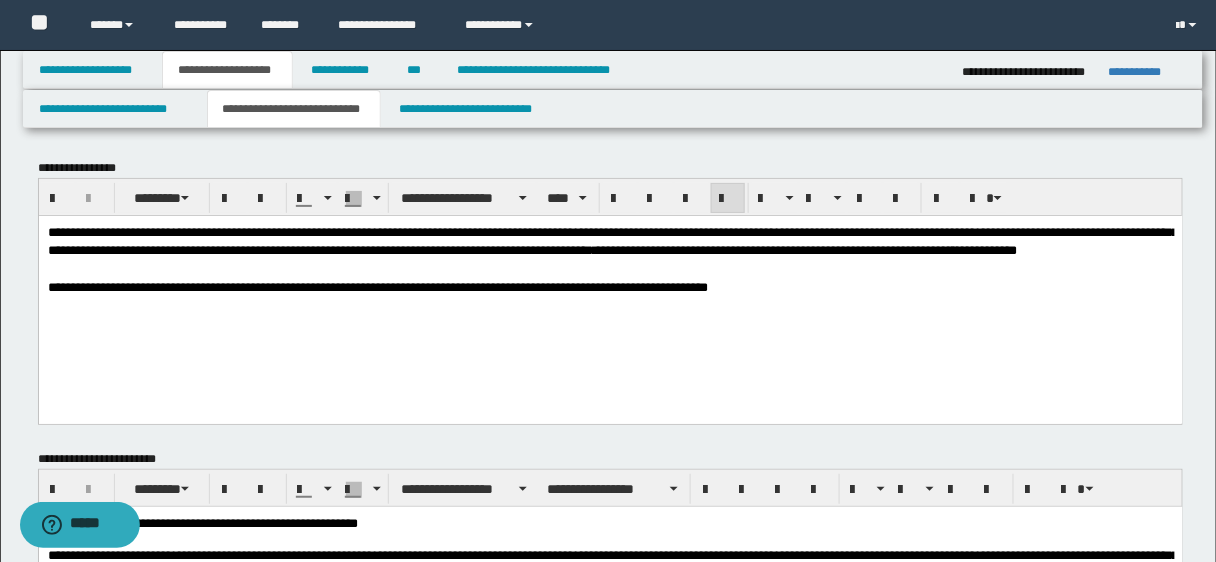 scroll, scrollTop: 492, scrollLeft: 0, axis: vertical 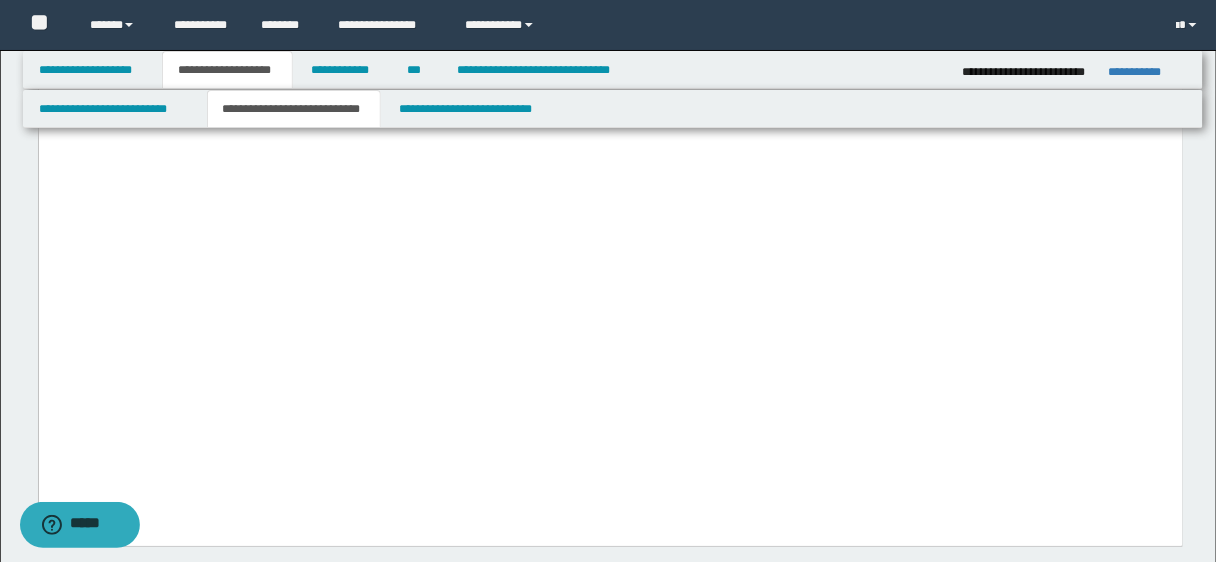 click on "**********" at bounding box center [610, -4658] 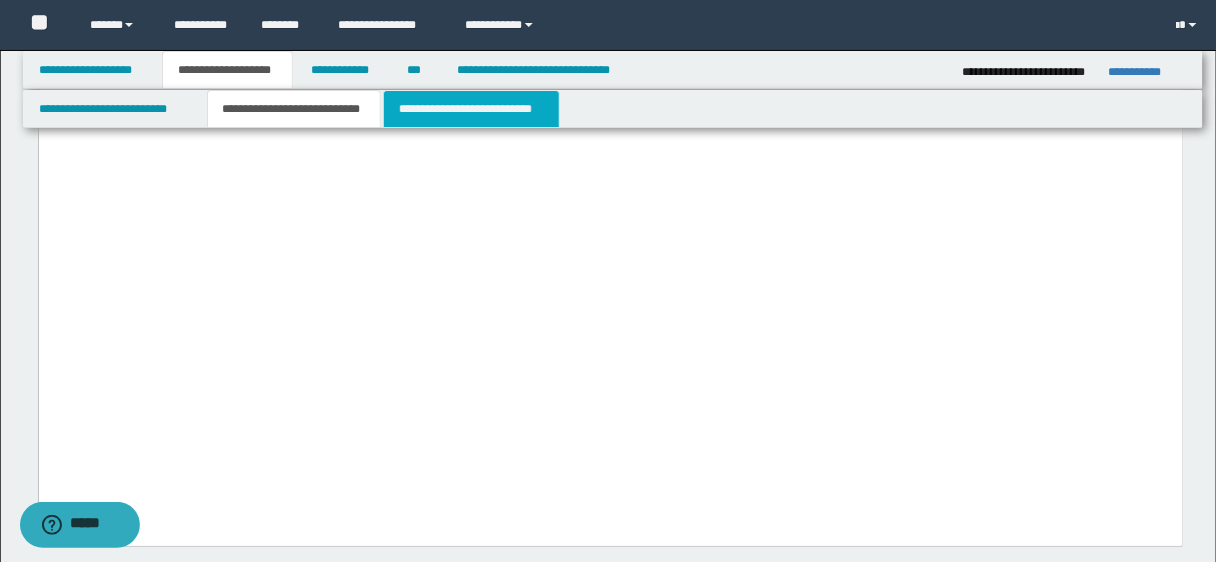 click on "**********" at bounding box center [471, 109] 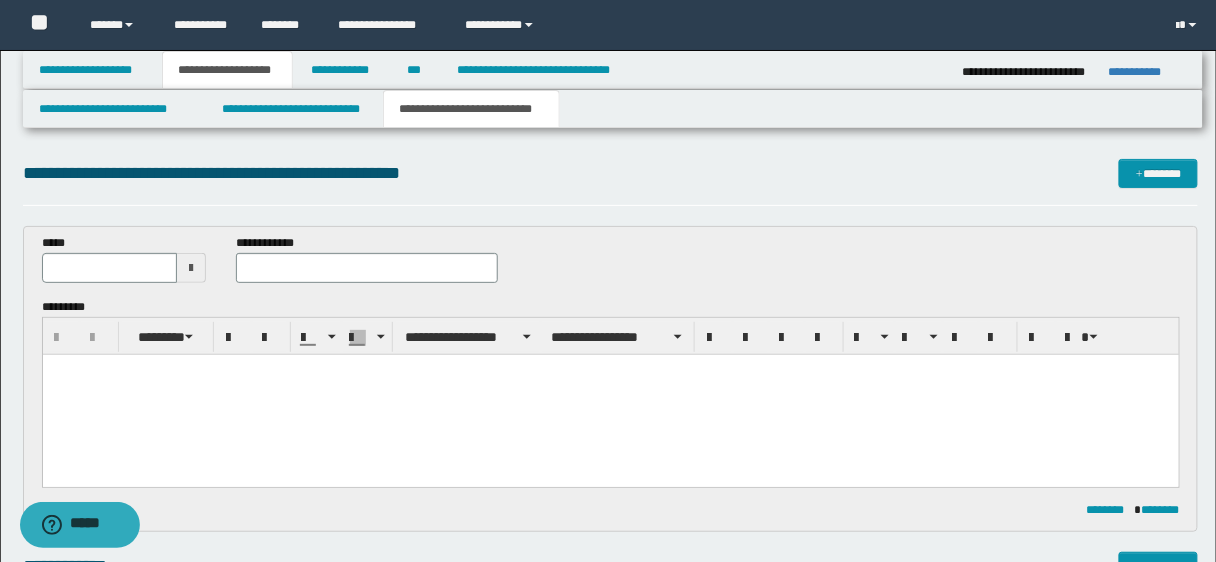 scroll, scrollTop: 0, scrollLeft: 0, axis: both 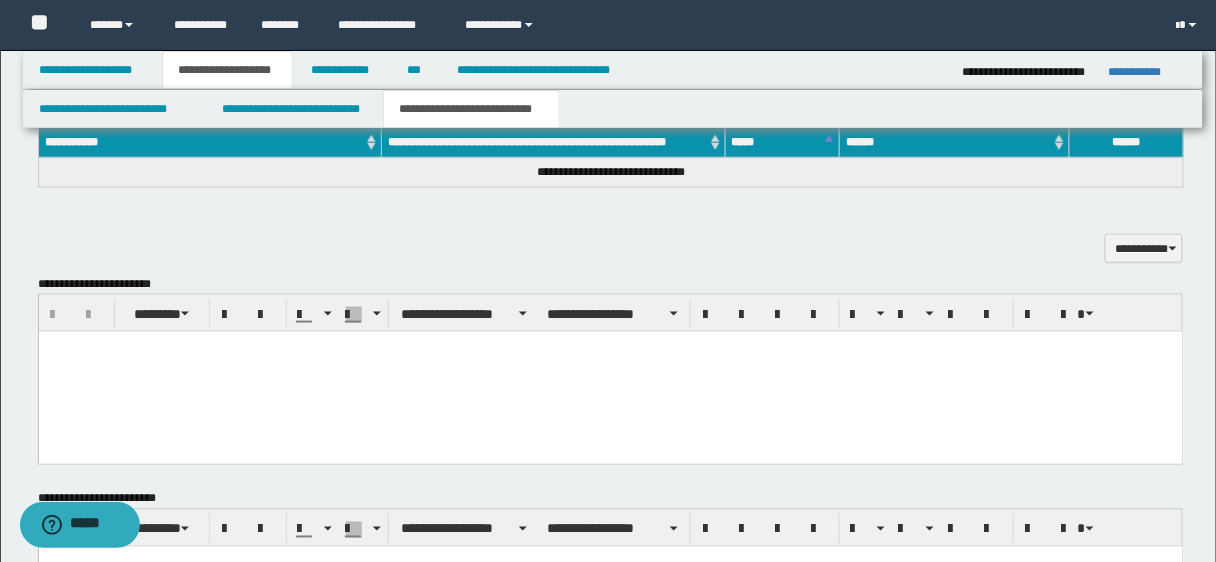 click at bounding box center (610, 346) 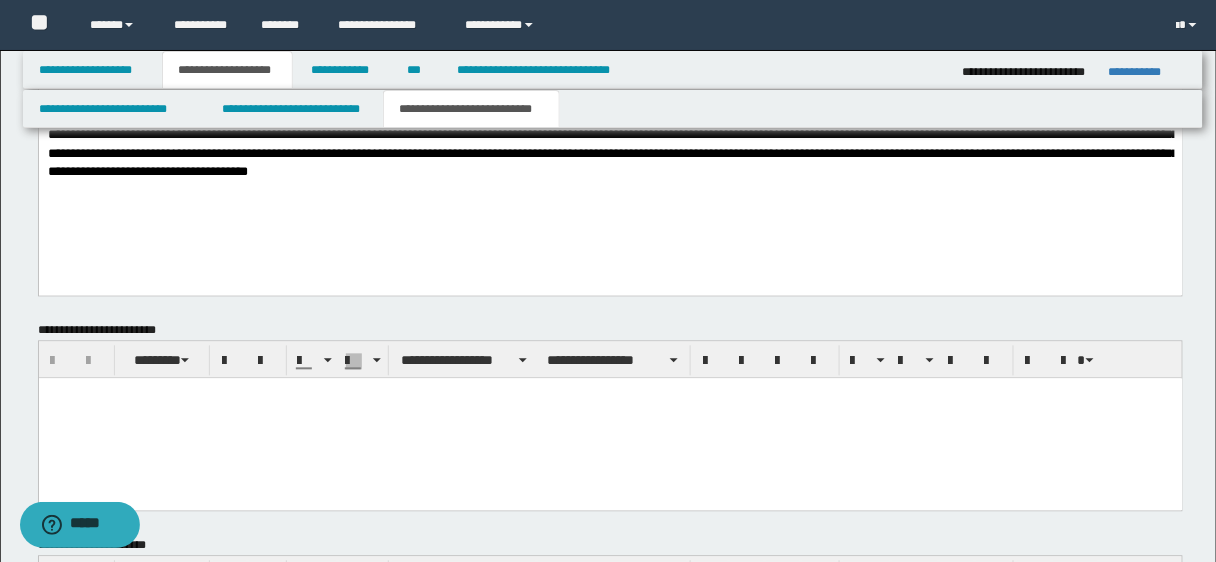 scroll, scrollTop: 923, scrollLeft: 0, axis: vertical 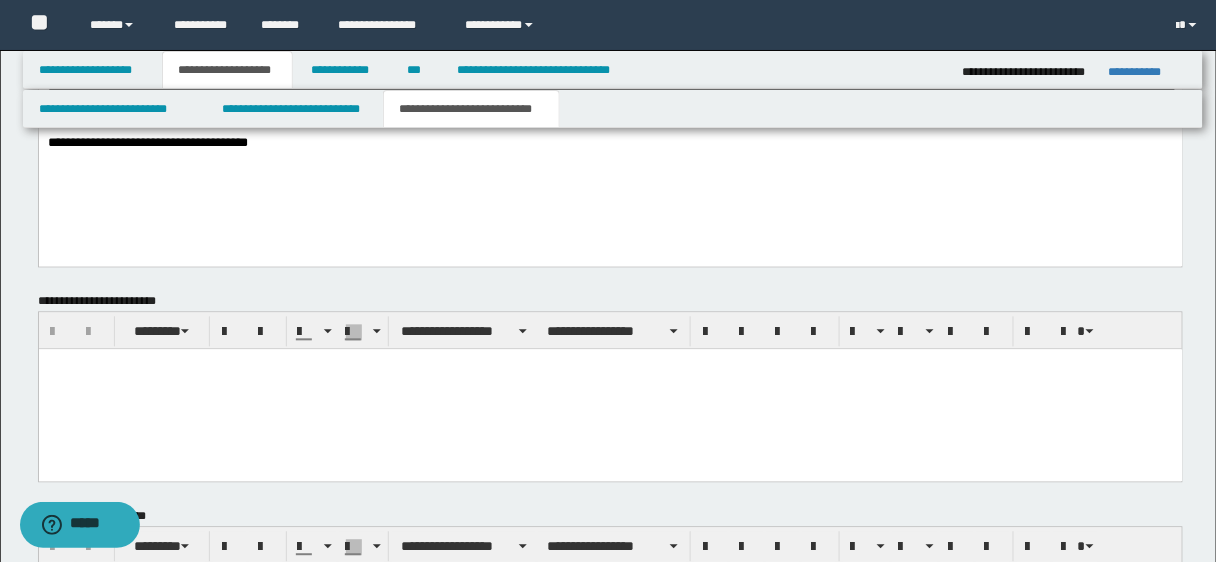 click on "**********" at bounding box center [610, 57] 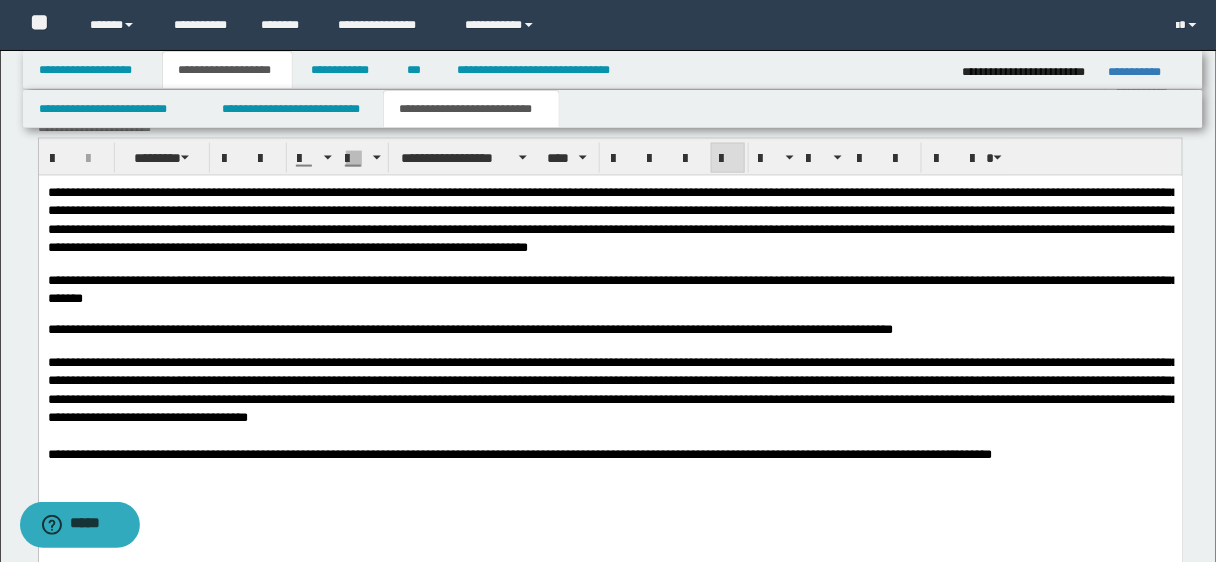 scroll, scrollTop: 645, scrollLeft: 0, axis: vertical 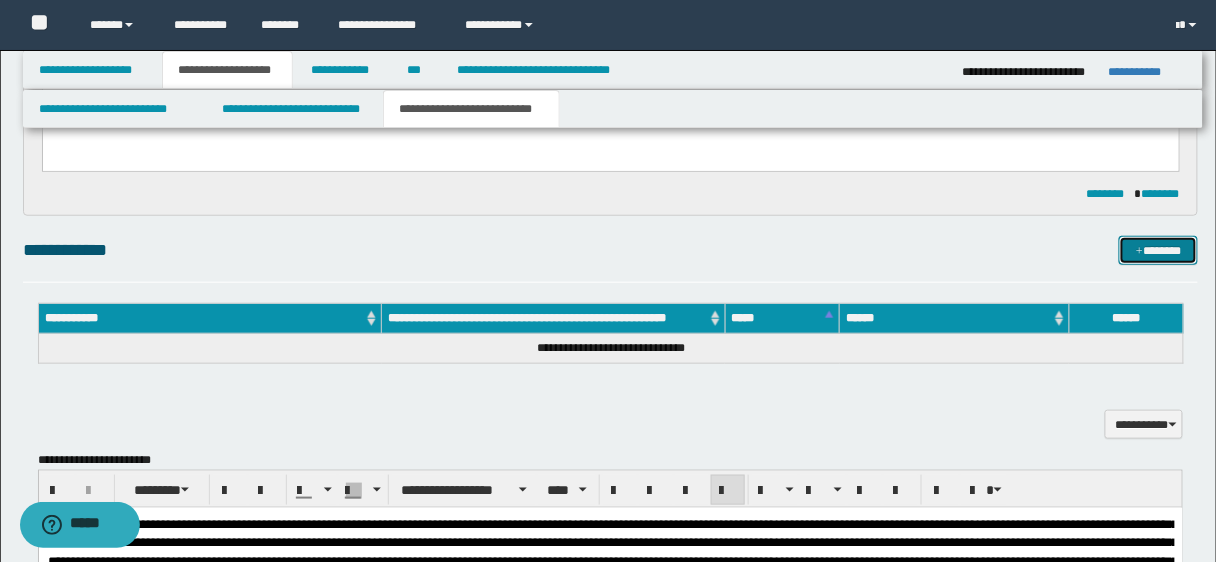 click on "*******" at bounding box center [1158, 250] 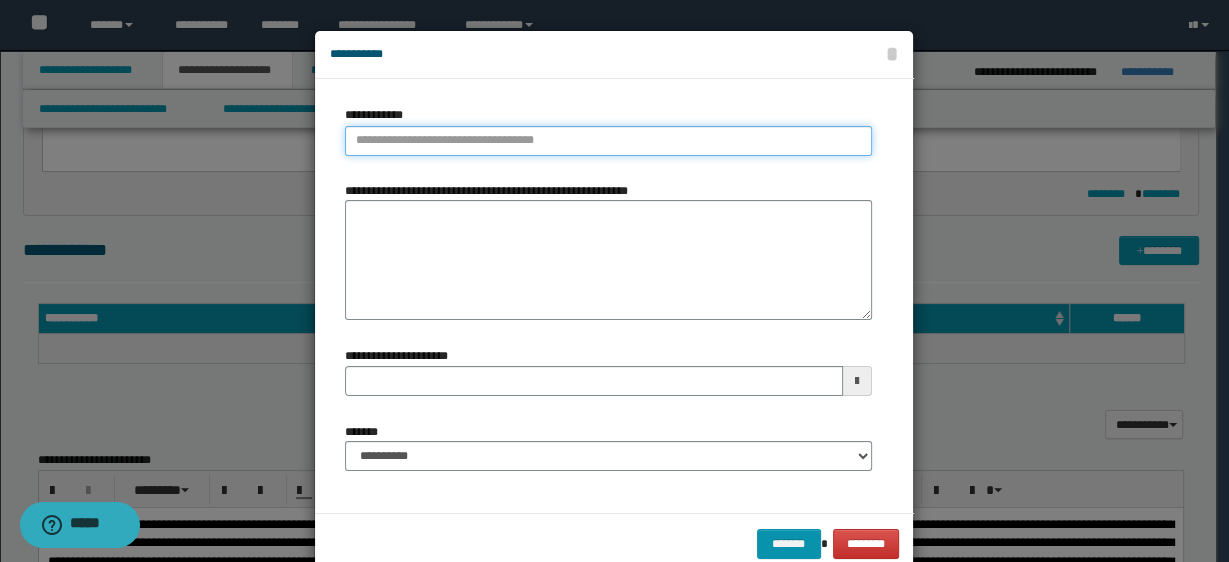 click on "**********" at bounding box center (608, 141) 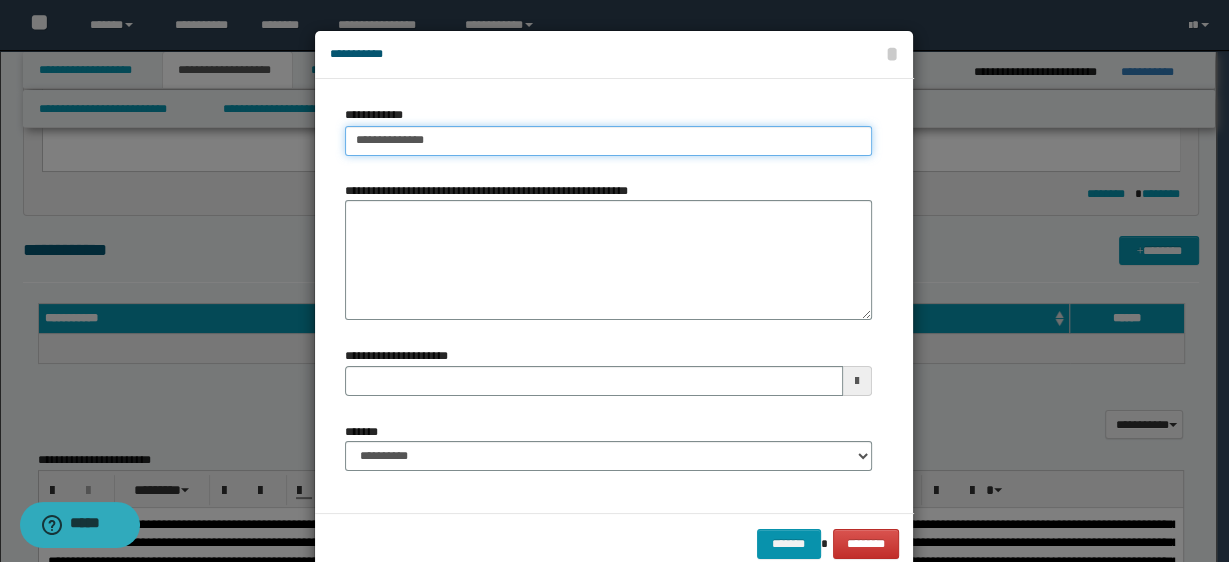 type on "**********" 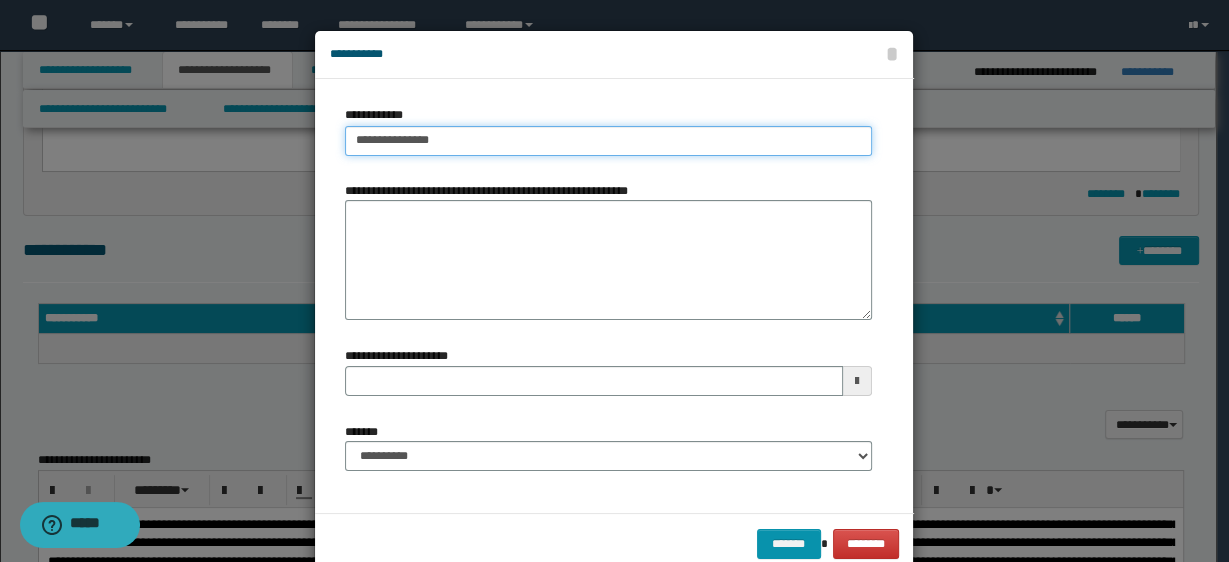 type on "**********" 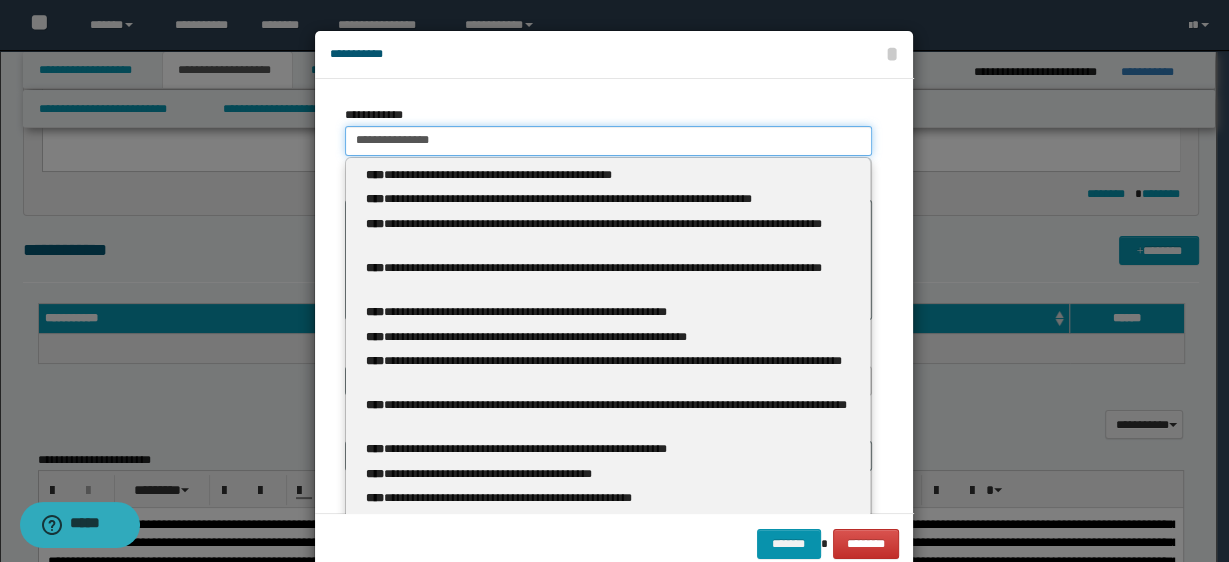 type 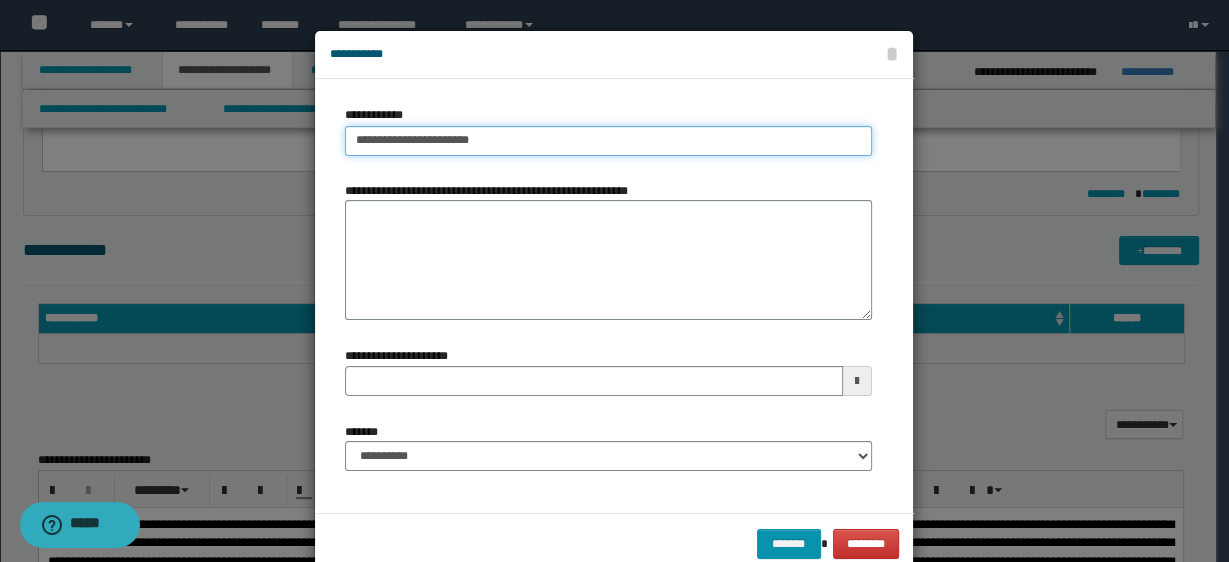 type on "**********" 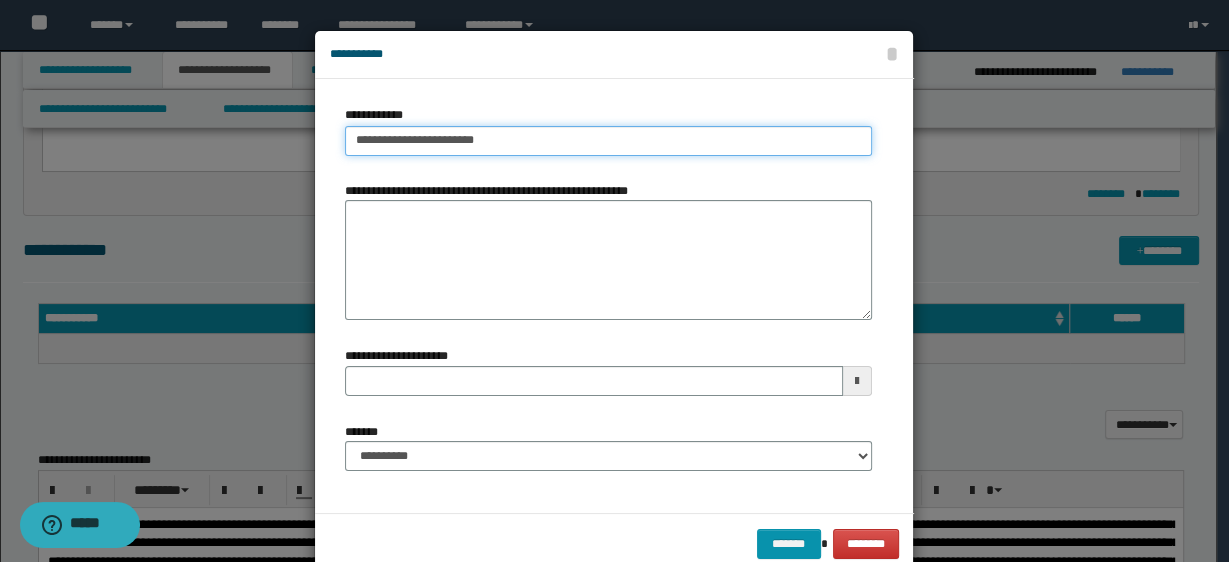 type on "**********" 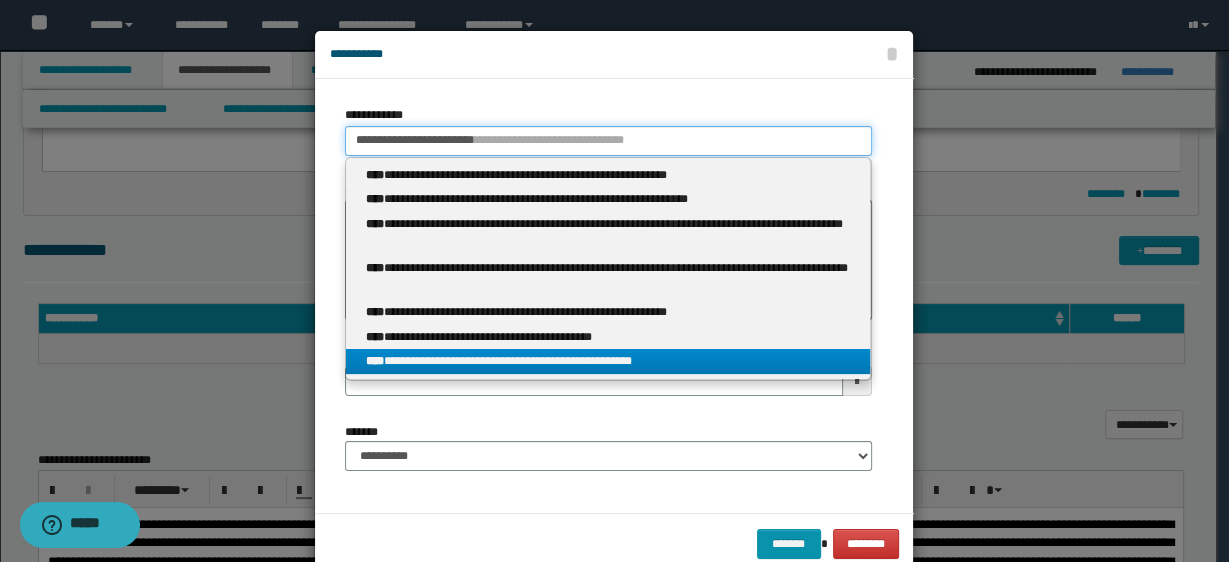 type on "**********" 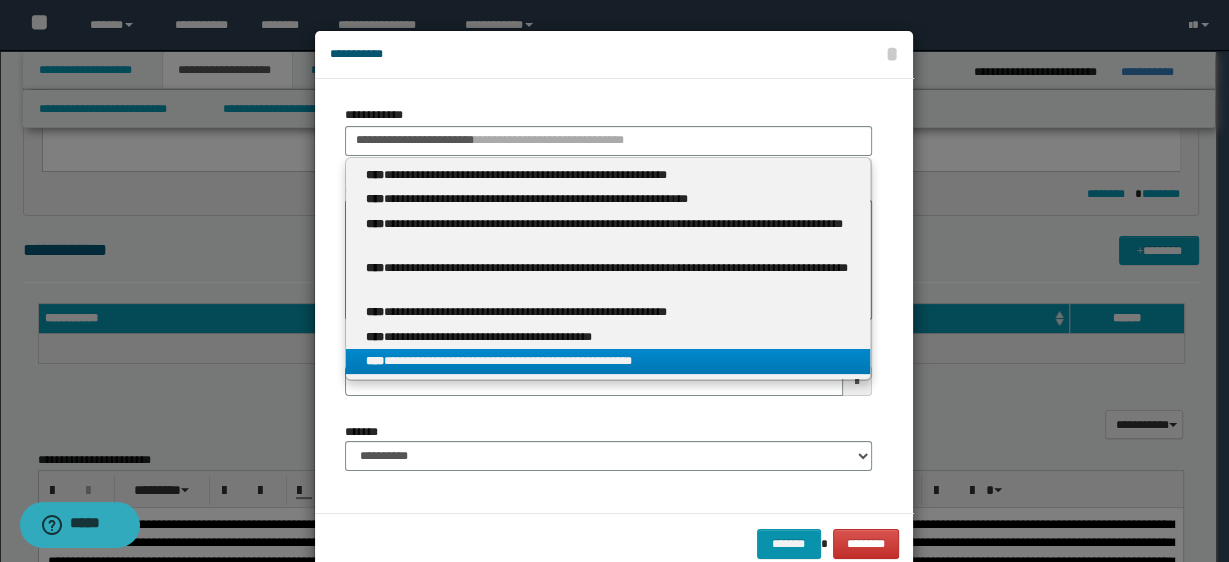 click on "**********" at bounding box center [608, 361] 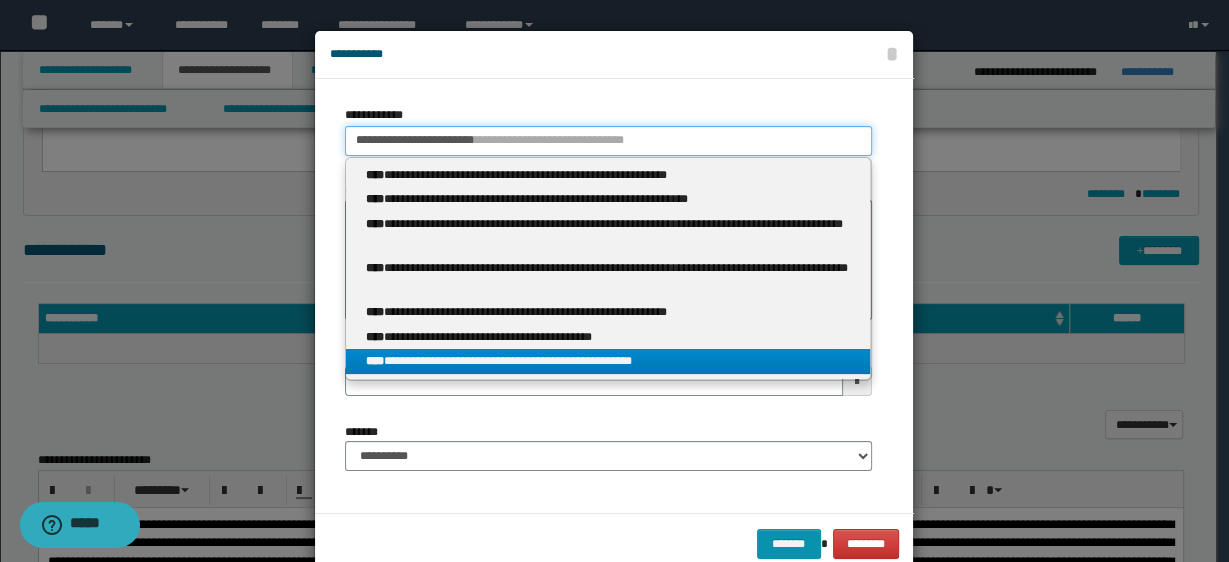 type 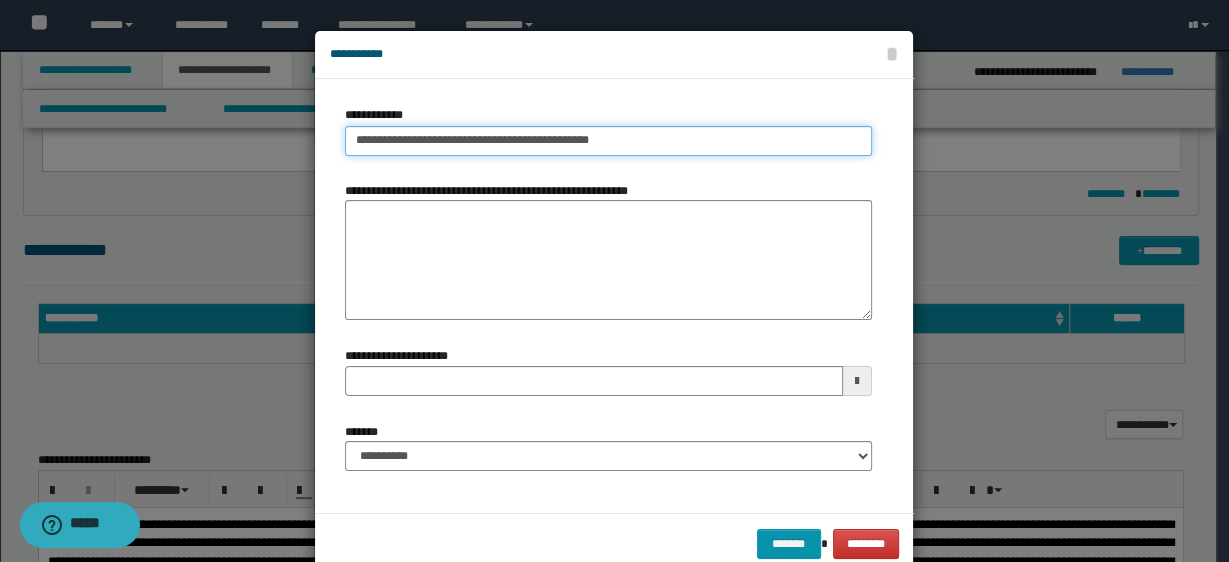 type 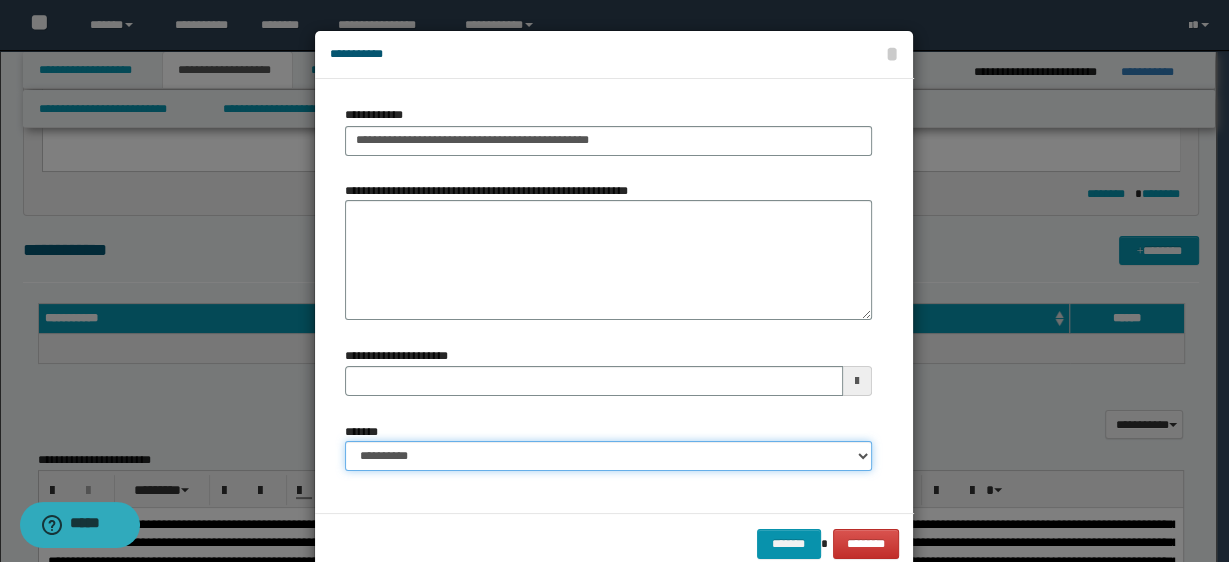 click on "**********" at bounding box center (608, 456) 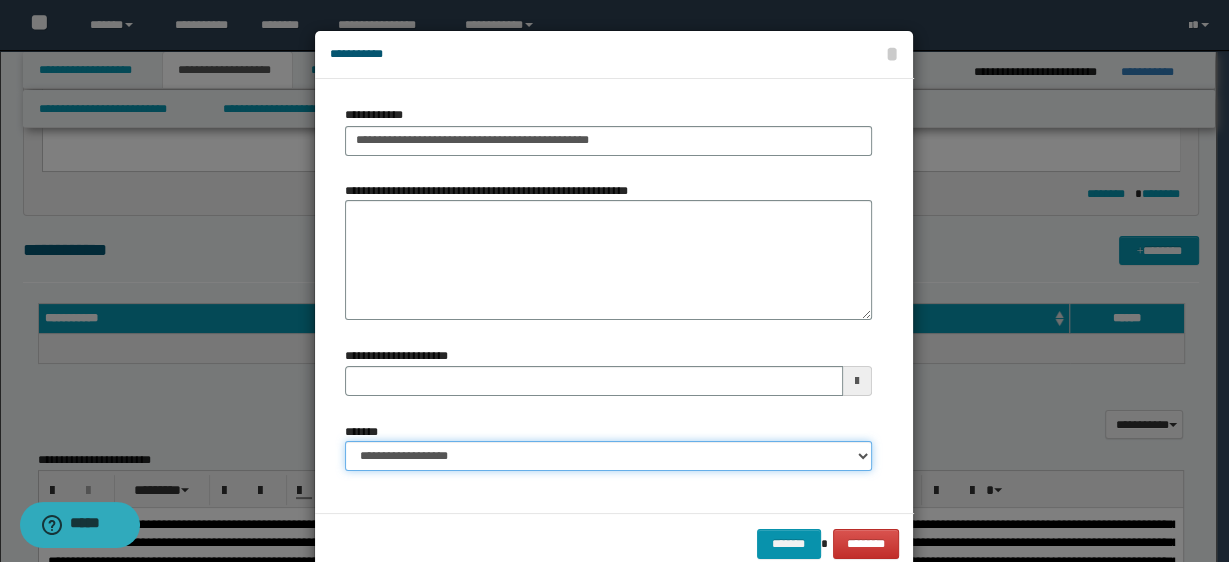 type 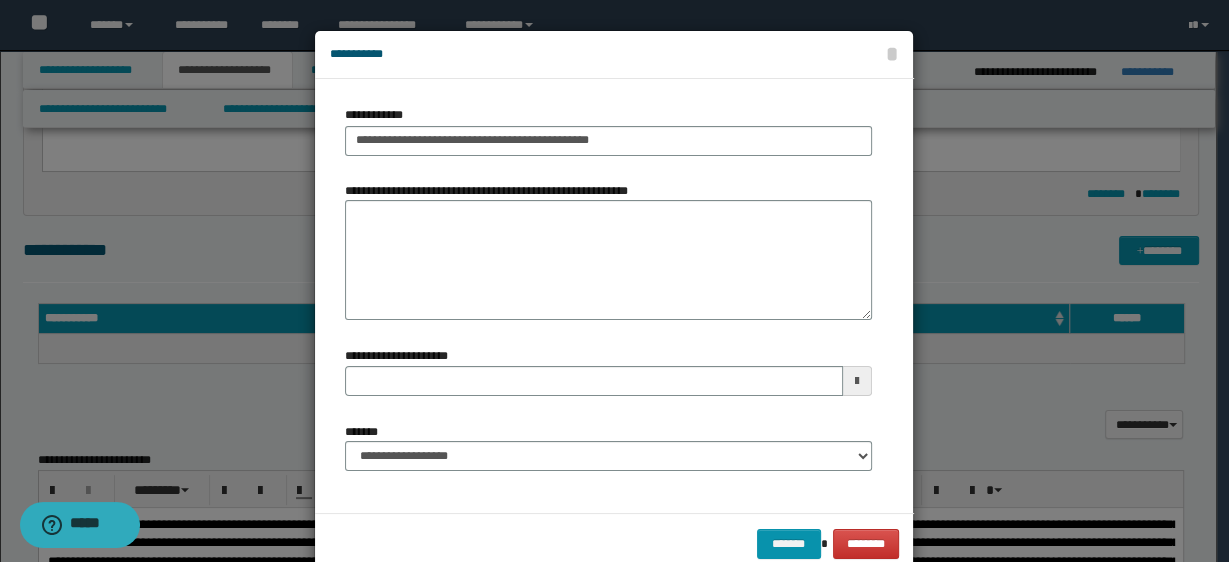 click on "*******
********" at bounding box center [614, 543] 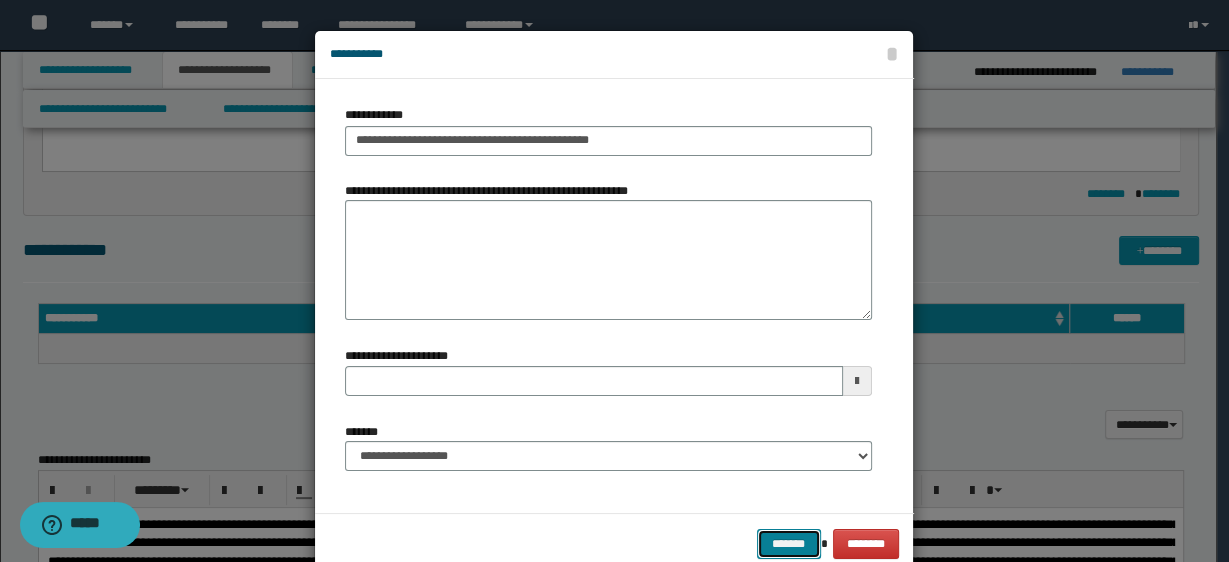 click on "*******" at bounding box center (789, 543) 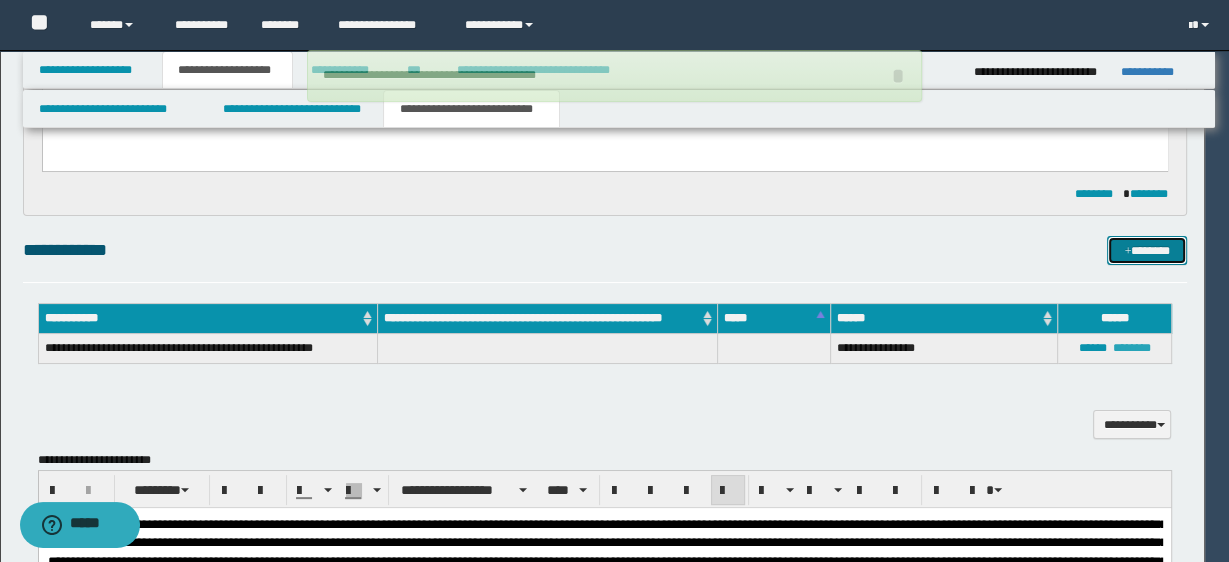 type 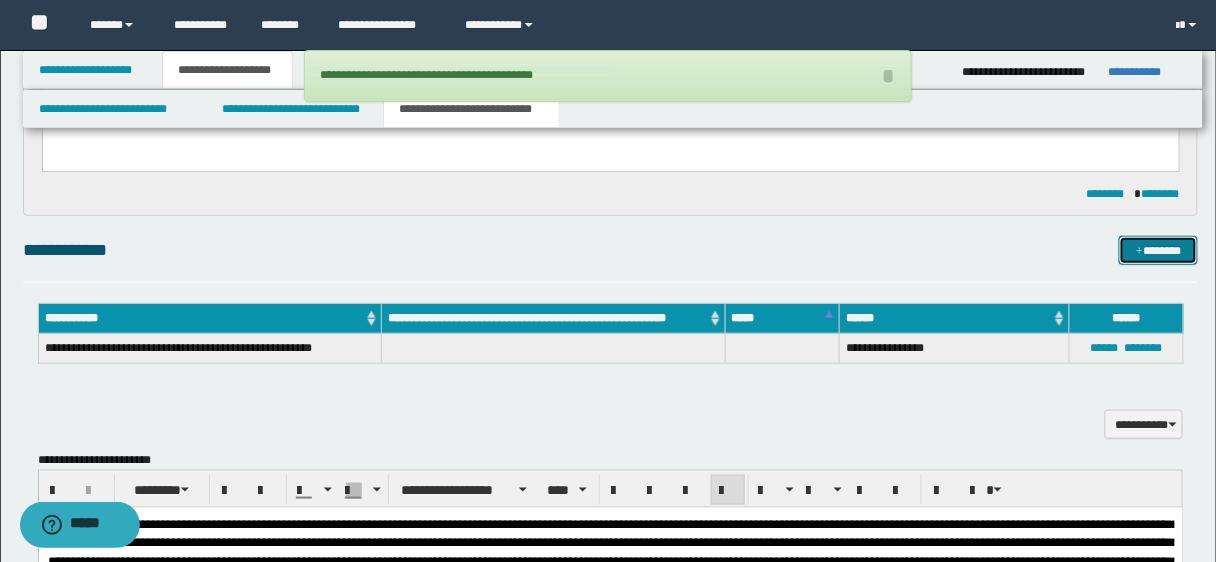 click on "*******" at bounding box center (1158, 250) 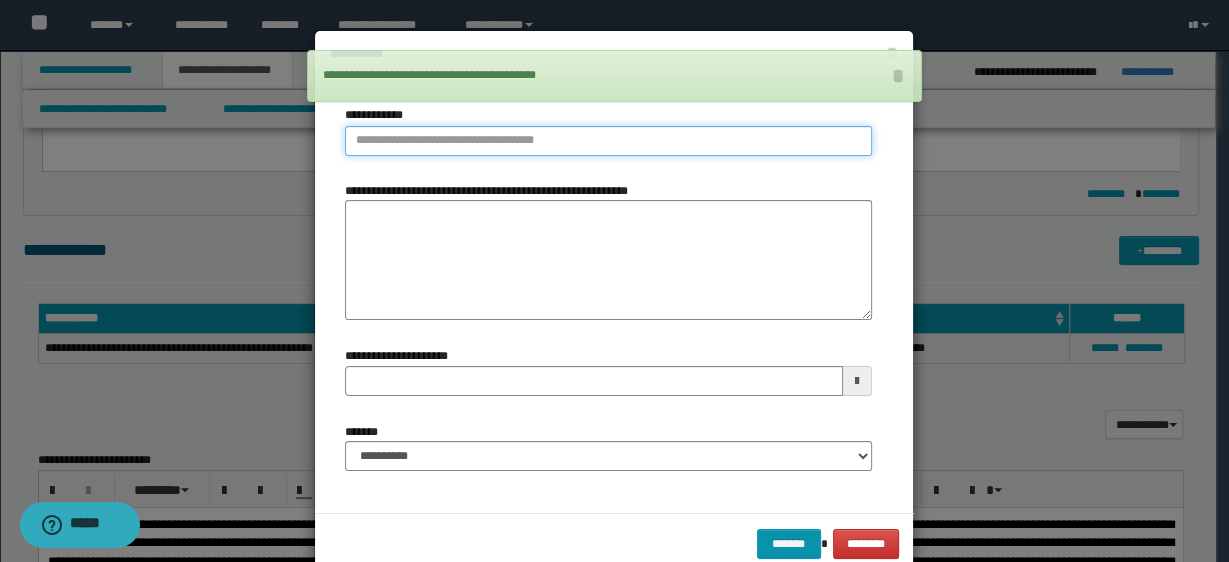 type on "**********" 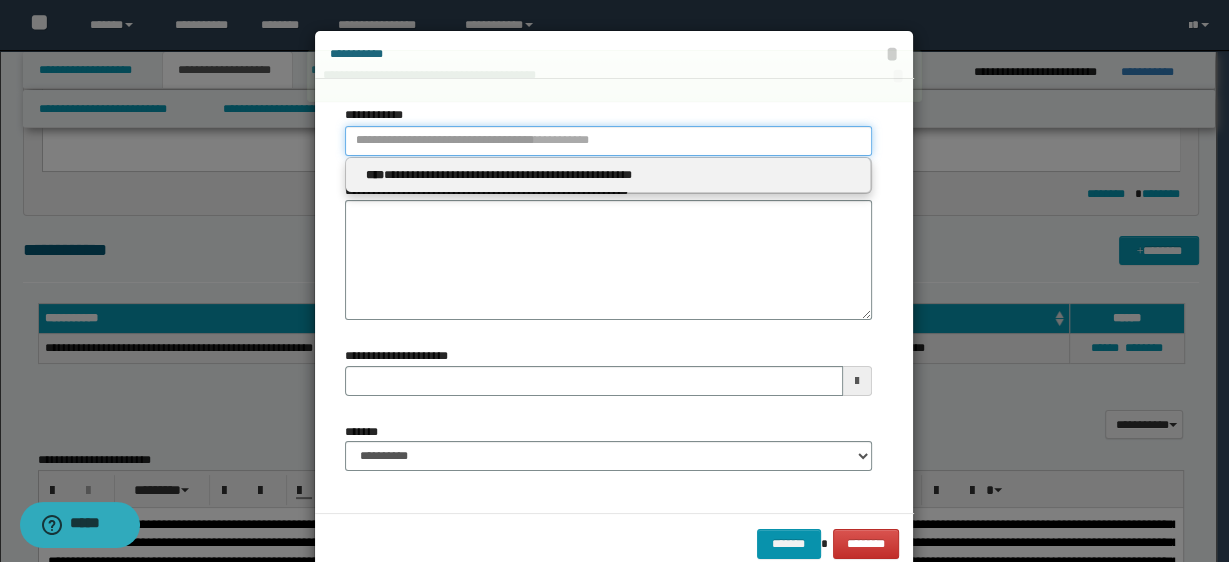 click on "**********" at bounding box center [608, 141] 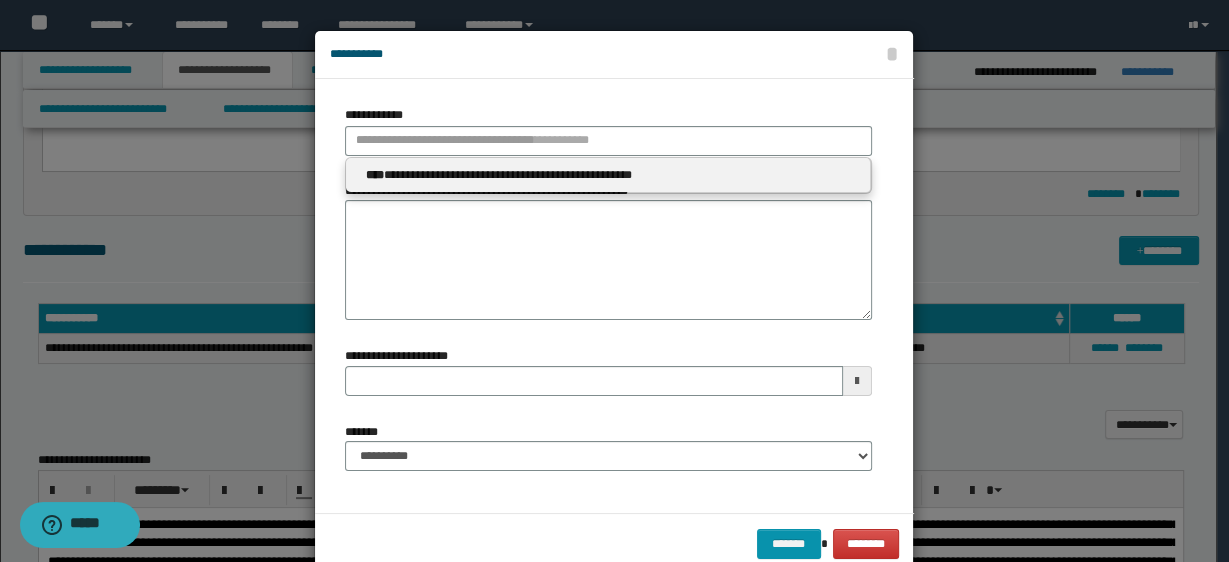 type 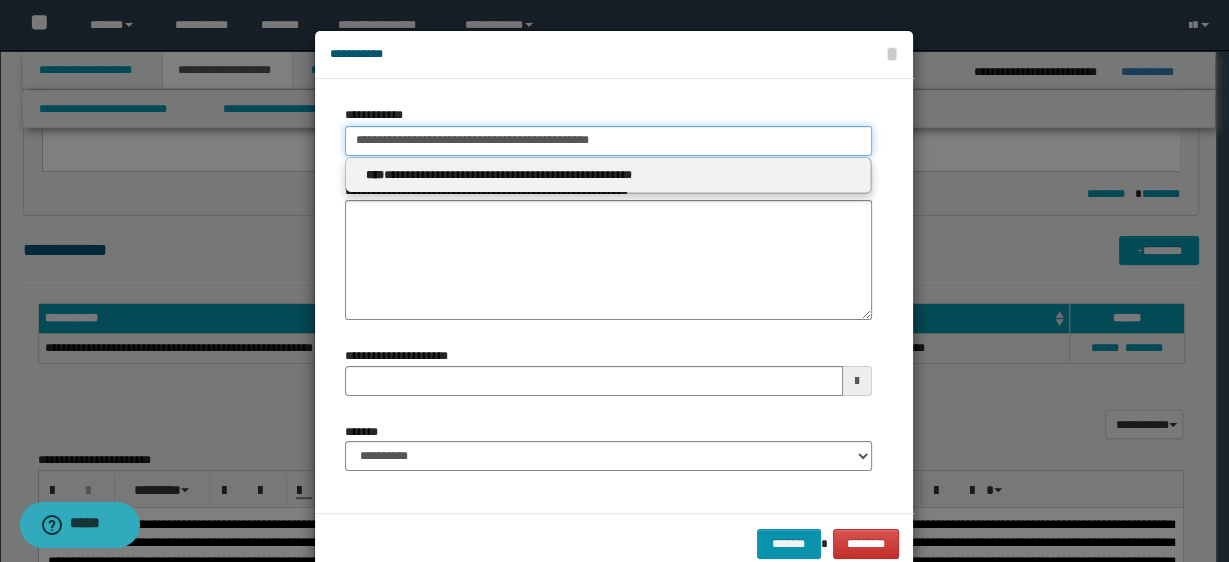 type on "**********" 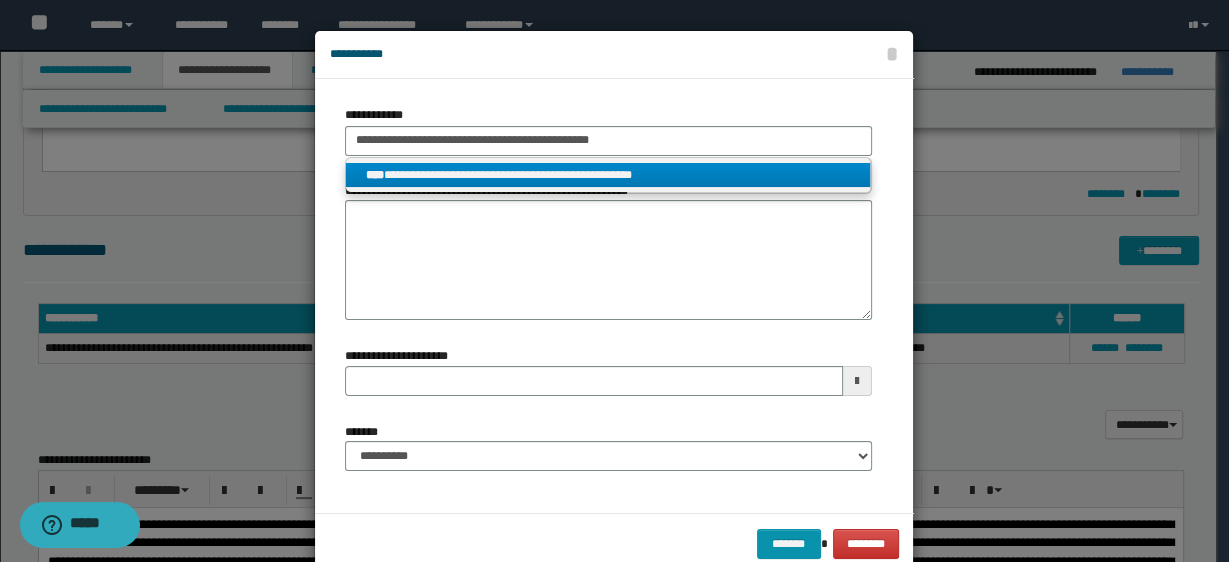 click on "**********" at bounding box center (608, 175) 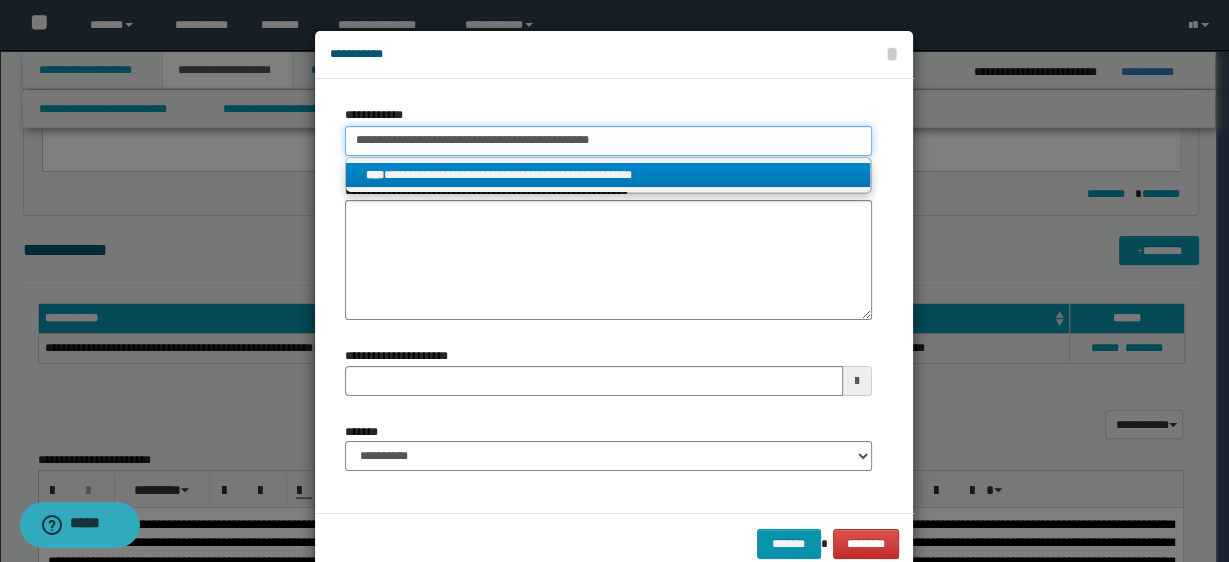 type 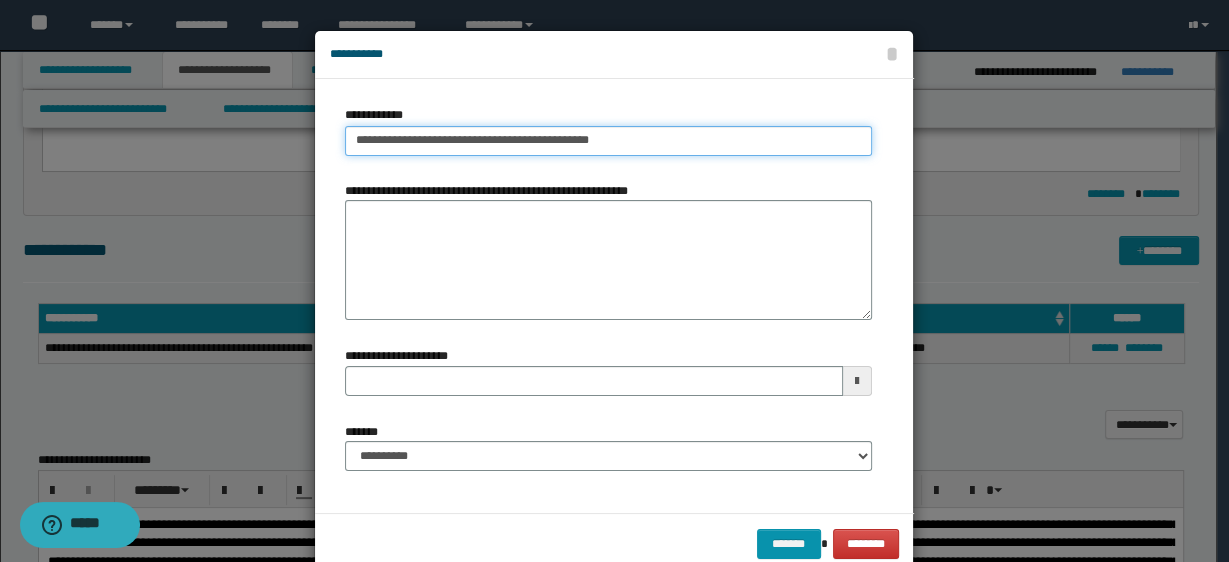 type 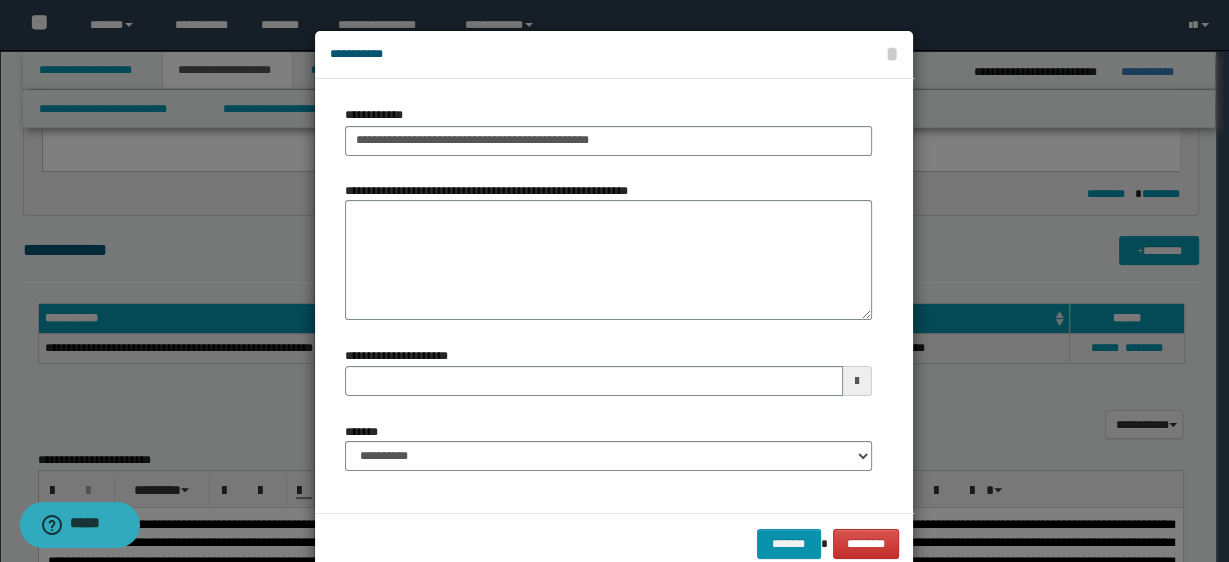click on "**********" at bounding box center (608, 447) 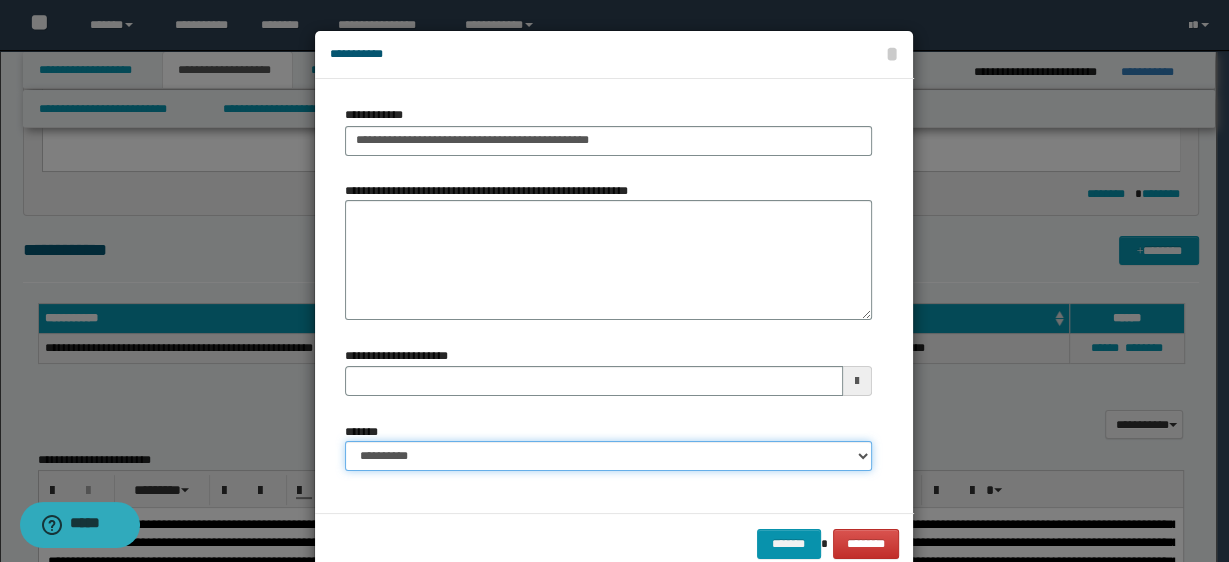 click on "**********" at bounding box center (608, 456) 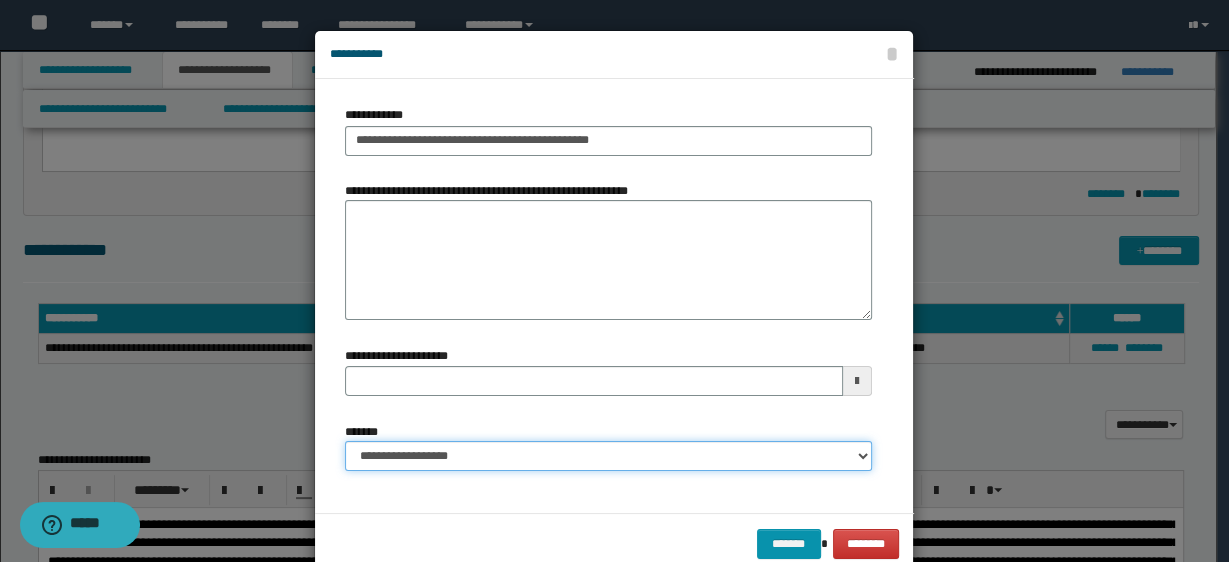 type 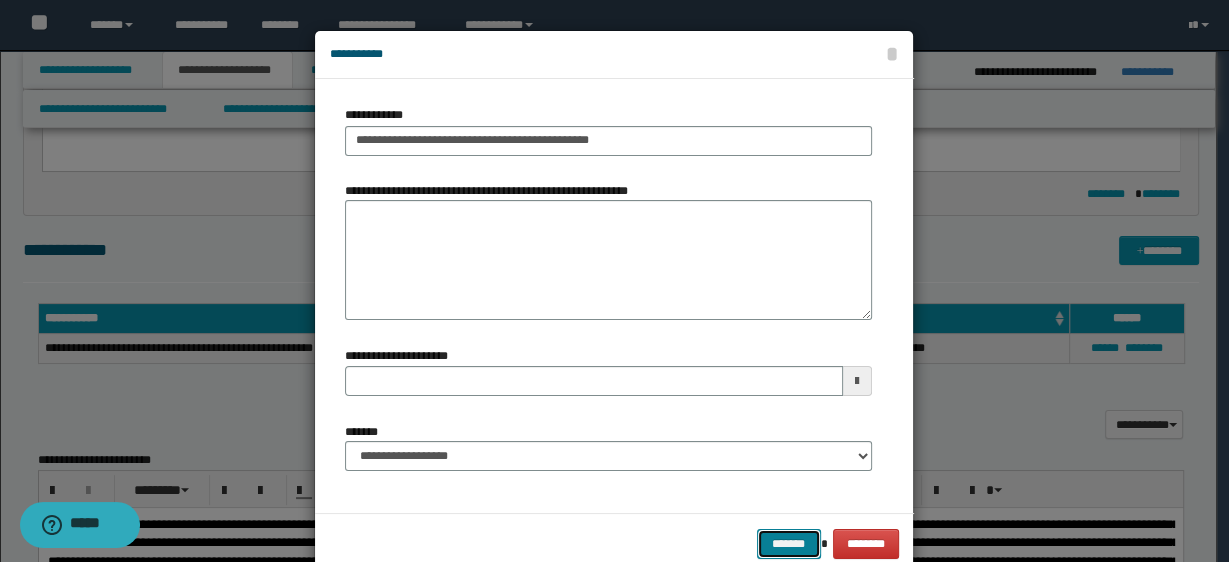 click on "*******" at bounding box center [789, 543] 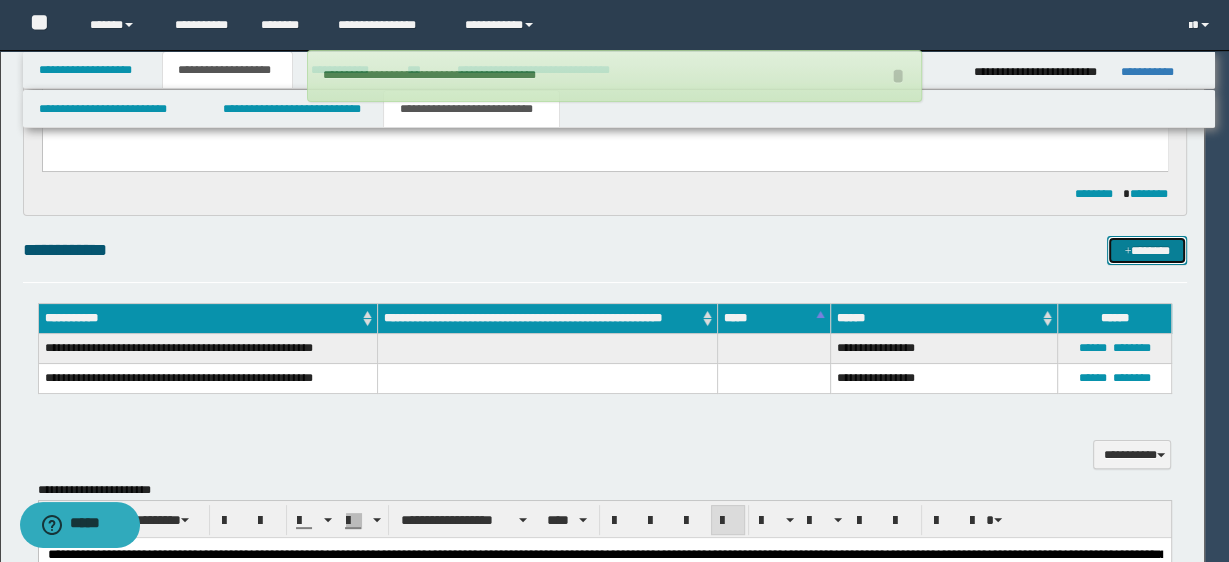 type 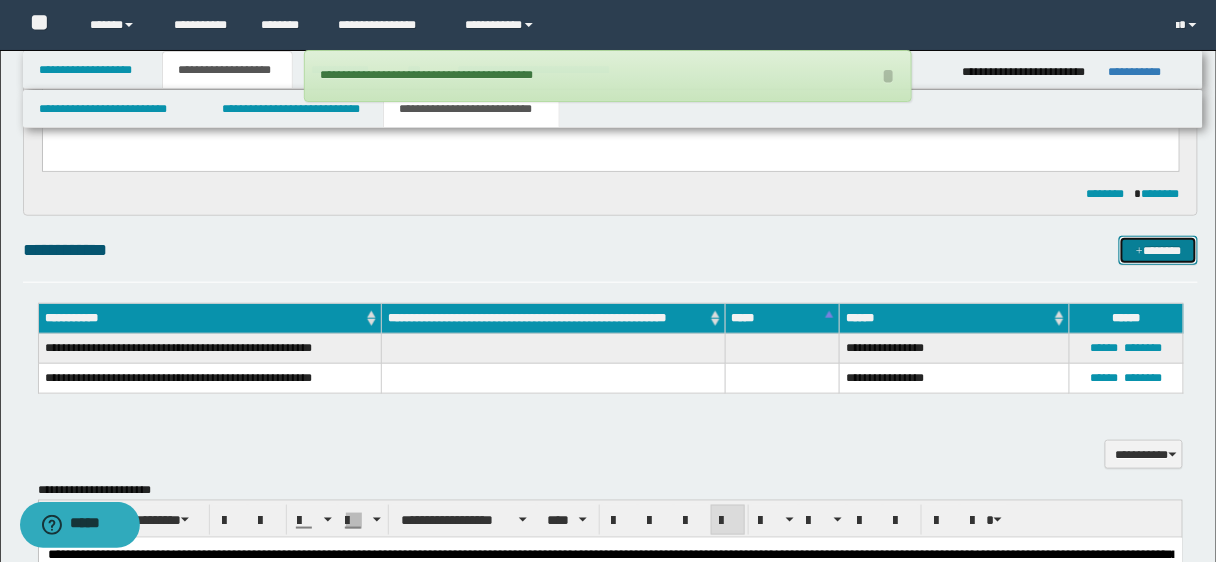 click on "*******" at bounding box center [1158, 250] 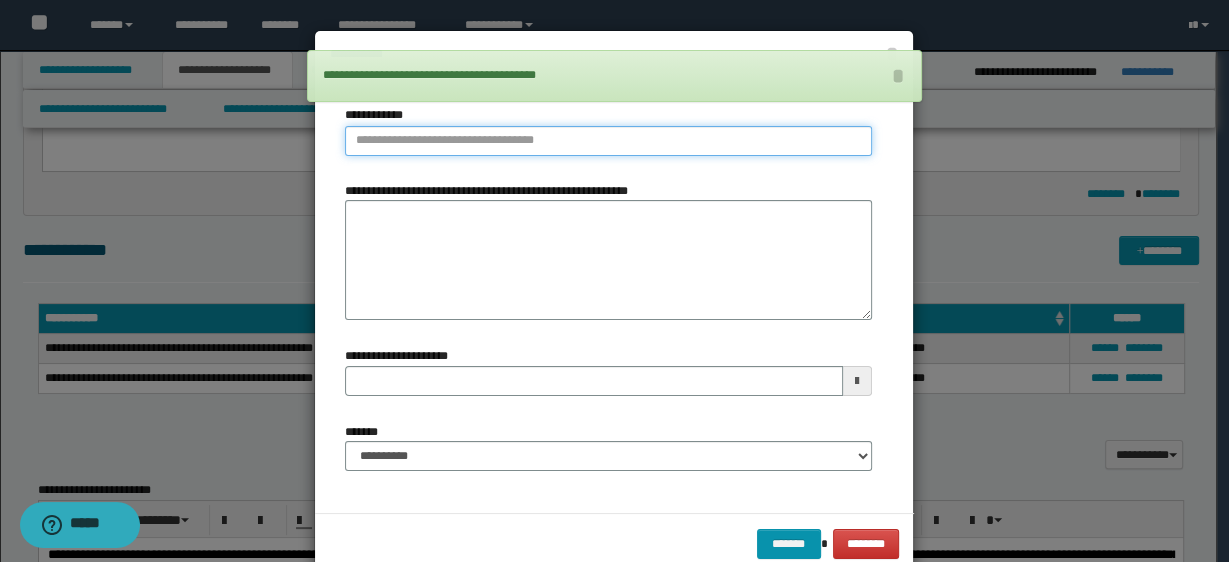 type on "**********" 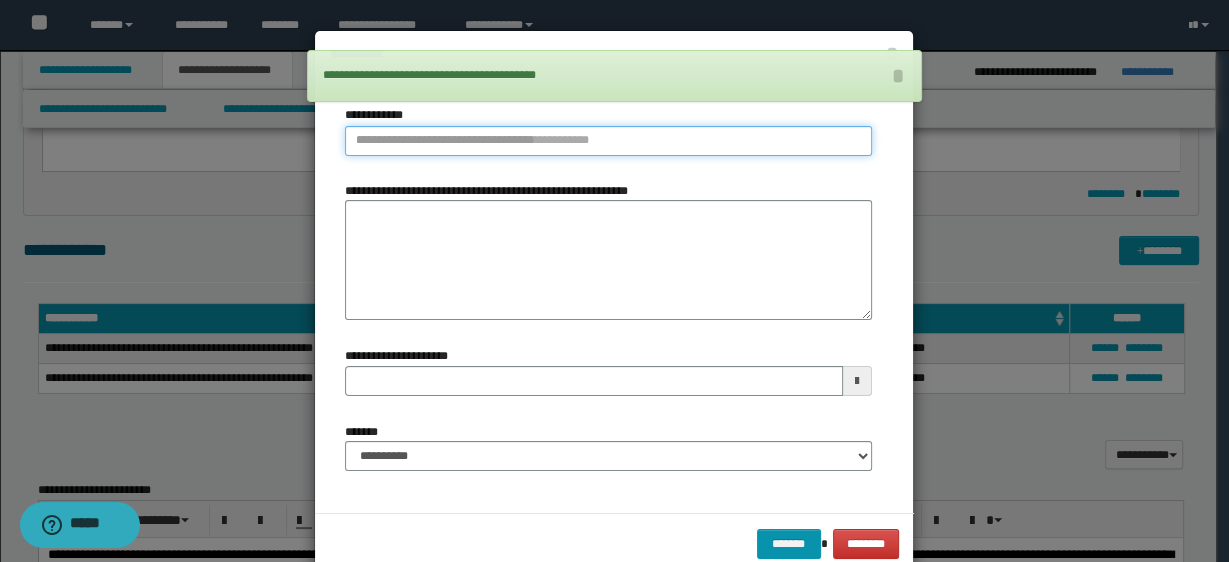 click on "**********" at bounding box center (608, 141) 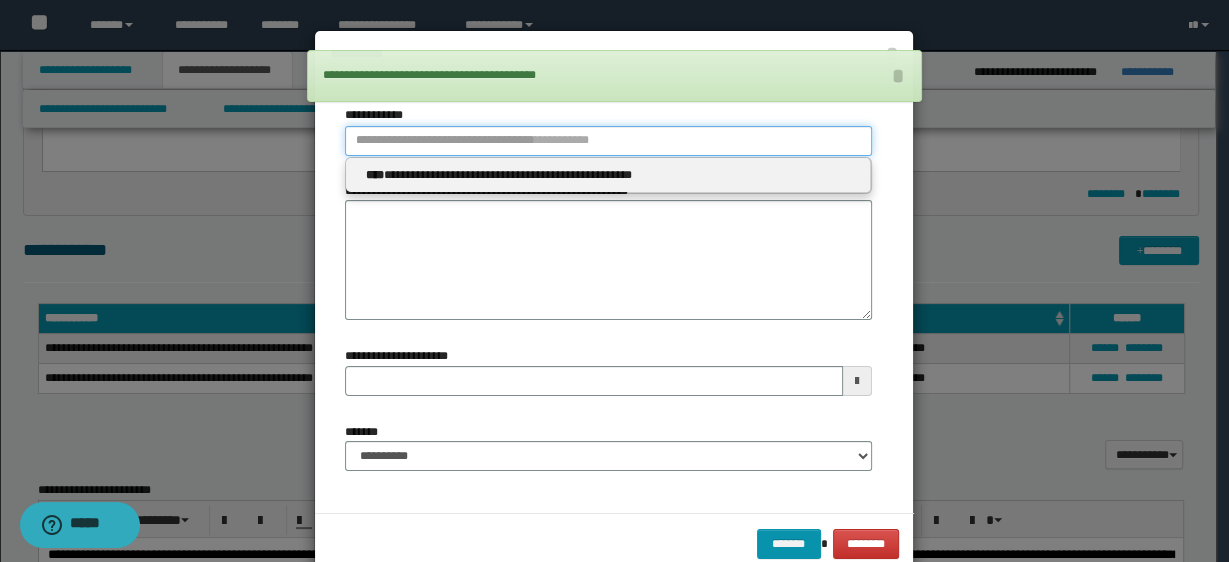 type 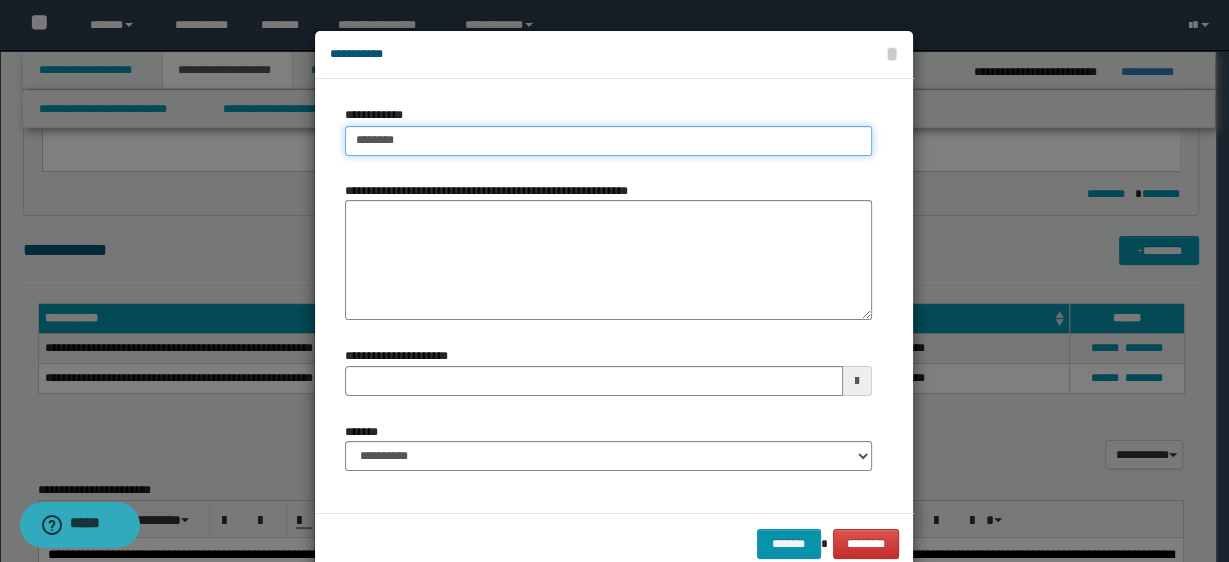 type on "*********" 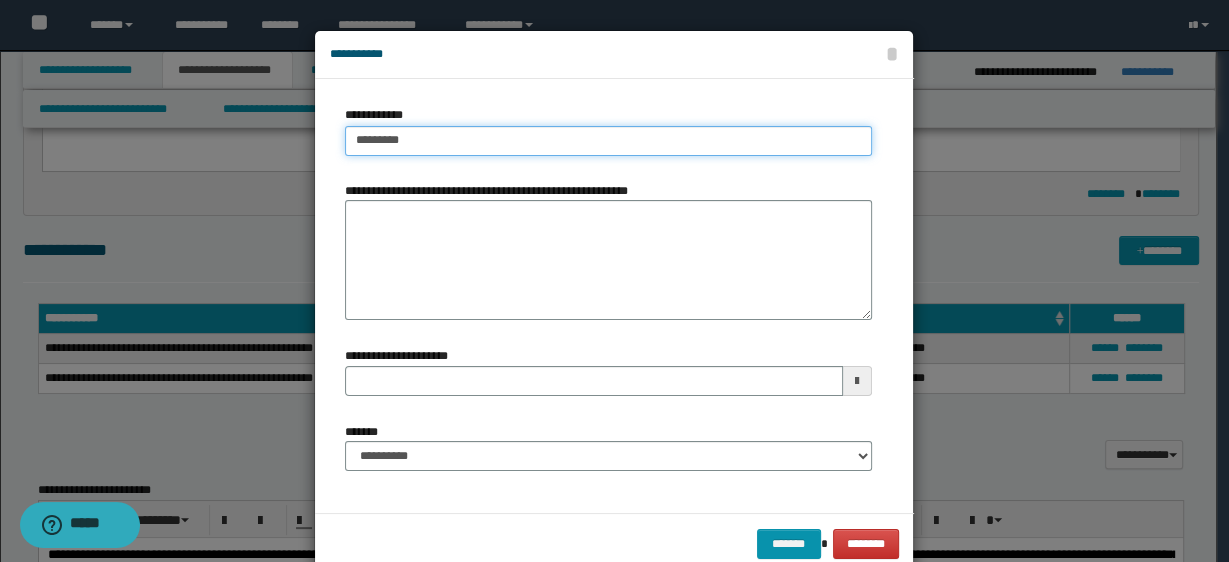 type on "**********" 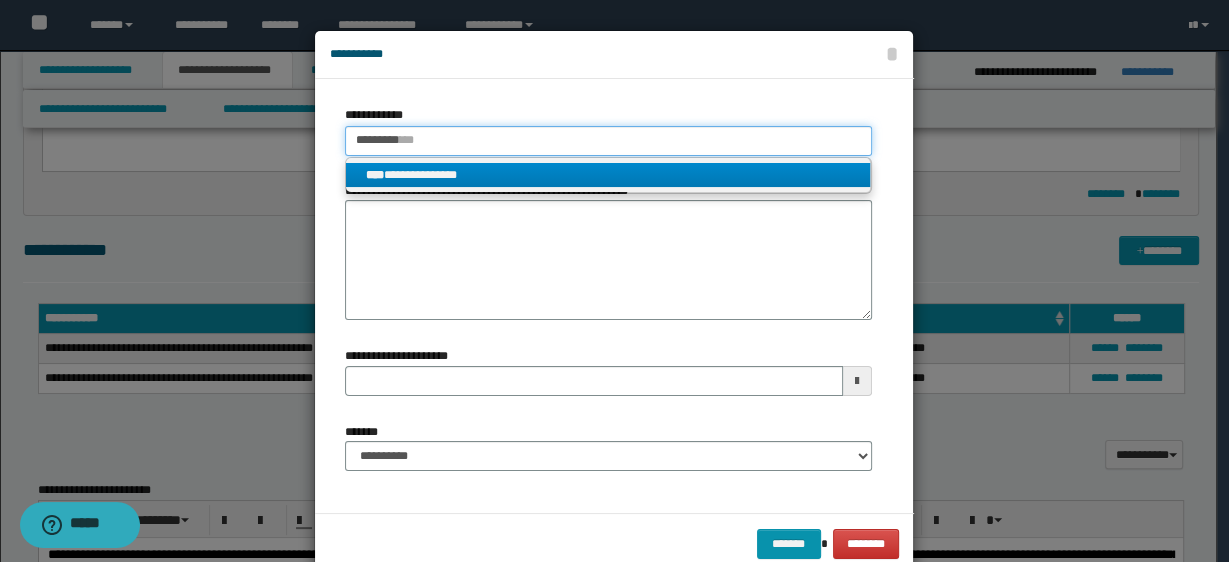 type on "*********" 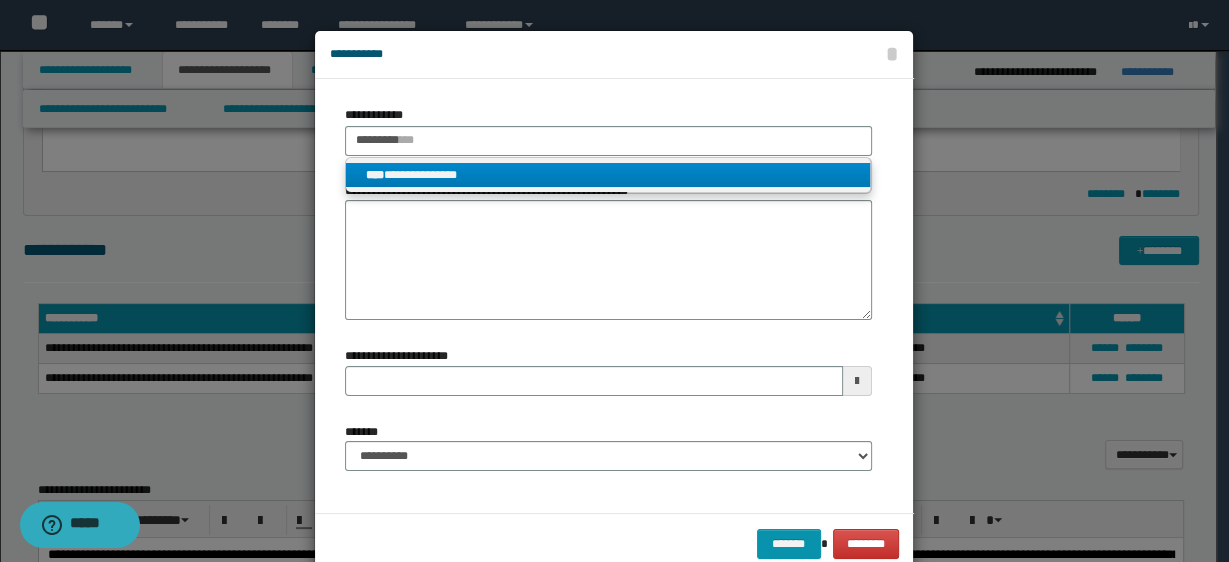 click on "**********" at bounding box center (608, 175) 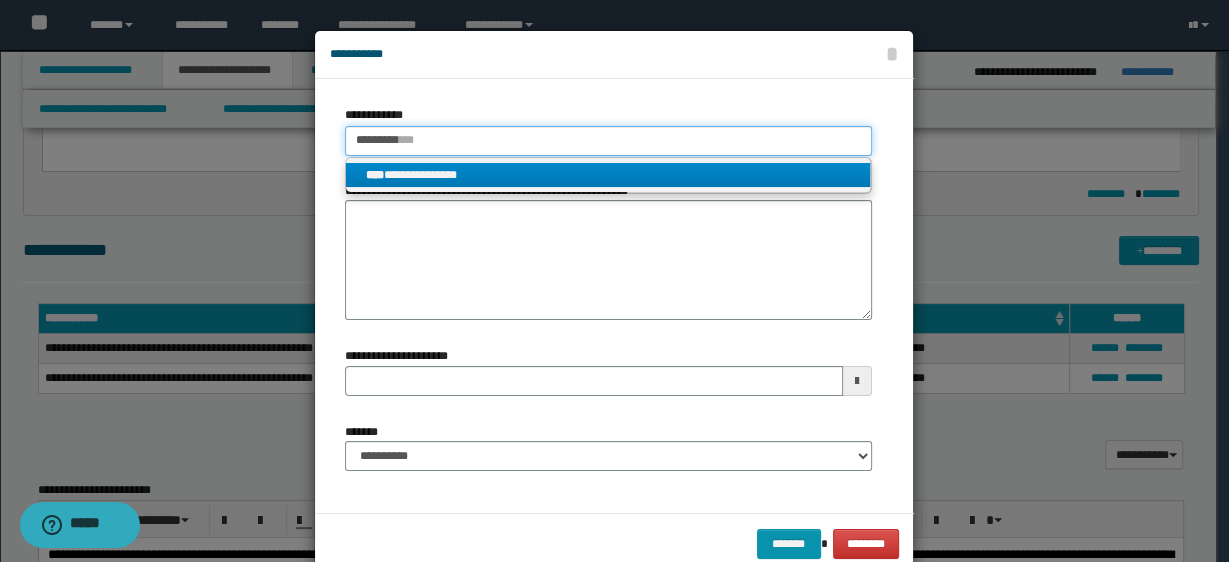 type 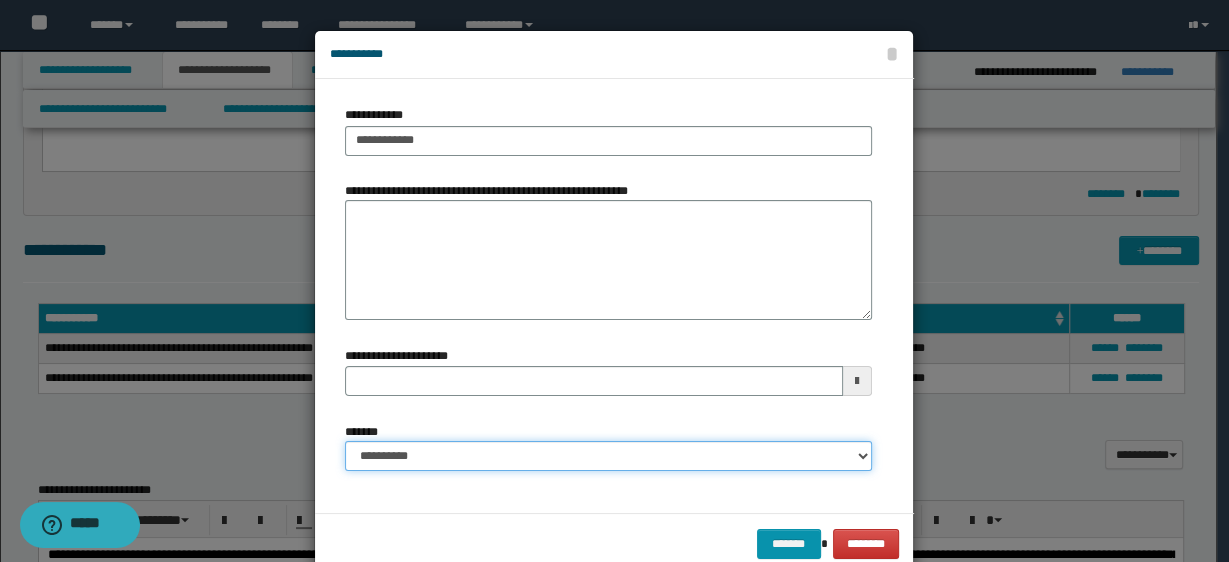 click on "**********" at bounding box center (608, 456) 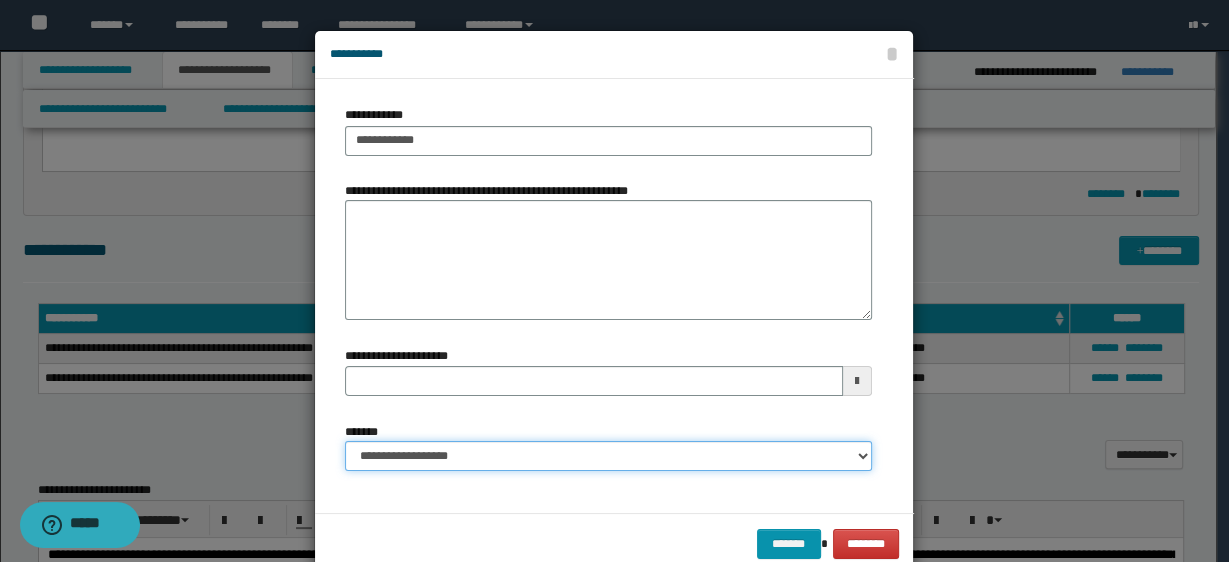 type 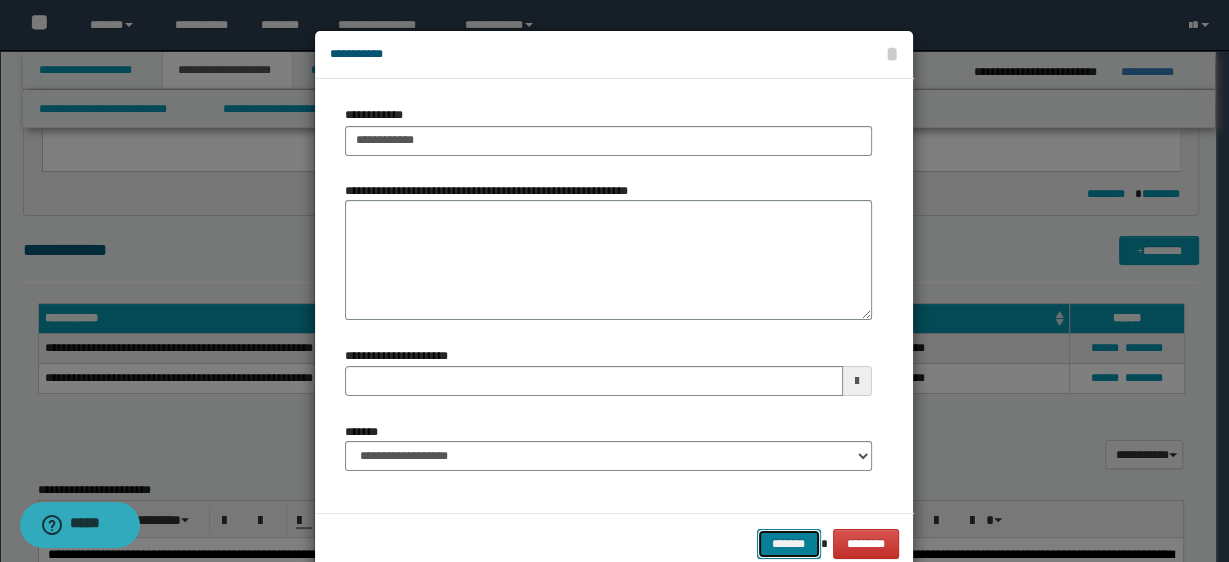 click on "*******" at bounding box center [789, 543] 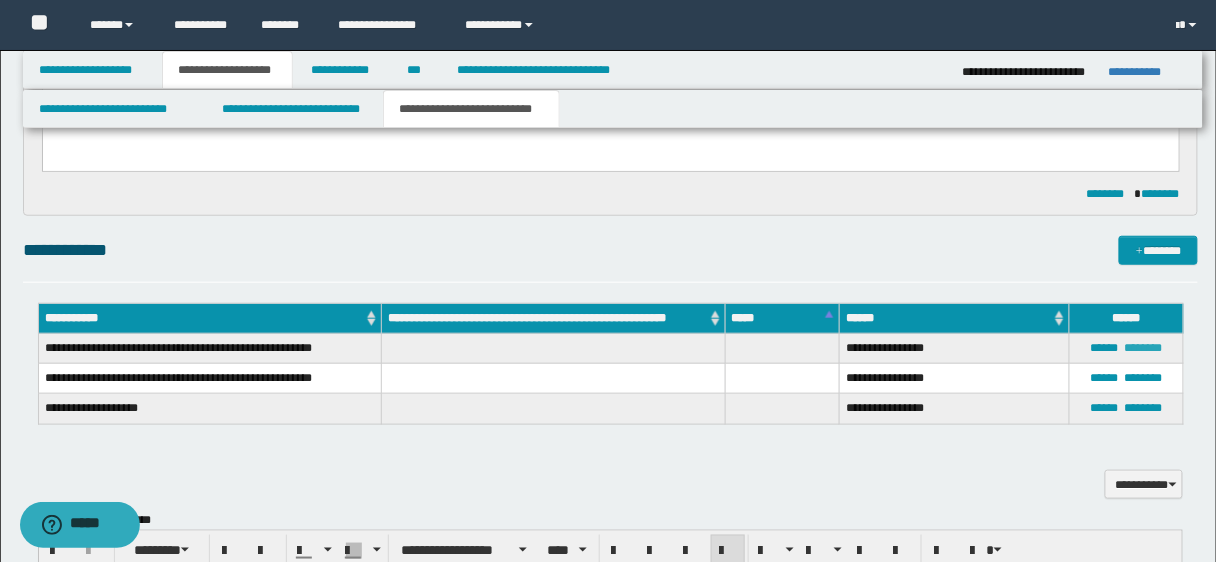 click on "********" at bounding box center [1144, 348] 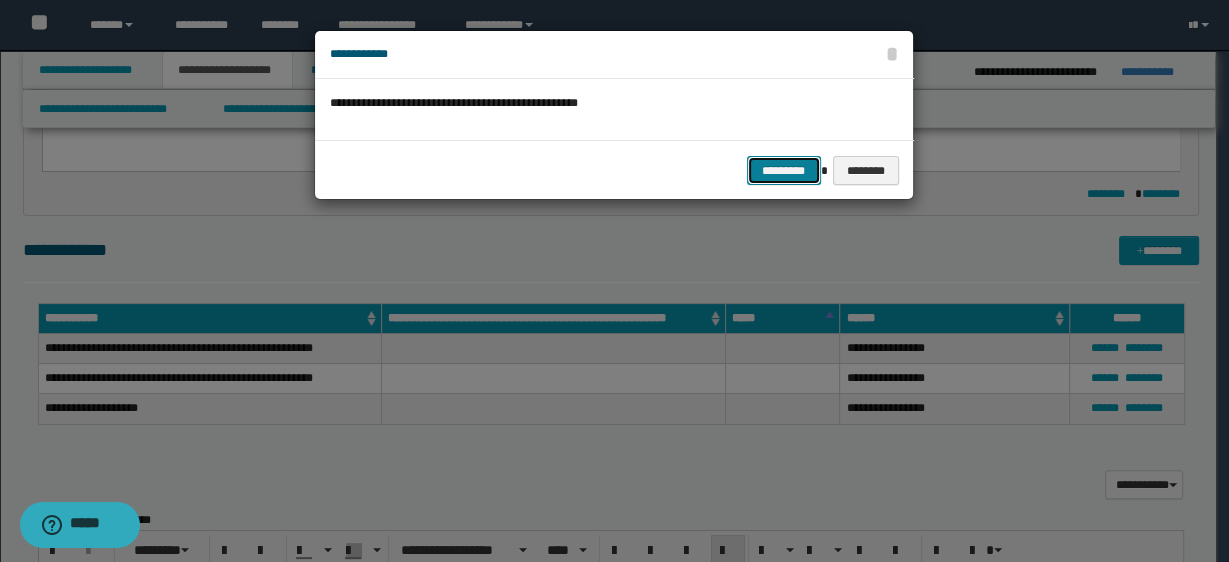click on "*********" at bounding box center [784, 170] 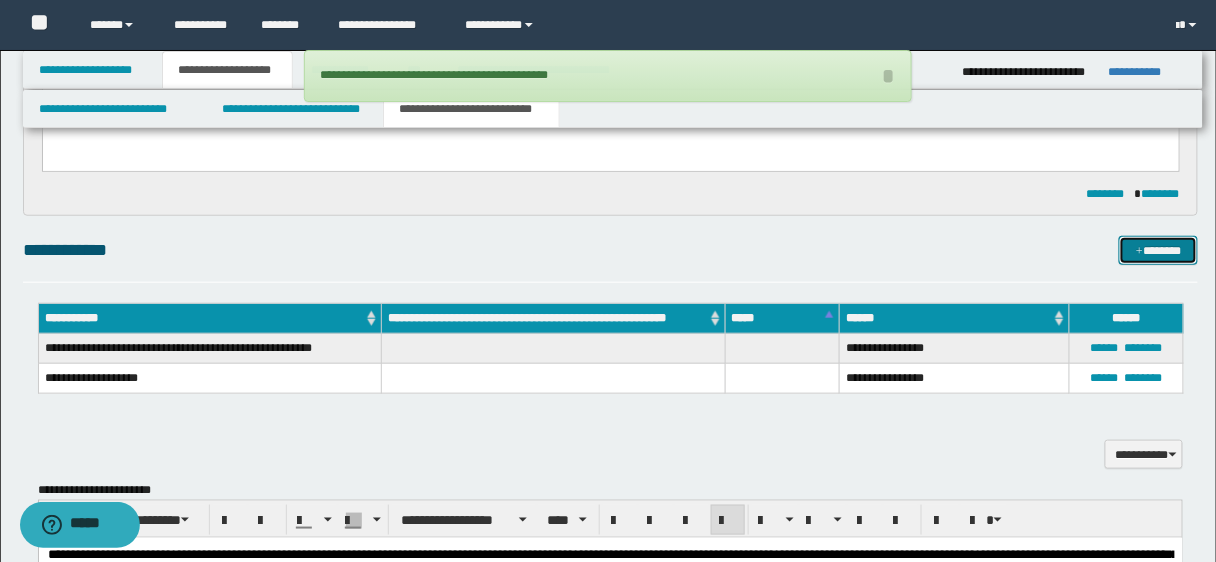 click on "*******" at bounding box center (1158, 250) 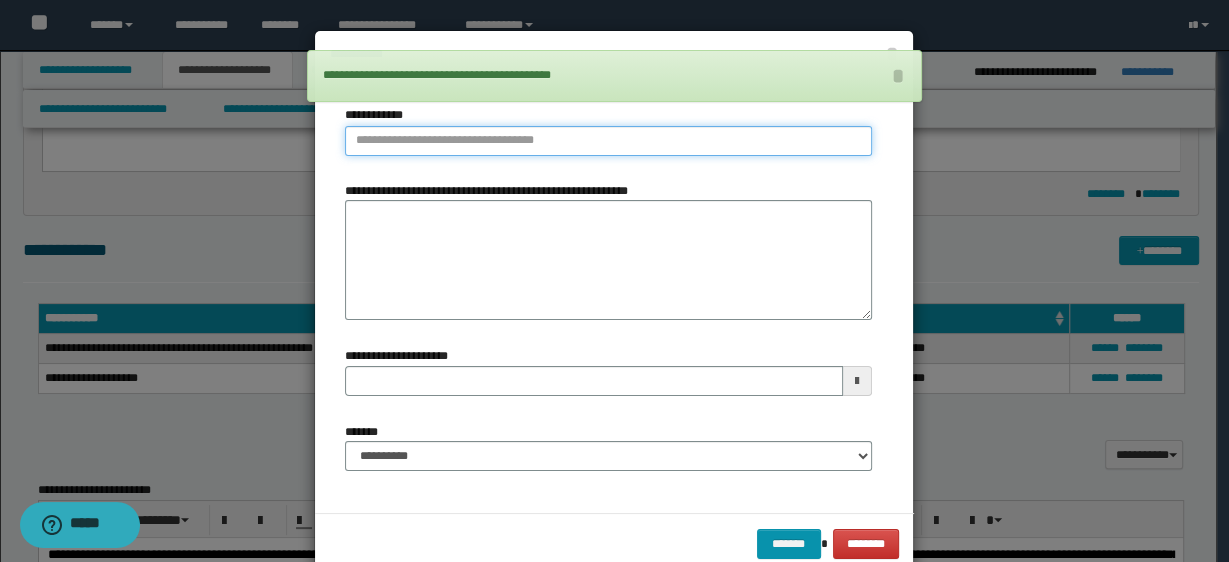 type on "**********" 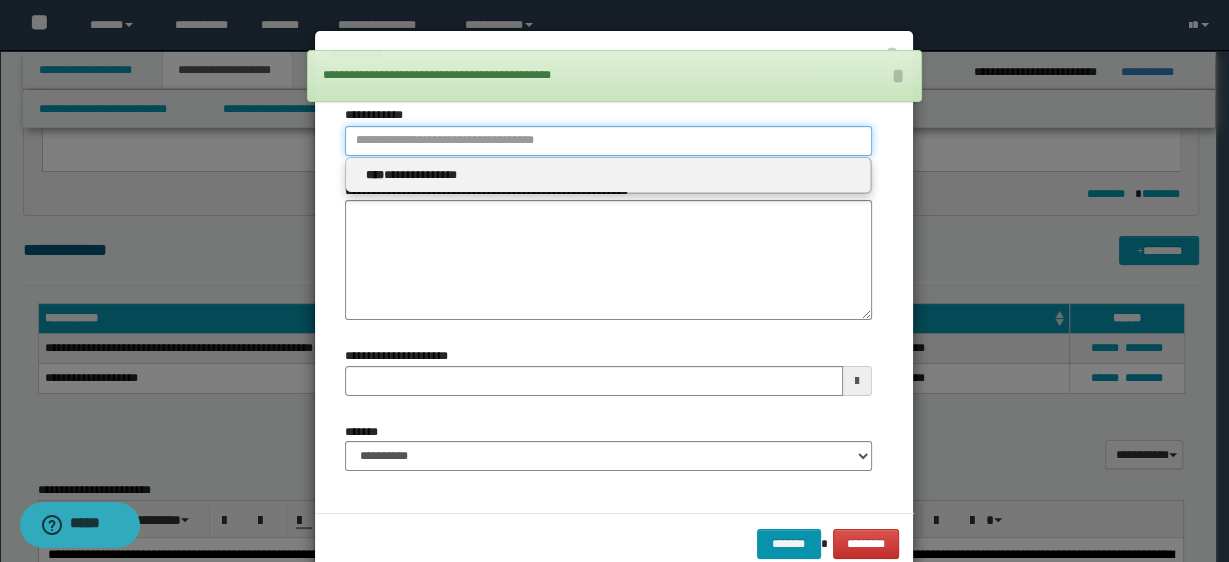 click on "**********" at bounding box center (608, 141) 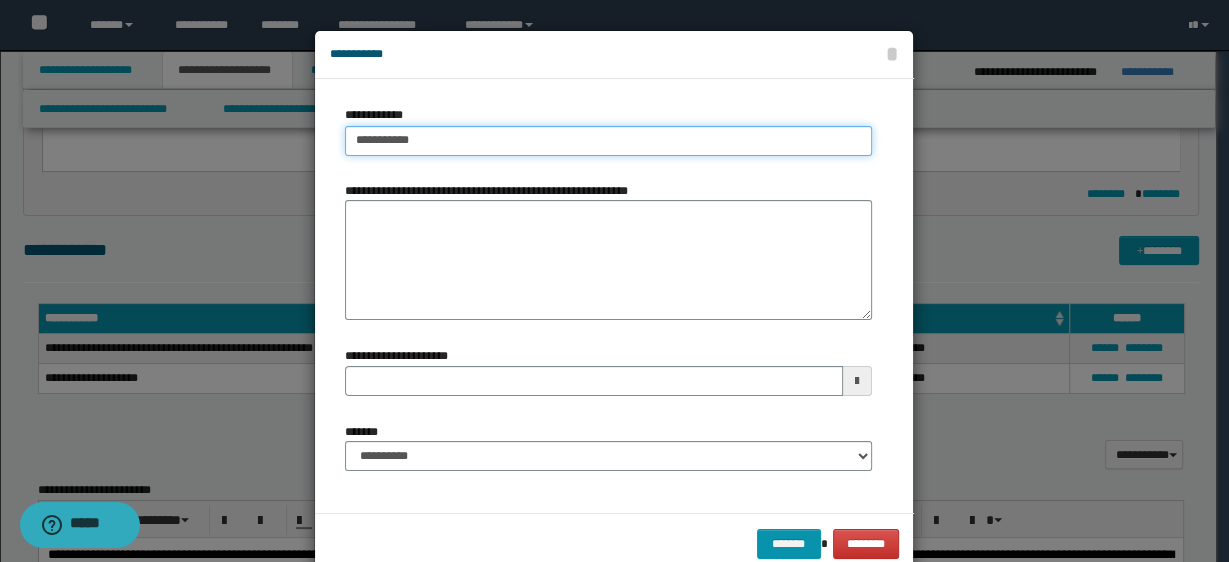 type on "**********" 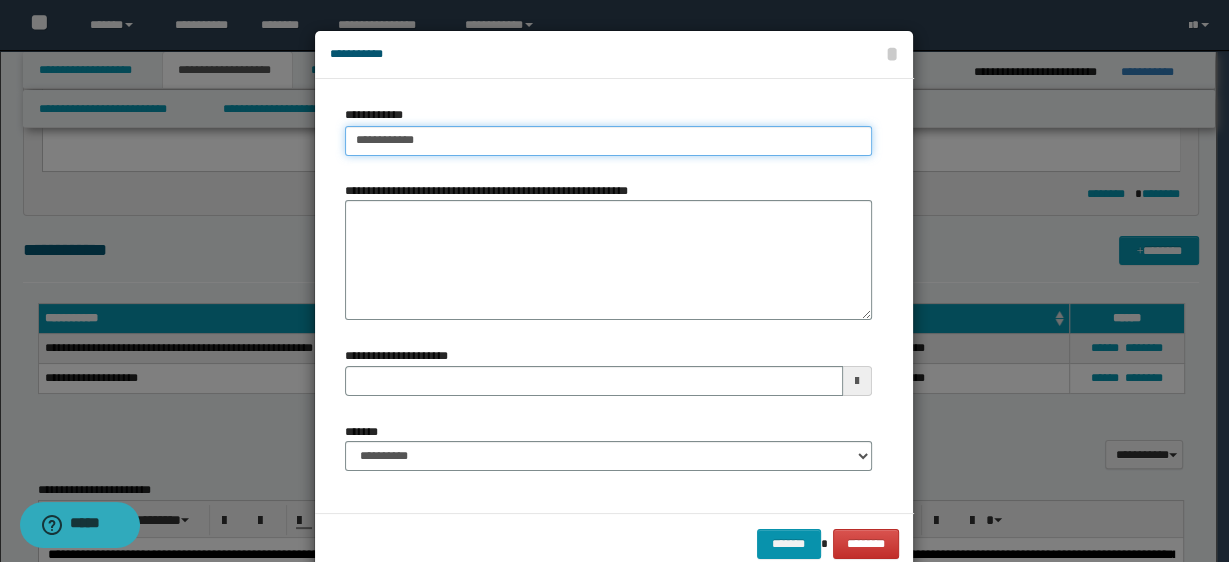type on "**********" 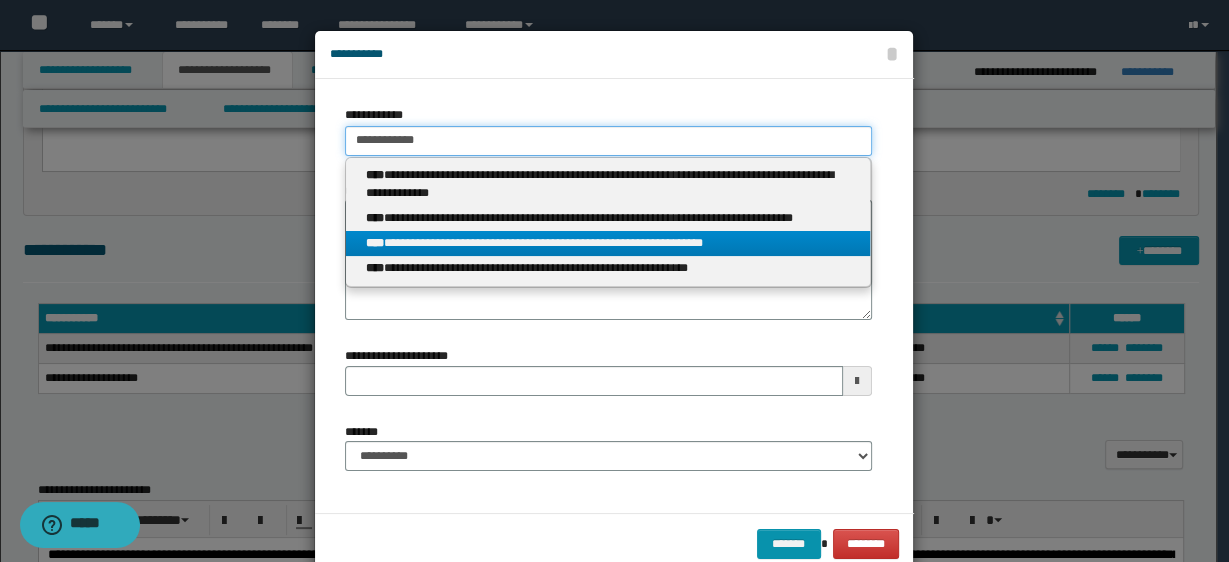 type on "**********" 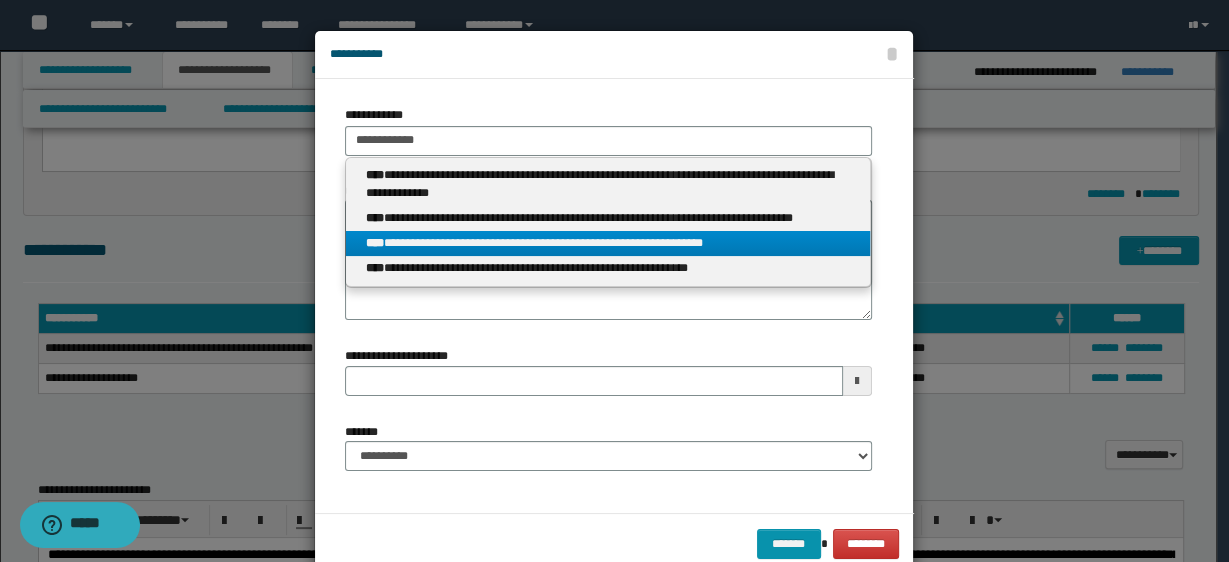 click on "**********" at bounding box center [608, 243] 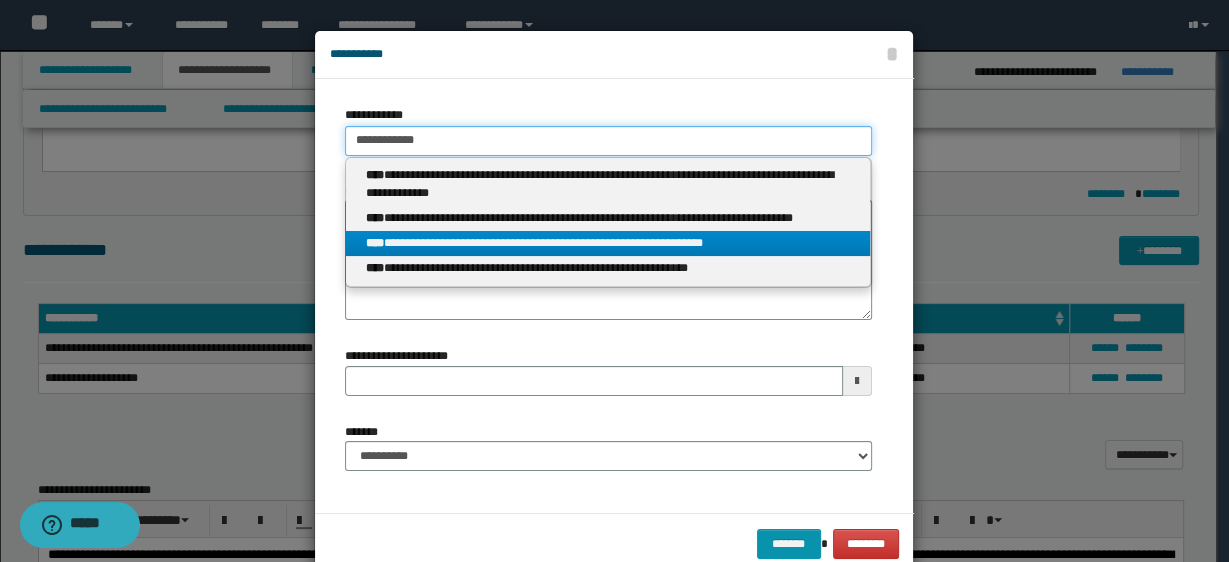 type 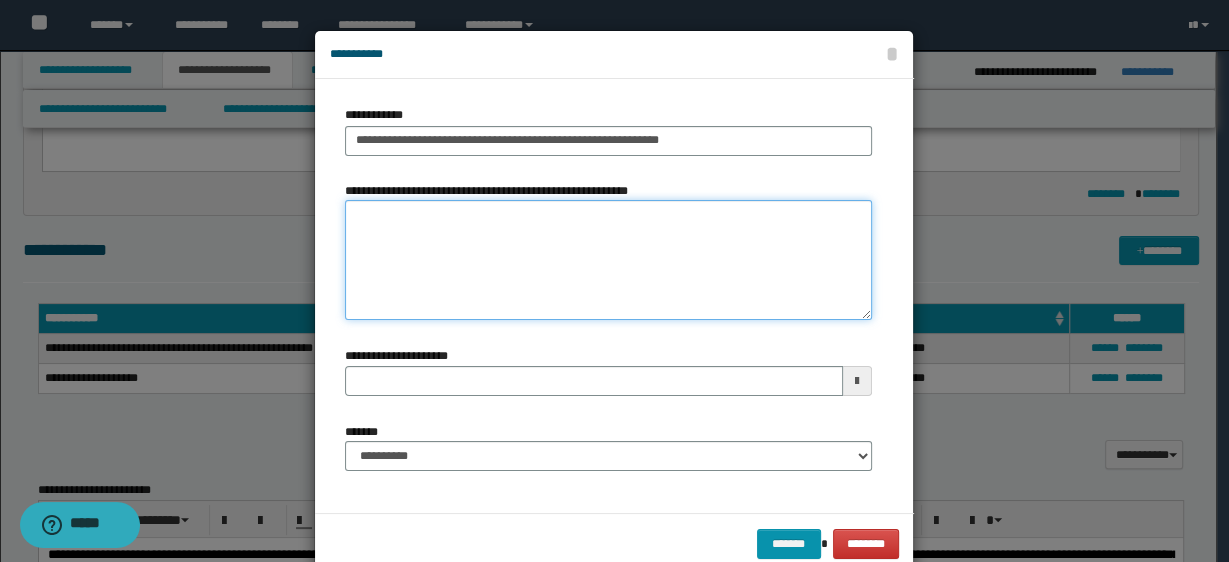 click on "**********" at bounding box center [608, 260] 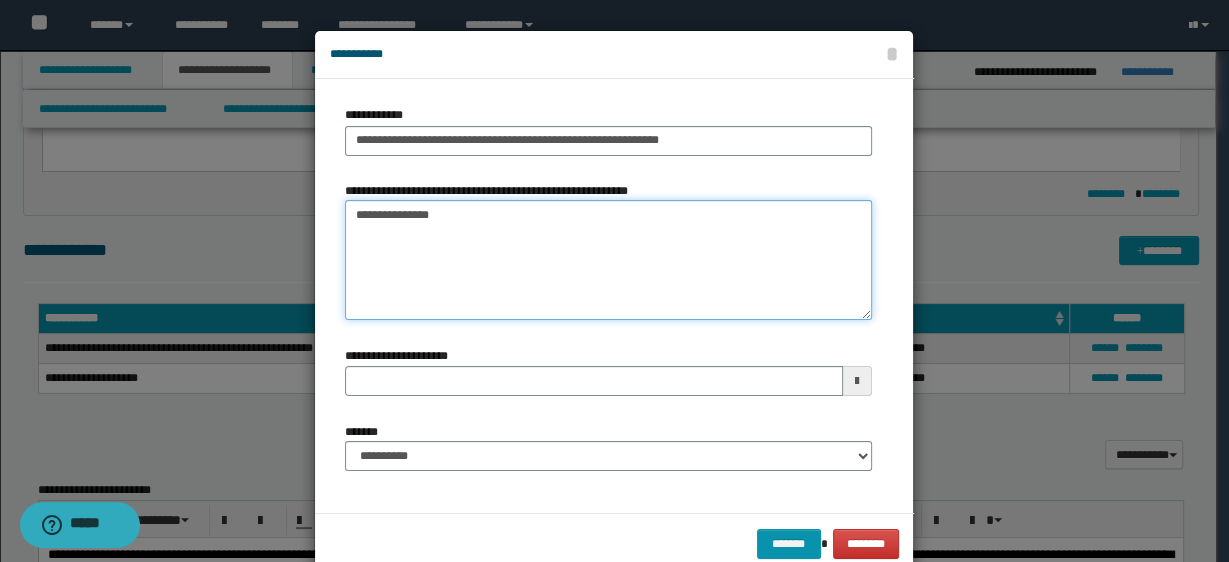 type on "**********" 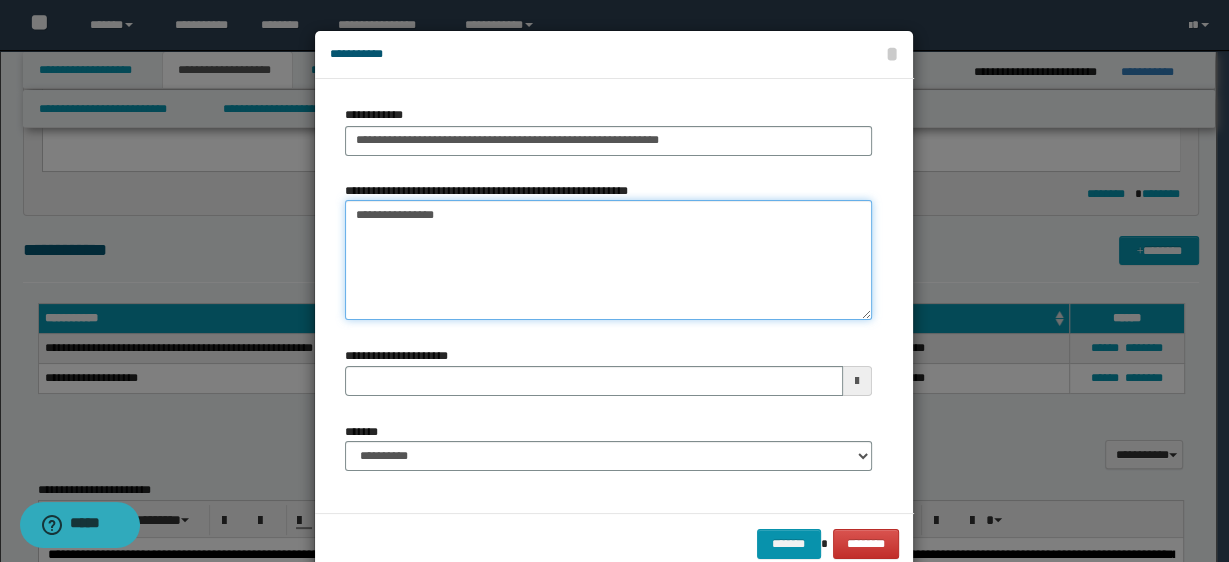 type 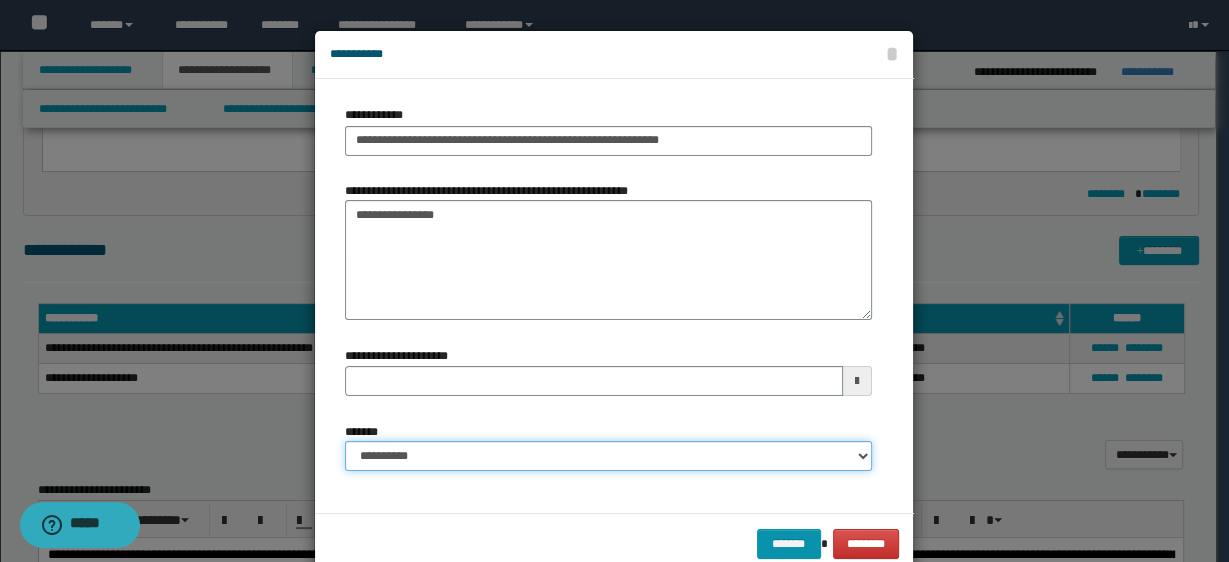 click on "**********" at bounding box center [608, 456] 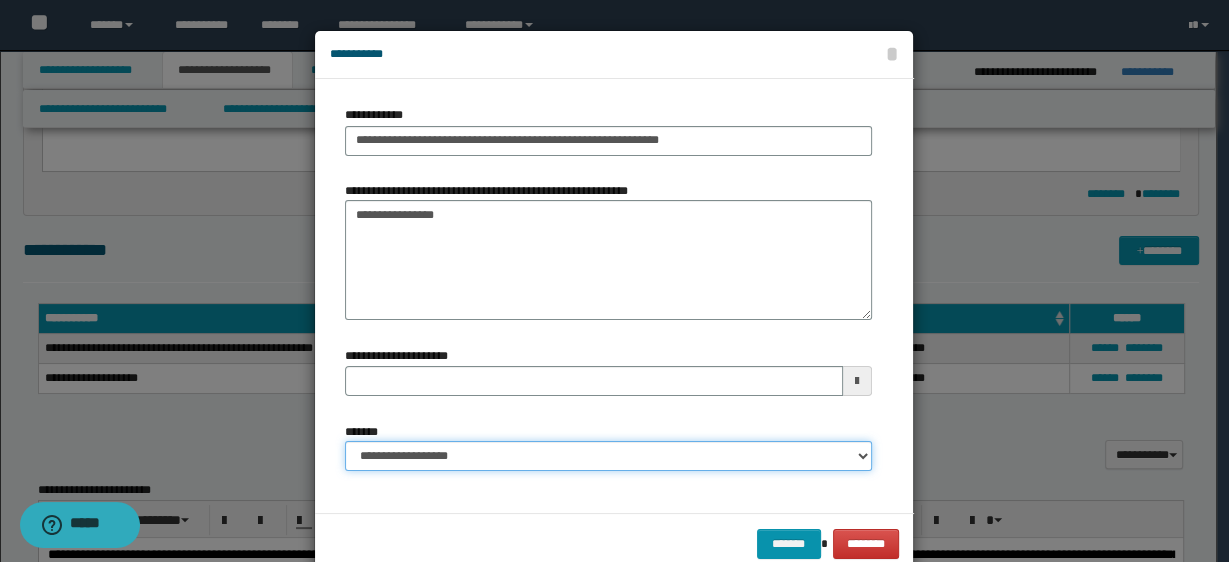 type 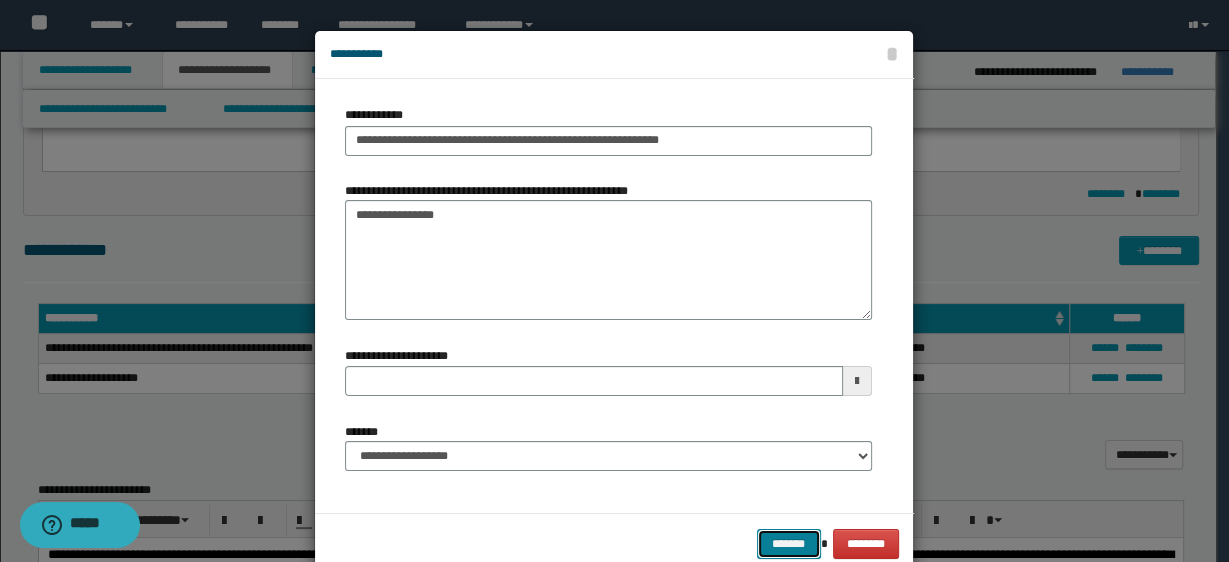 click on "*******" at bounding box center [789, 543] 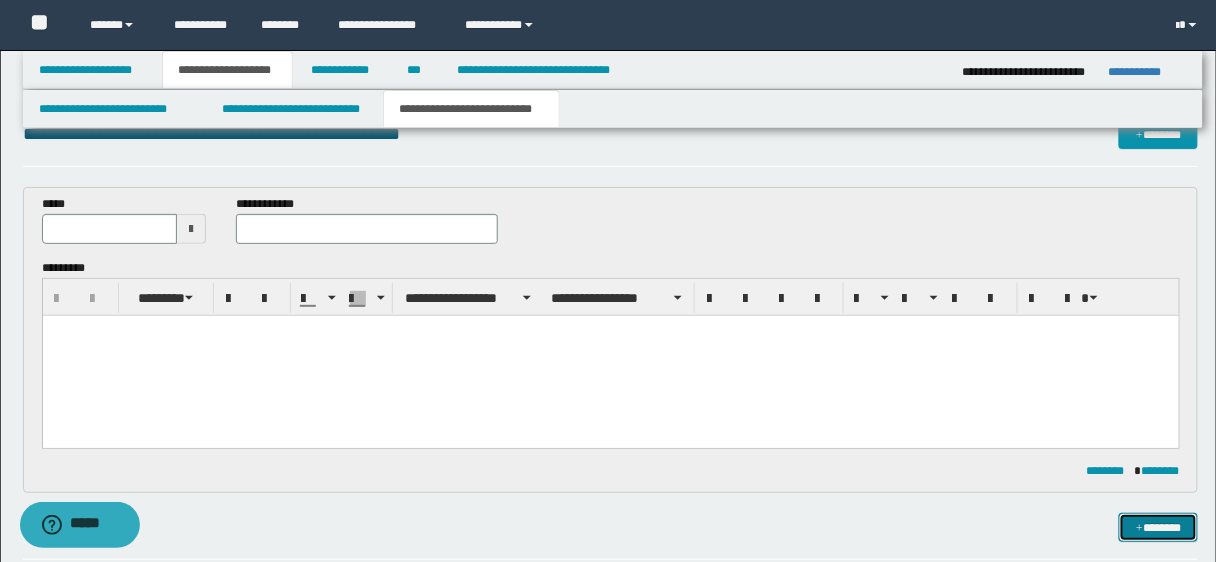 scroll, scrollTop: 21, scrollLeft: 0, axis: vertical 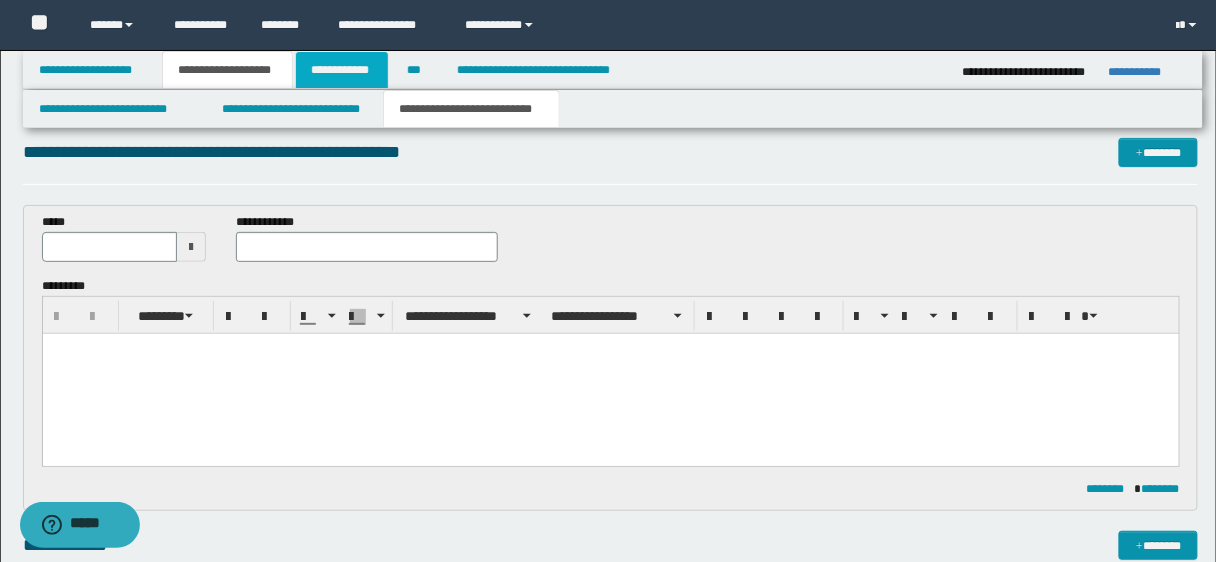 click on "**********" at bounding box center (342, 70) 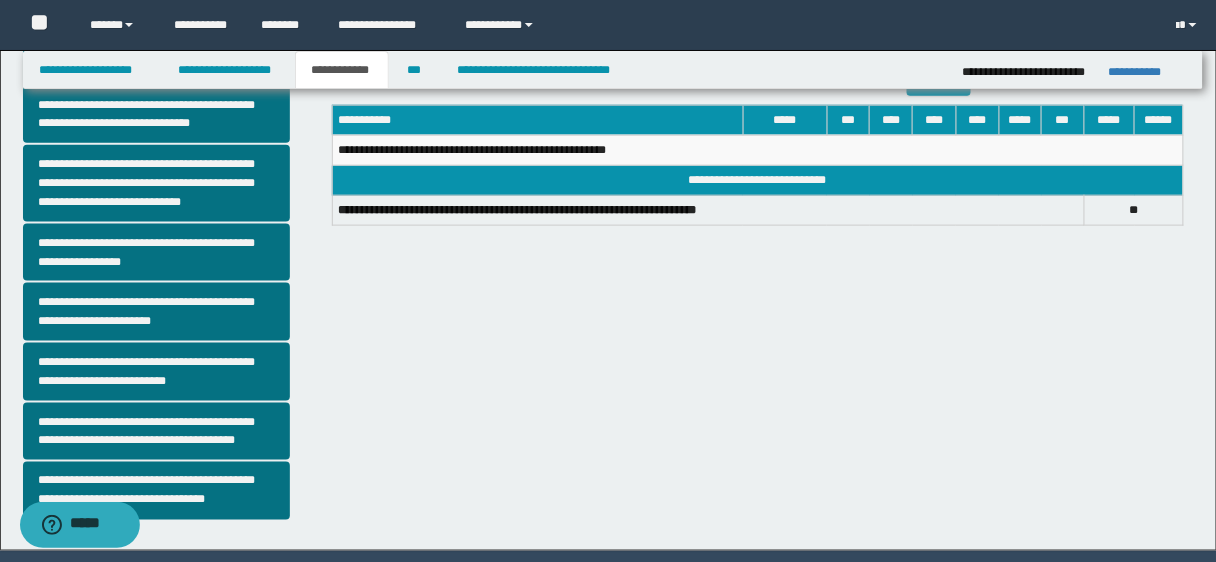 scroll, scrollTop: 521, scrollLeft: 0, axis: vertical 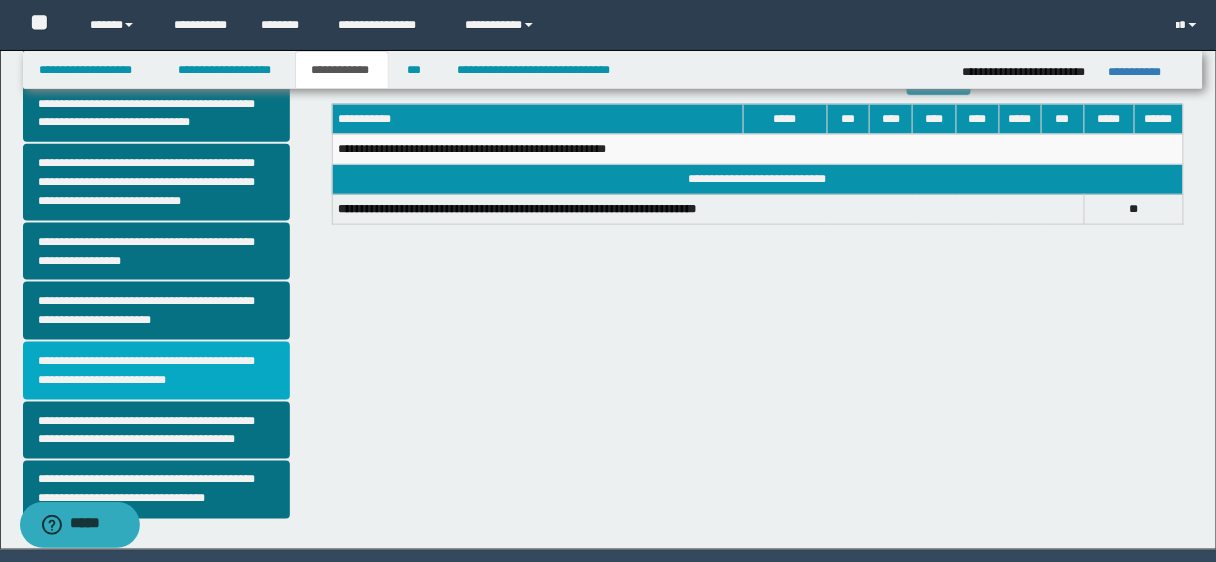 click on "**********" at bounding box center [156, 371] 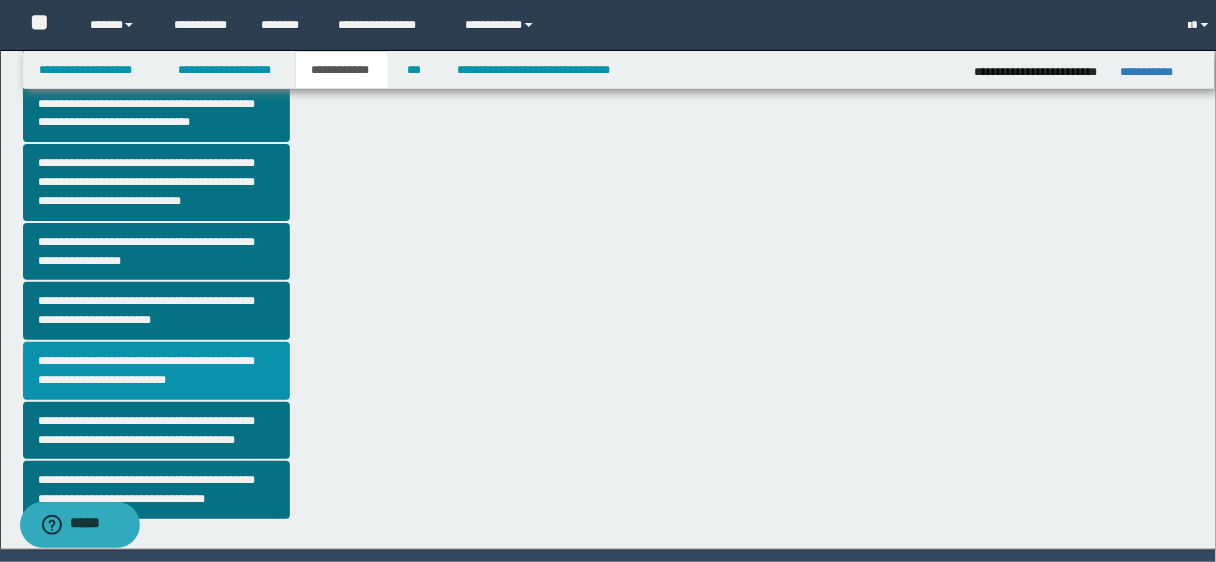 scroll, scrollTop: 0, scrollLeft: 0, axis: both 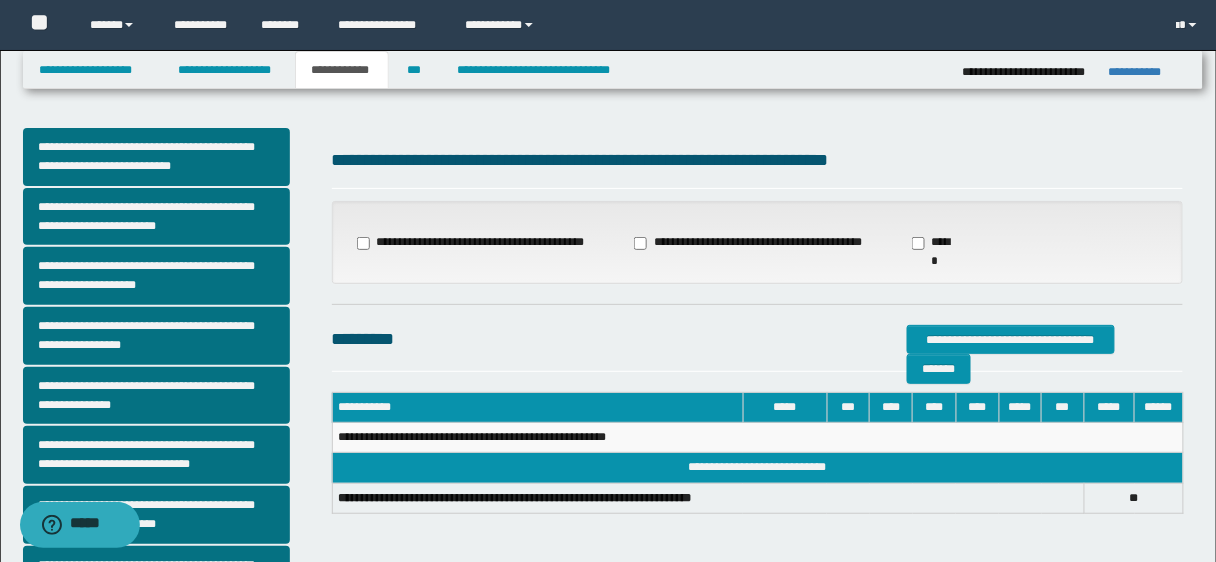 click on "**********" at bounding box center (750, 243) 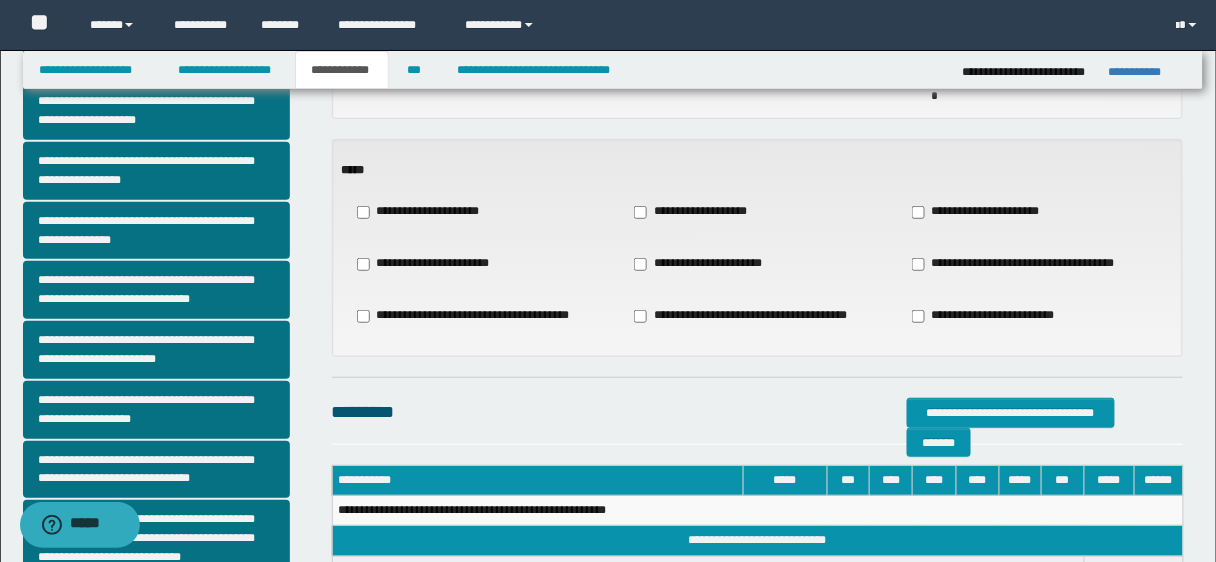 scroll, scrollTop: 167, scrollLeft: 0, axis: vertical 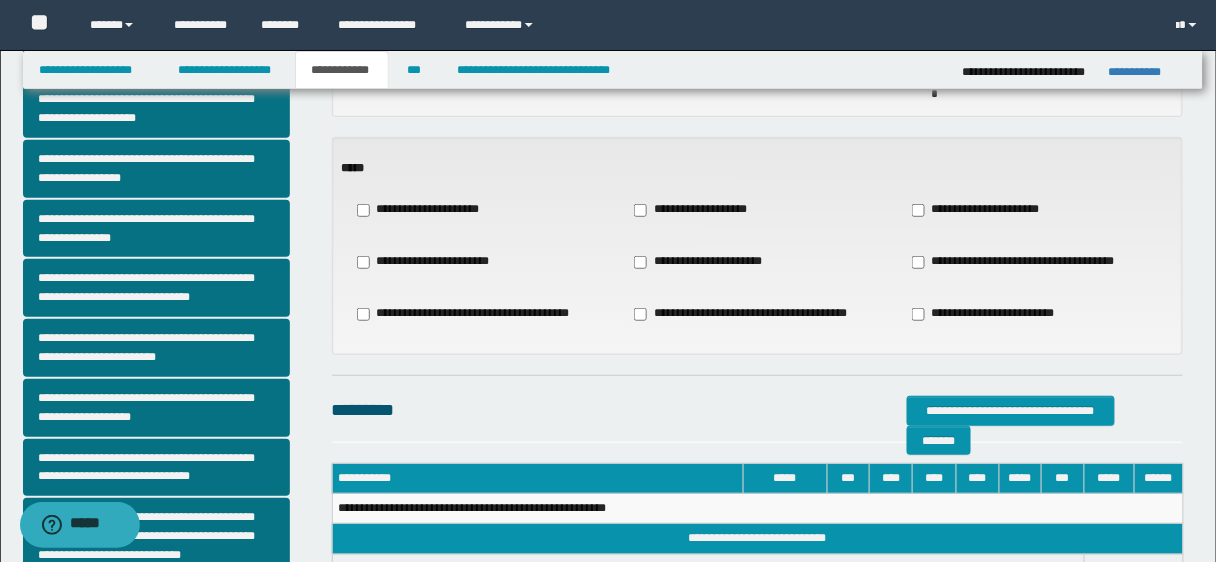 click on "**********" at bounding box center (698, 210) 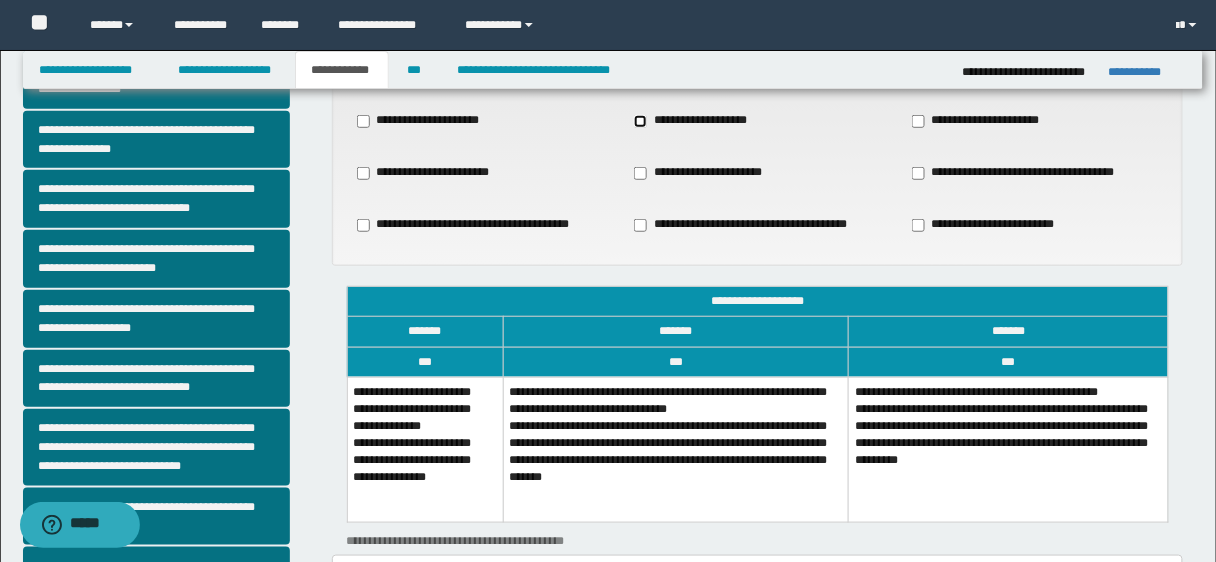 scroll, scrollTop: 259, scrollLeft: 0, axis: vertical 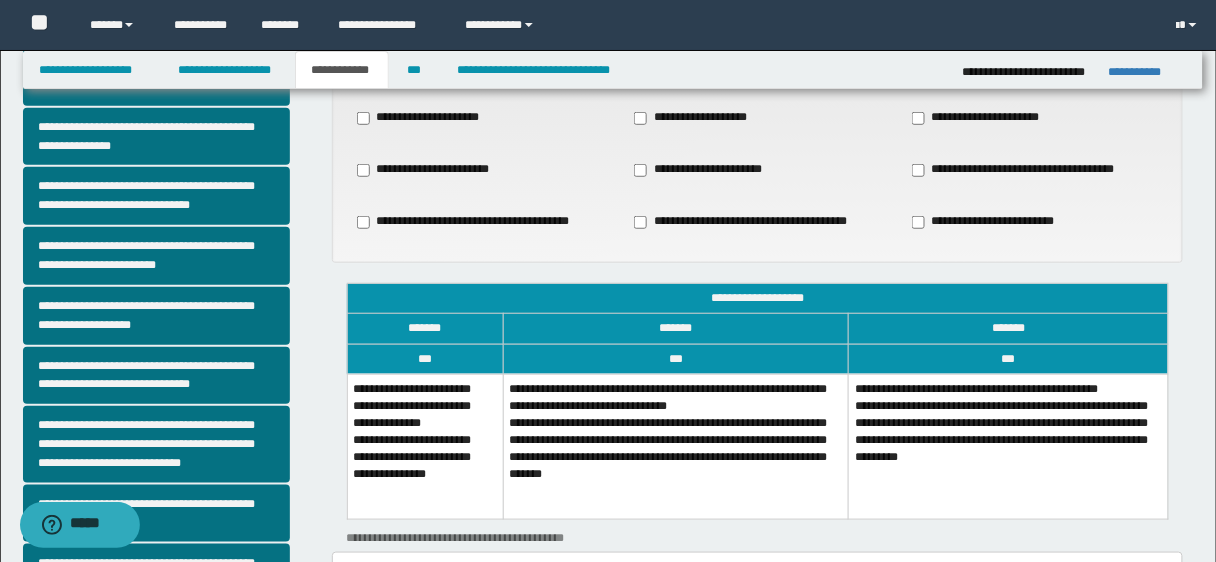 click on "**********" at bounding box center [676, 446] 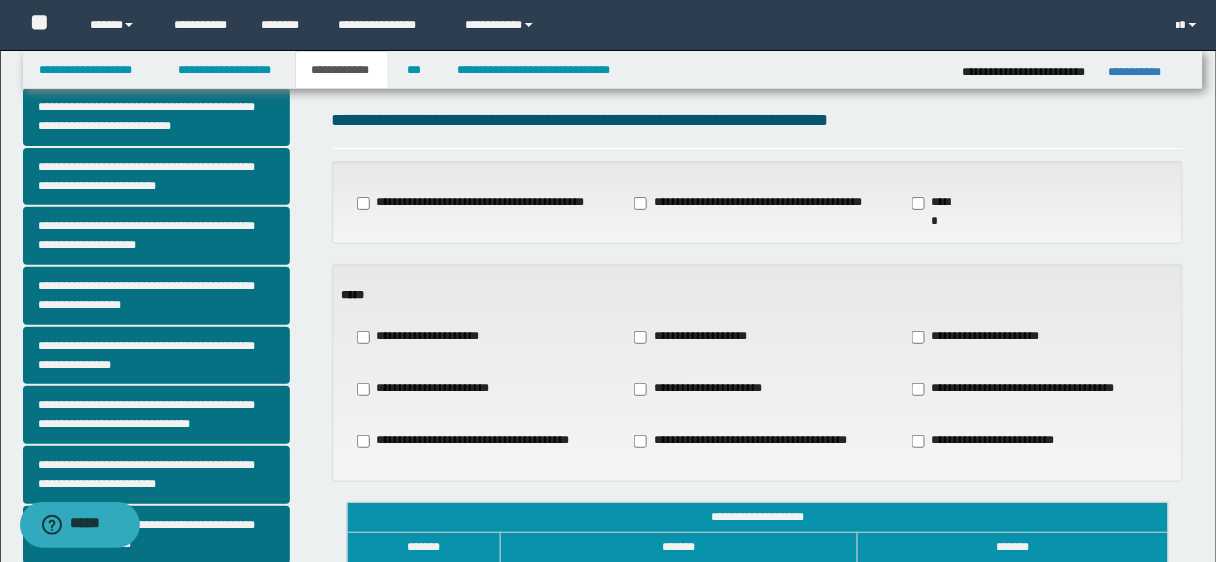 scroll, scrollTop: 43, scrollLeft: 0, axis: vertical 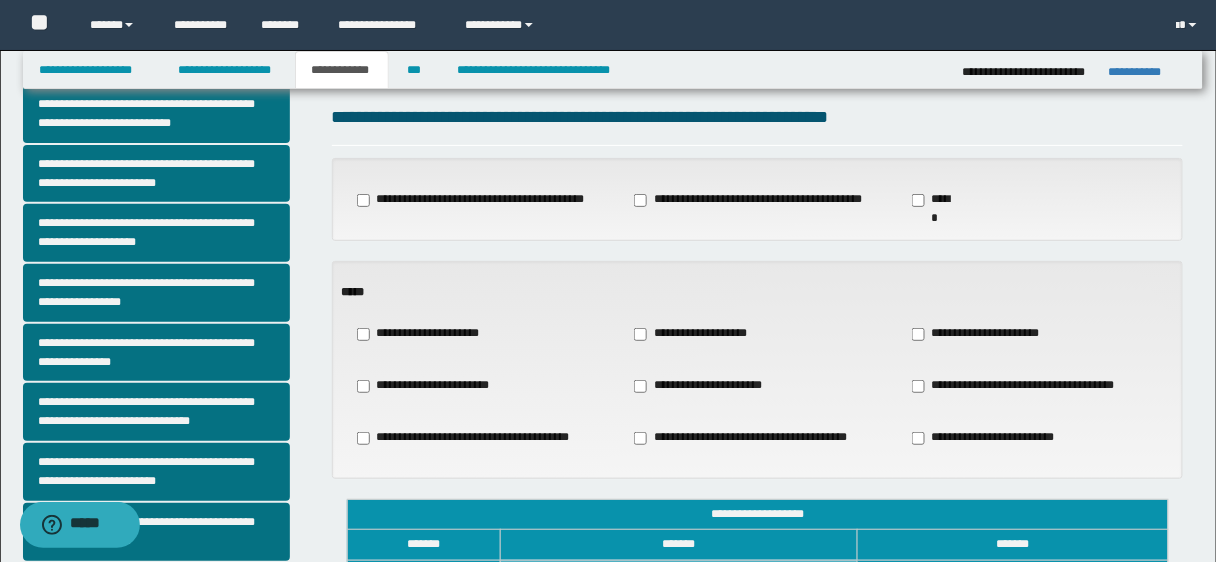 click on "**********" at bounding box center (434, 386) 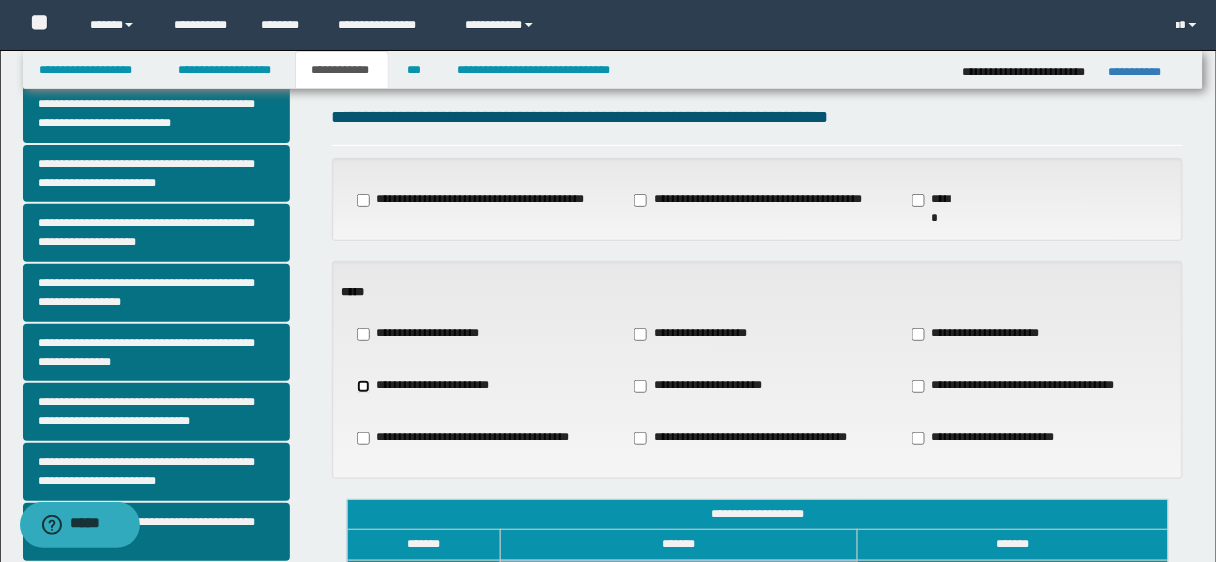 scroll, scrollTop: 535, scrollLeft: 0, axis: vertical 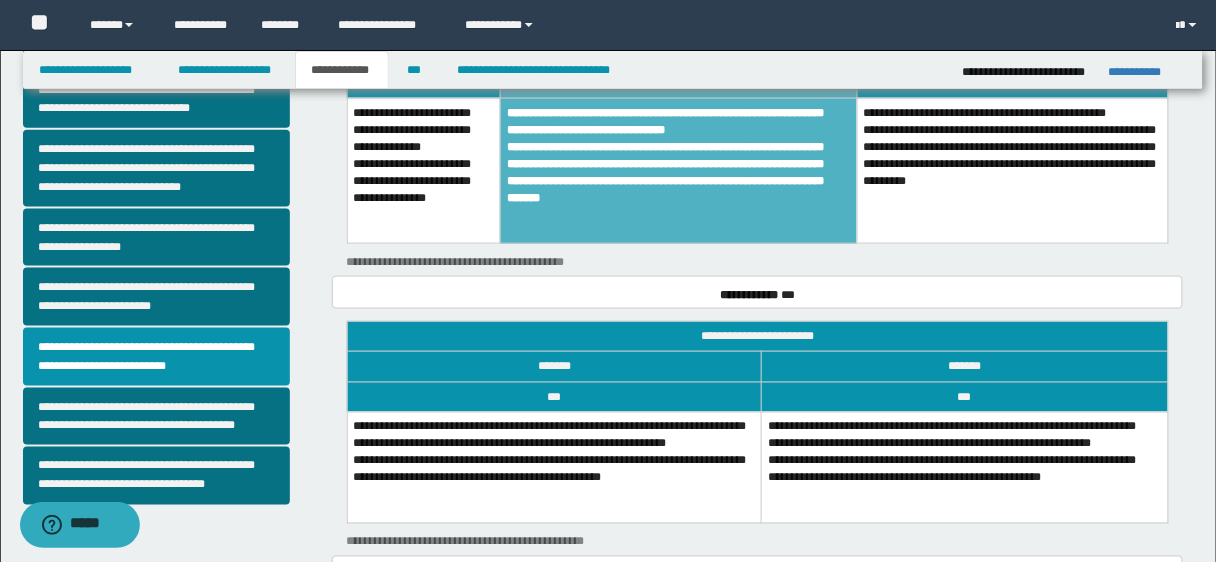 click on "**********" at bounding box center [554, 467] 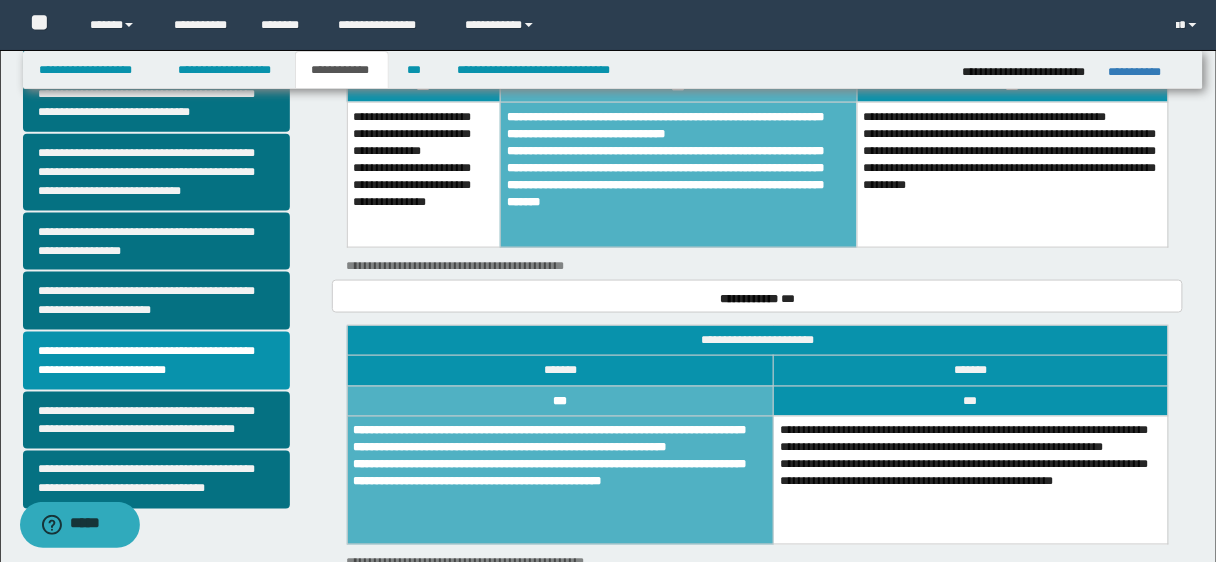 scroll, scrollTop: 579, scrollLeft: 0, axis: vertical 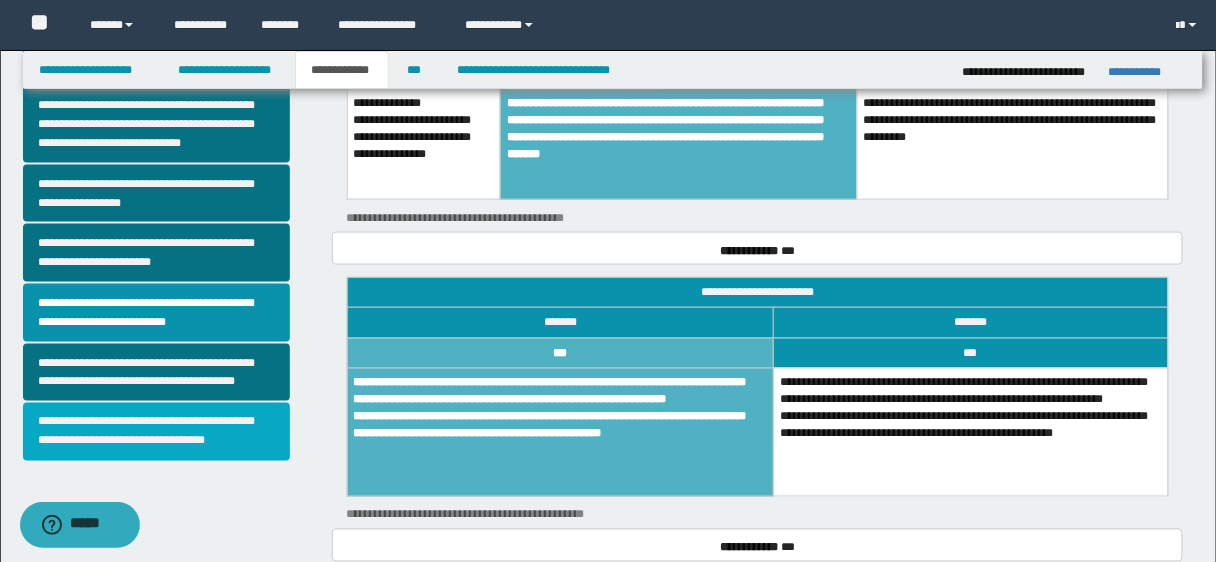 click on "**********" at bounding box center [156, 432] 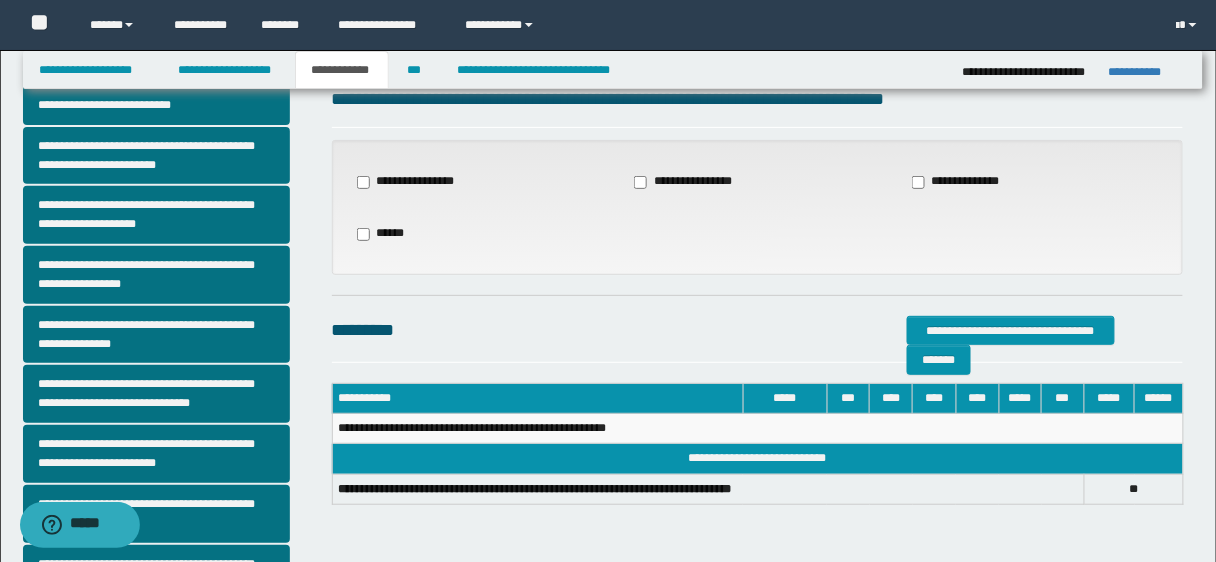 scroll, scrollTop: 56, scrollLeft: 0, axis: vertical 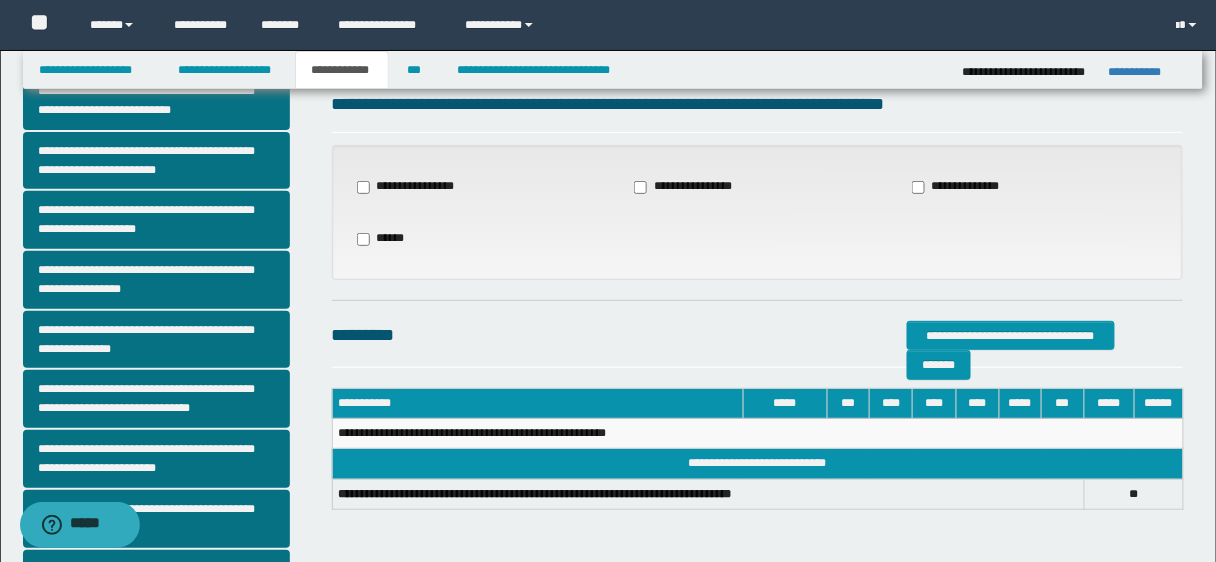click on "**********" at bounding box center (966, 187) 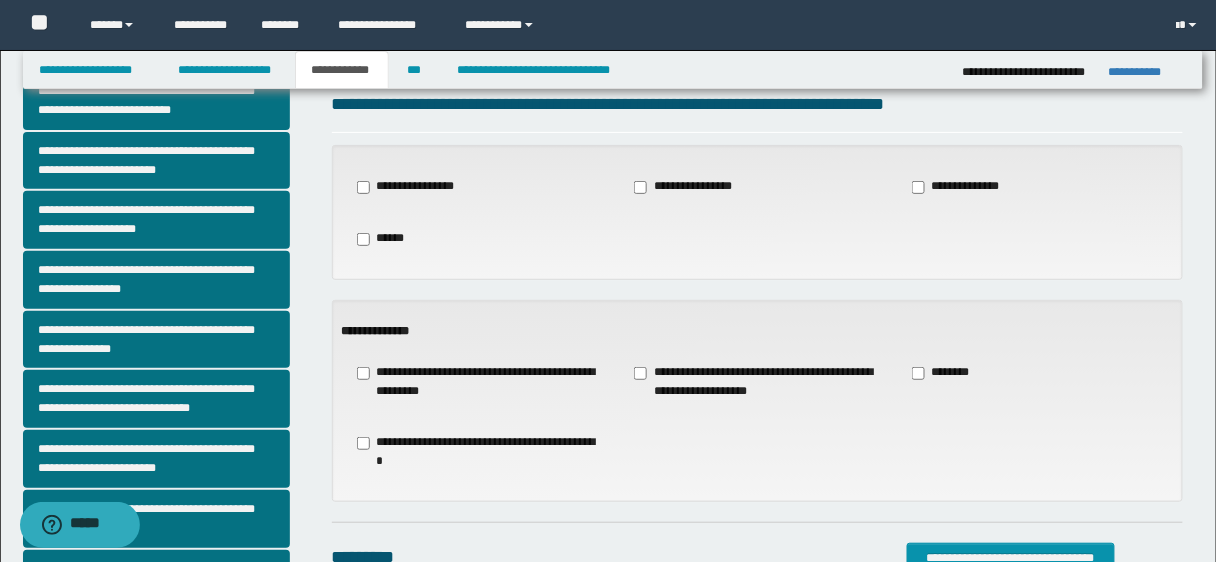 click on "**********" at bounding box center (758, 382) 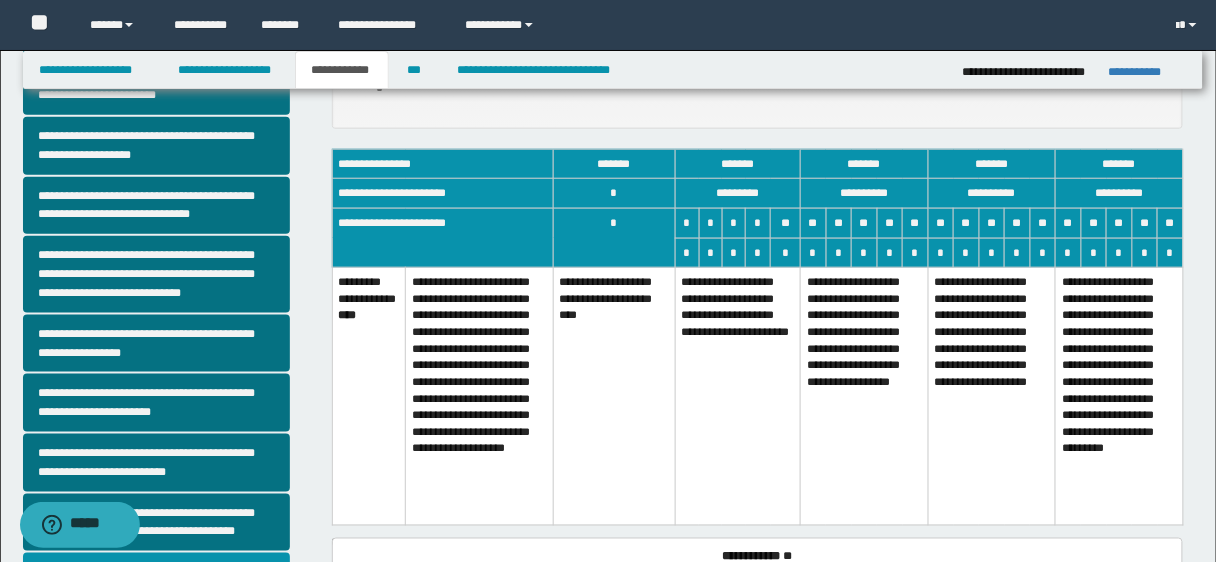 scroll, scrollTop: 419, scrollLeft: 0, axis: vertical 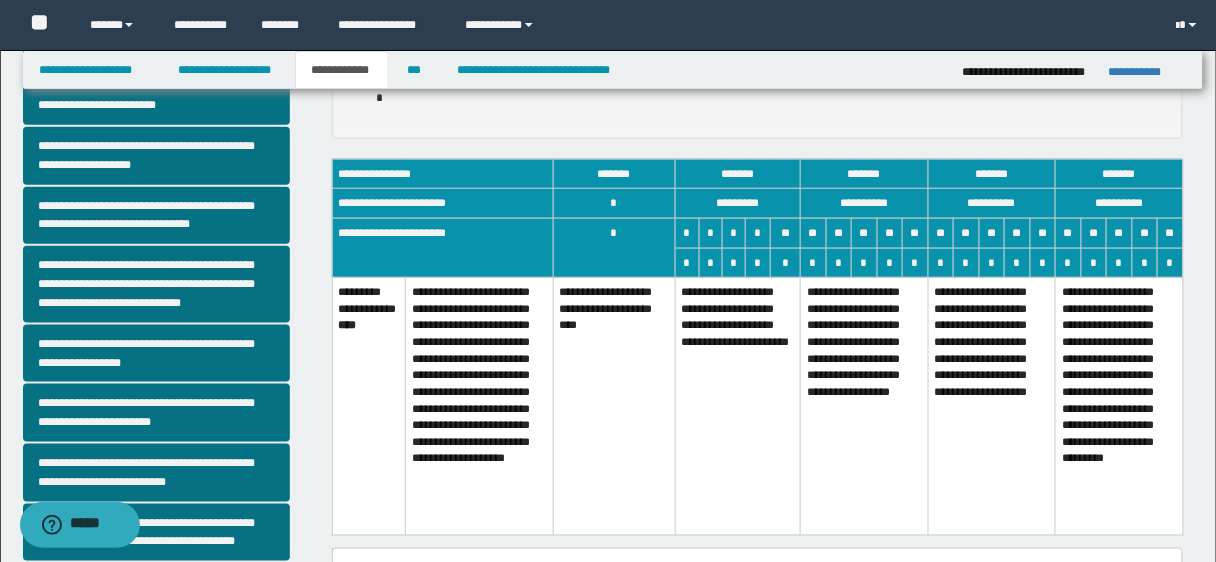 click on "**********" at bounding box center (738, 406) 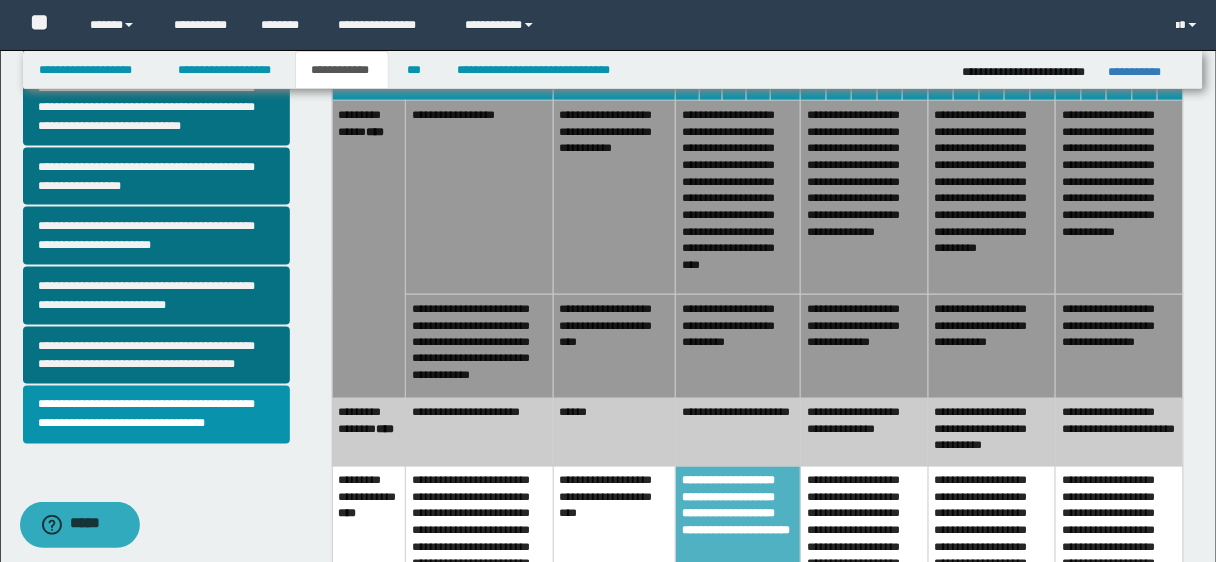 scroll, scrollTop: 600, scrollLeft: 0, axis: vertical 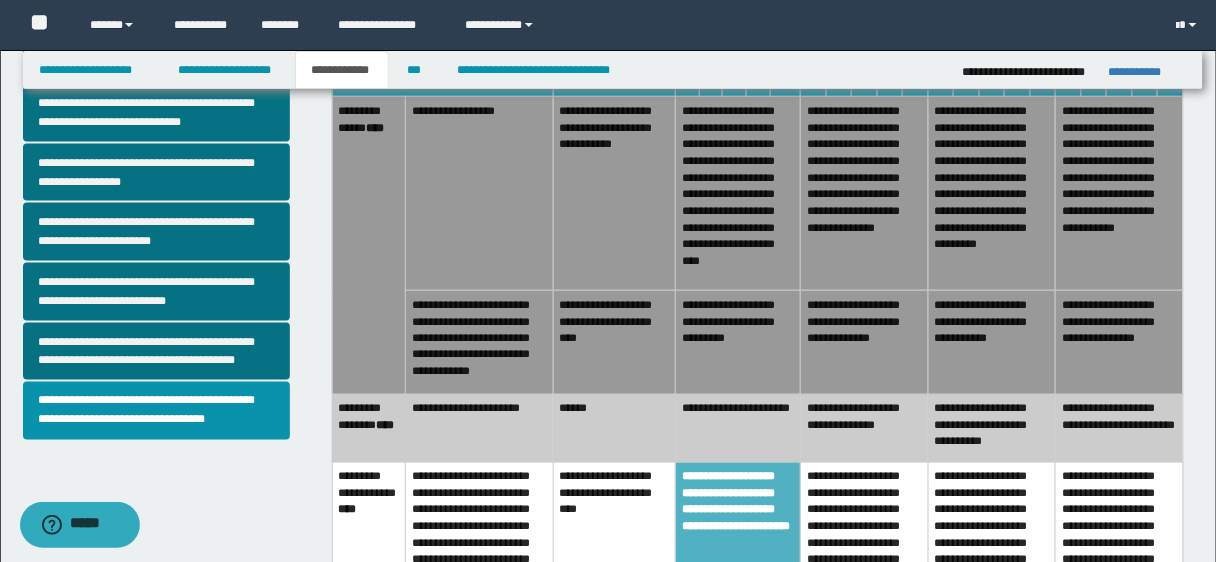click on "******" at bounding box center (614, 429) 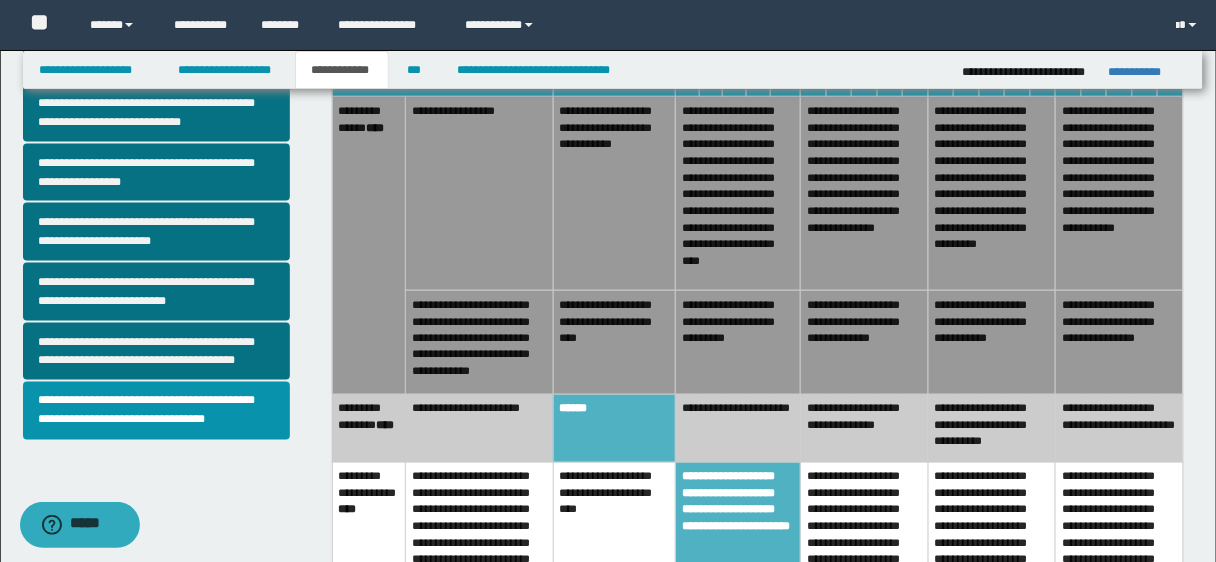 click on "**********" at bounding box center [738, 343] 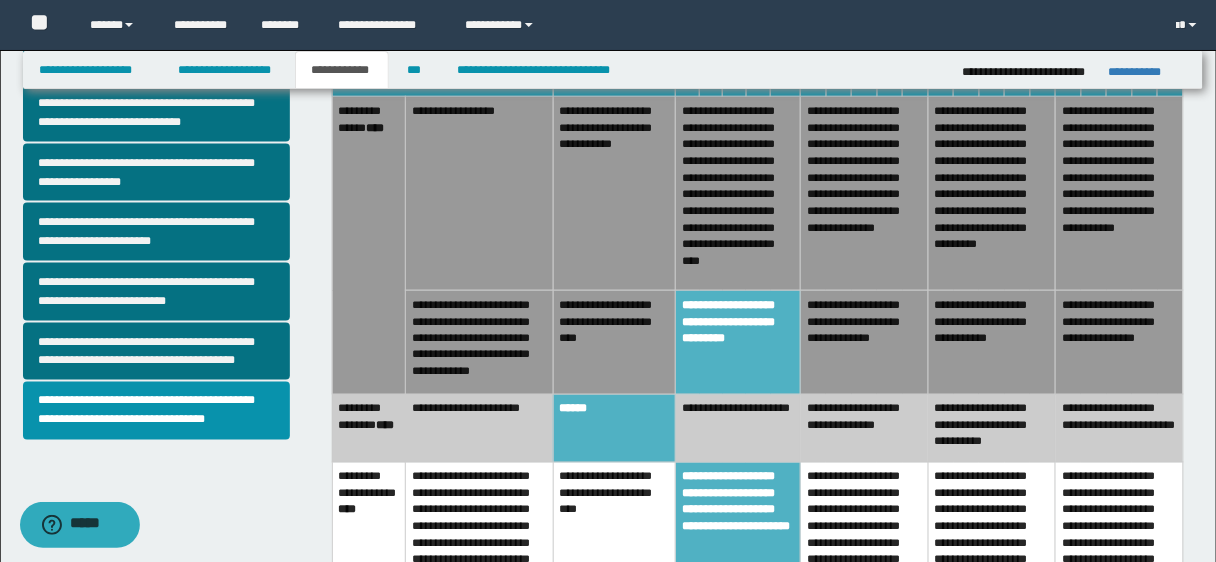 drag, startPoint x: 1214, startPoint y: 271, endPoint x: 1228, endPoint y: 330, distance: 60.63827 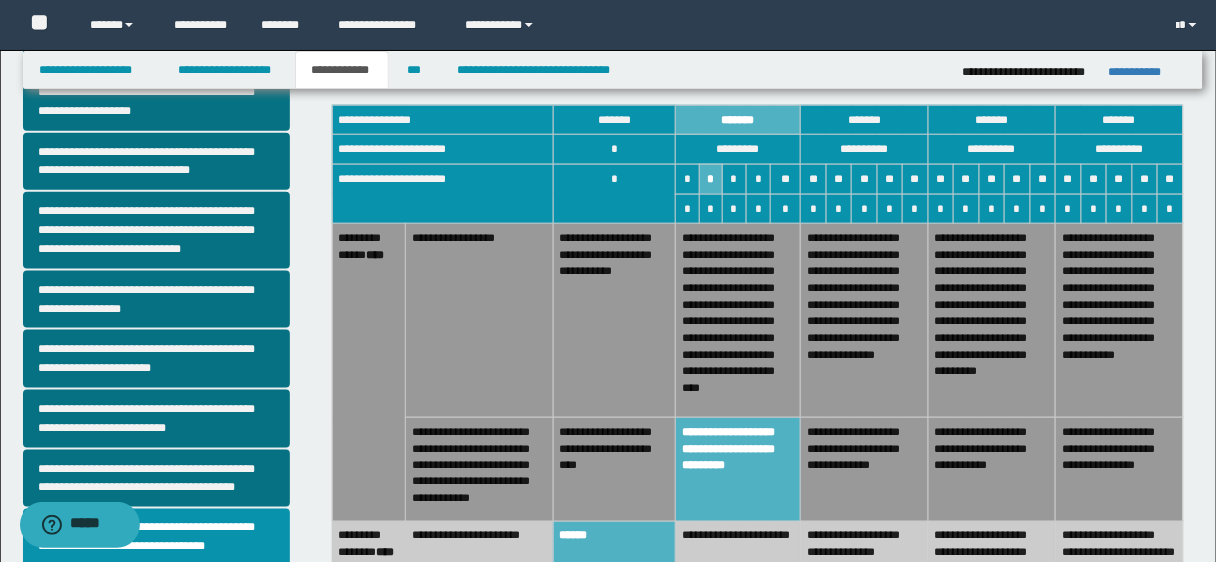 scroll, scrollTop: 456, scrollLeft: 0, axis: vertical 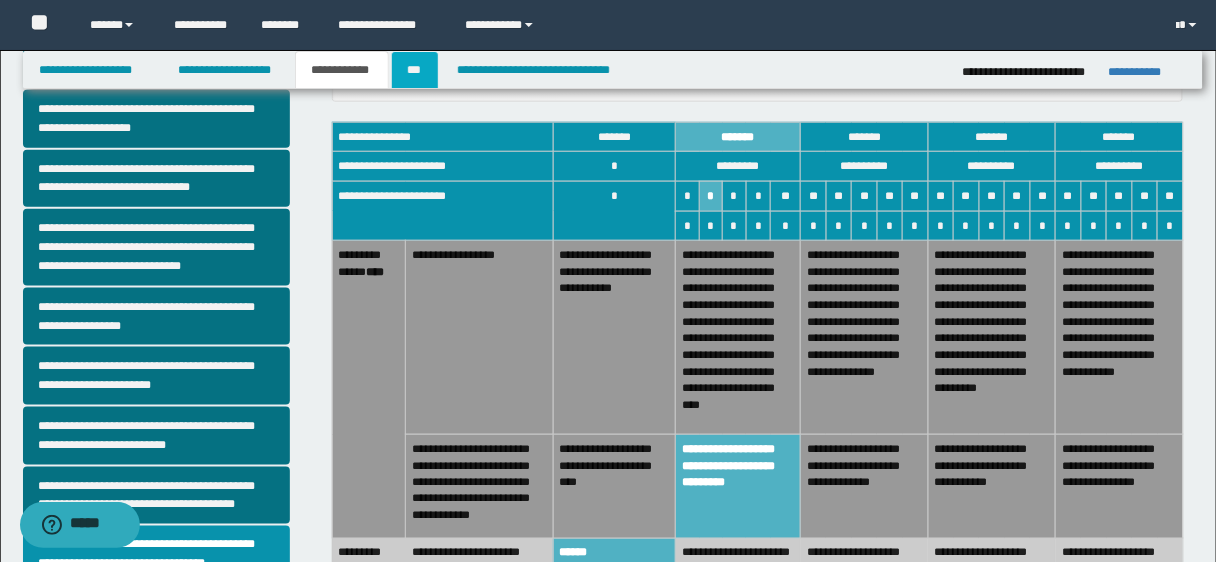 click on "***" at bounding box center [415, 70] 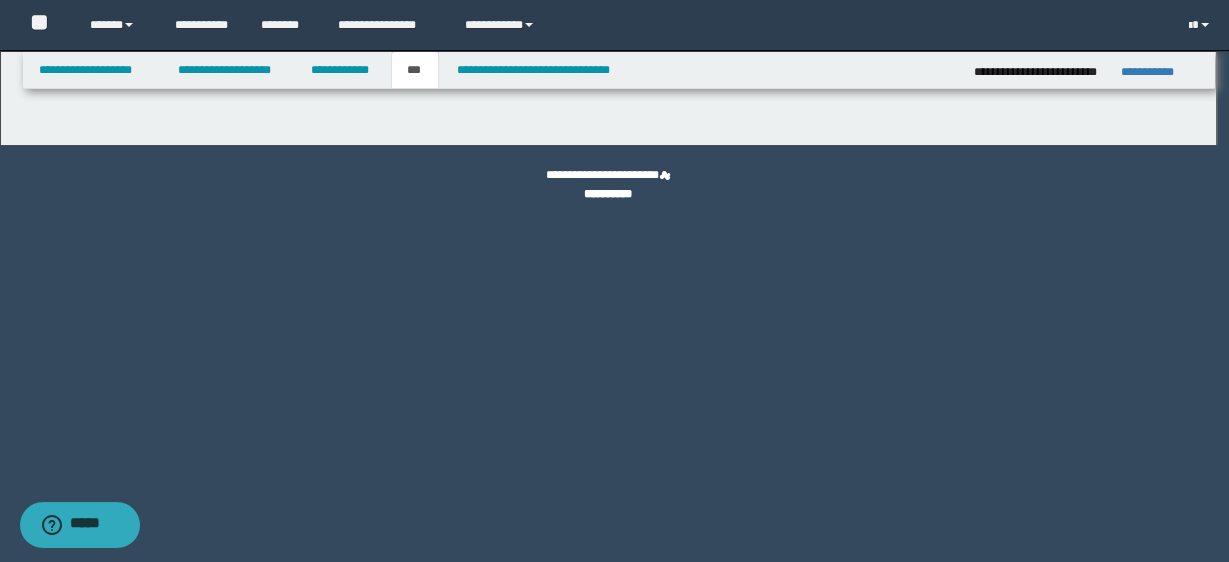 select on "***" 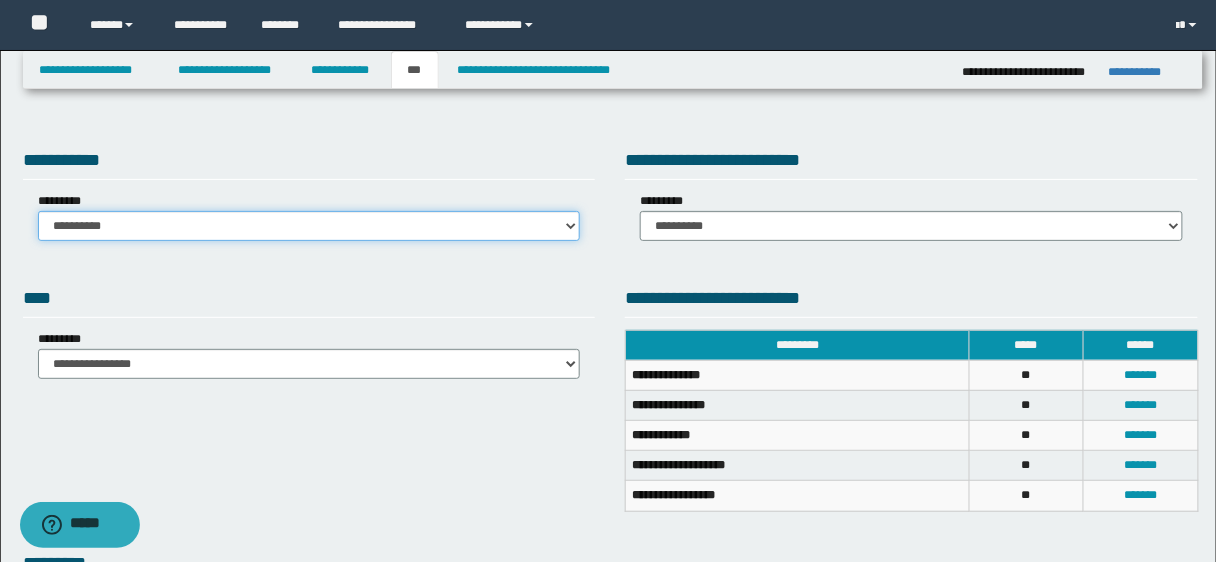 click on "**********" at bounding box center [309, 226] 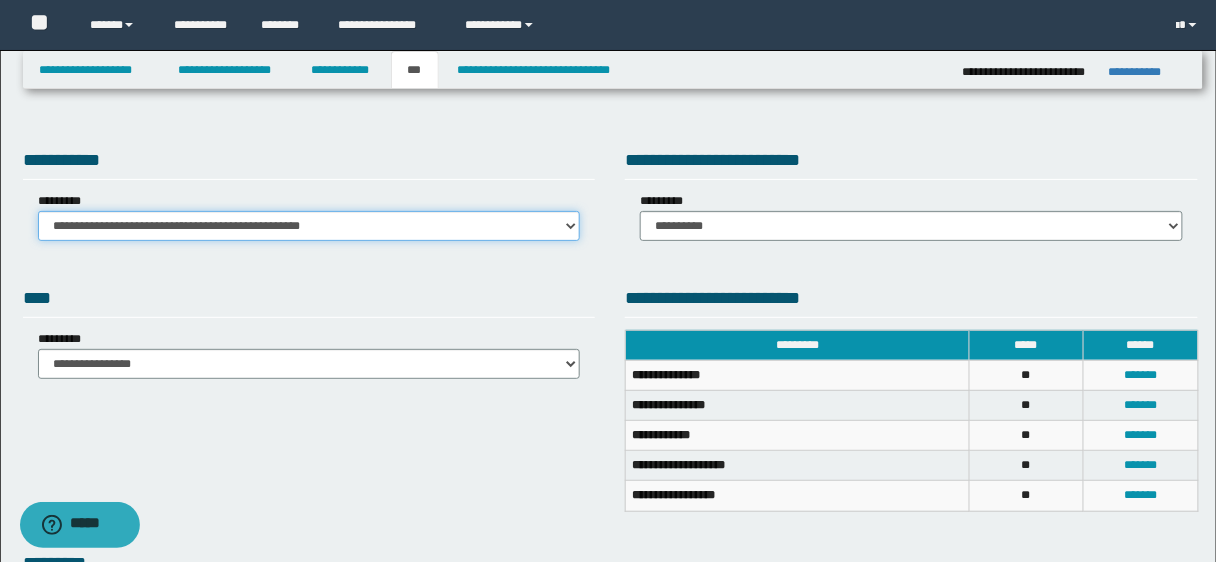 click on "**********" at bounding box center (309, 226) 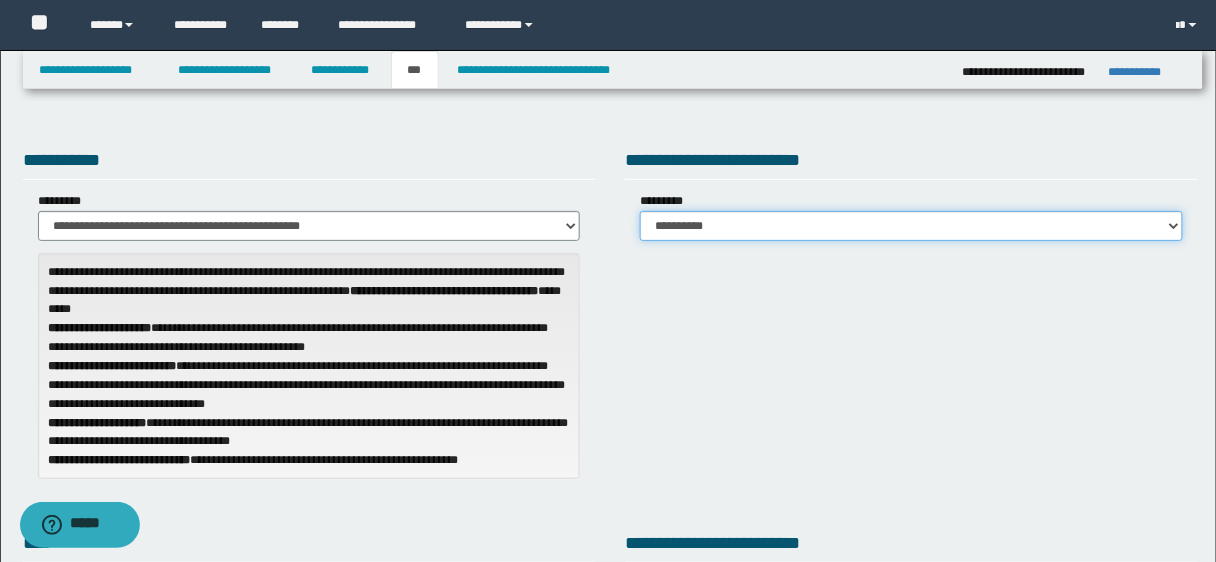 click on "**********" at bounding box center (911, 226) 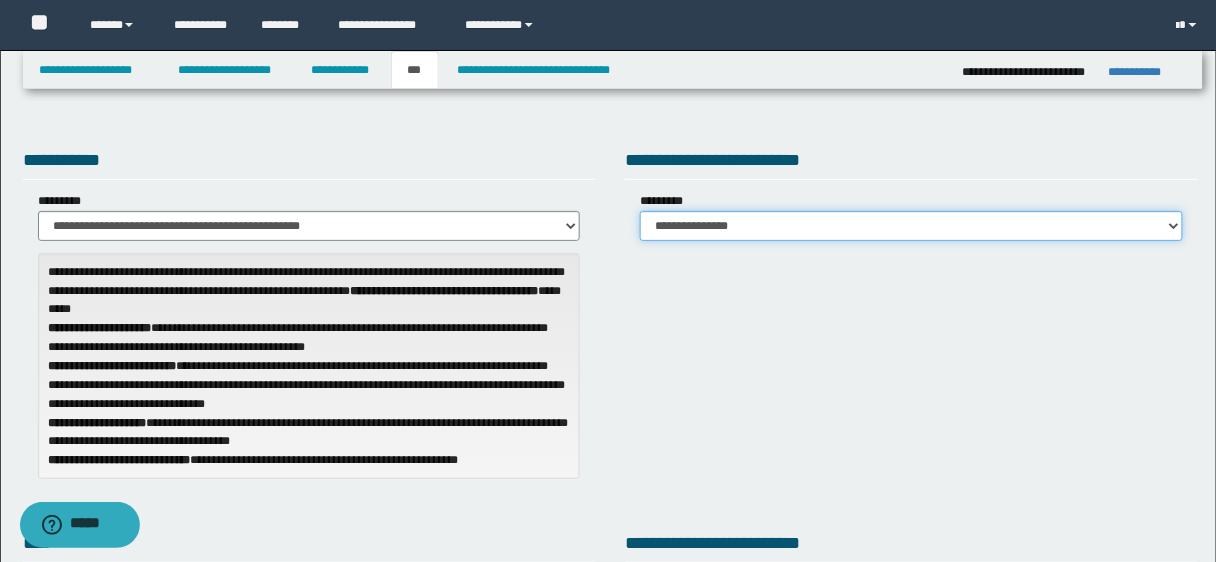 click on "**********" at bounding box center [911, 226] 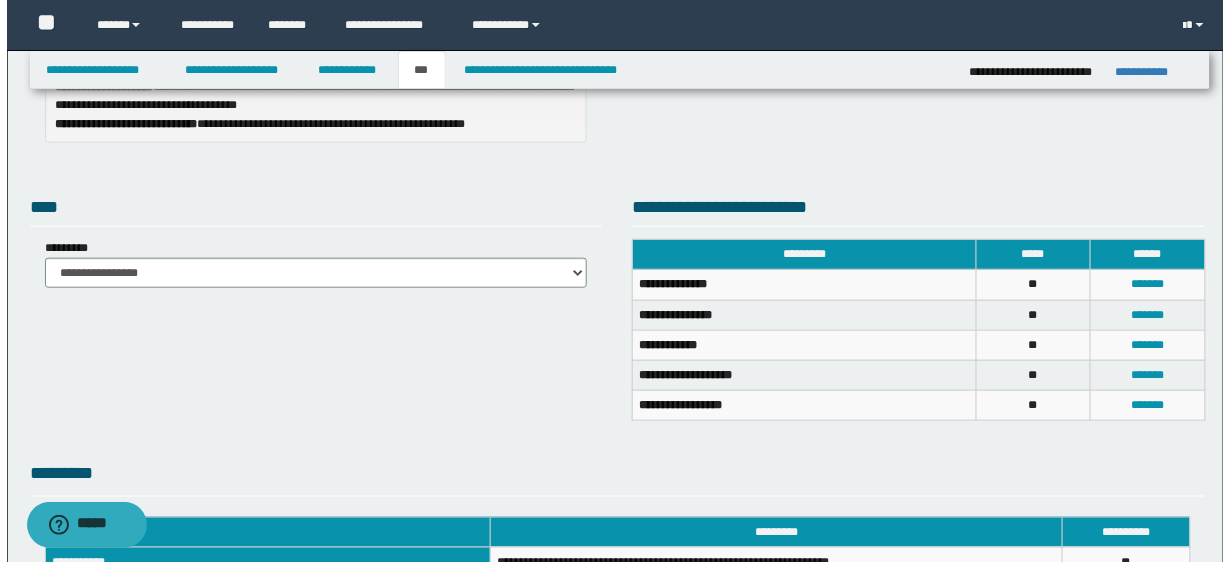 scroll, scrollTop: 339, scrollLeft: 0, axis: vertical 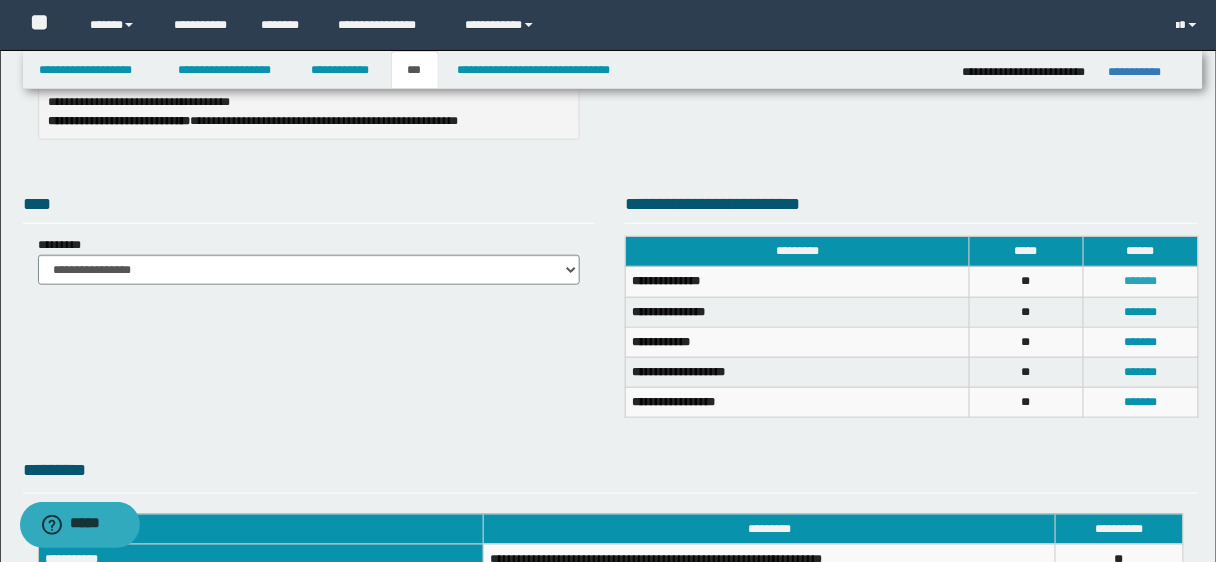 click on "*******" at bounding box center [1140, 281] 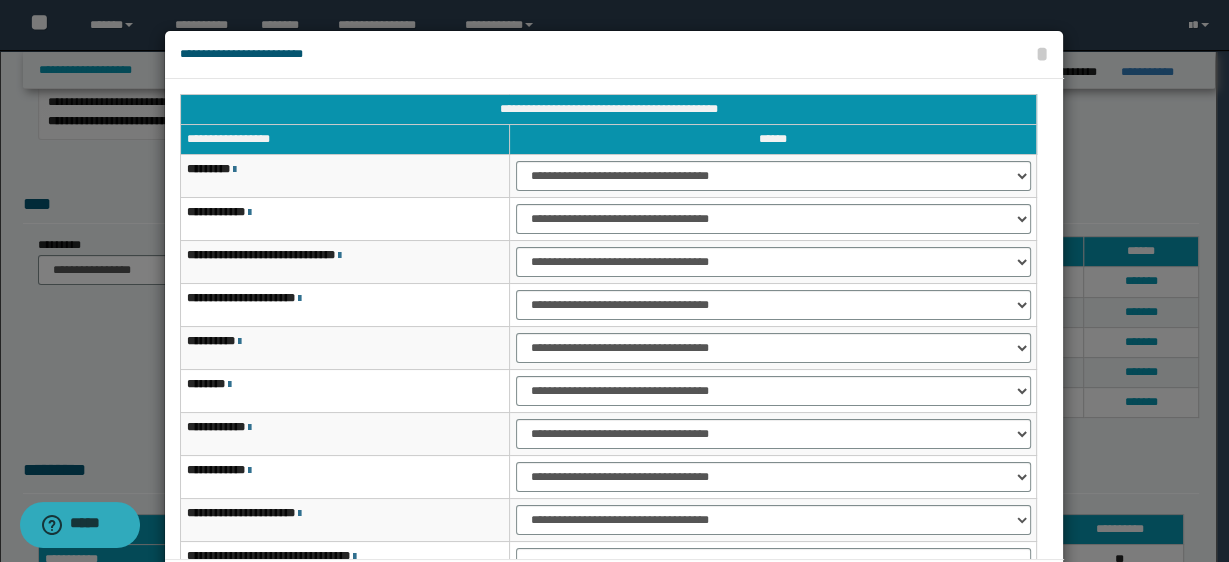 scroll, scrollTop: 115, scrollLeft: 0, axis: vertical 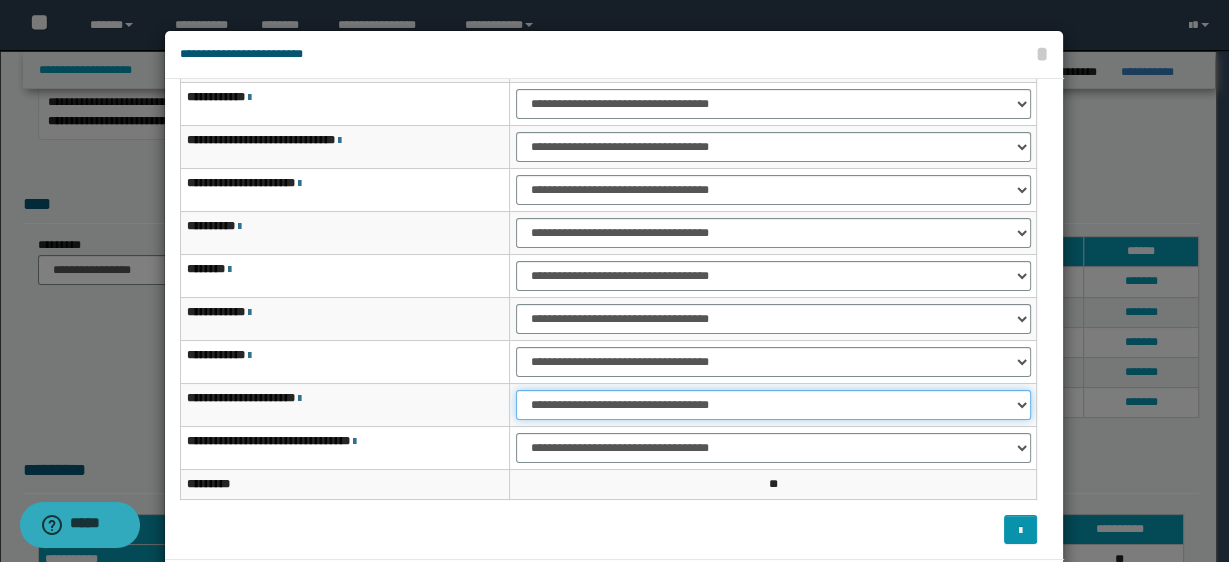 click on "**********" at bounding box center [773, 405] 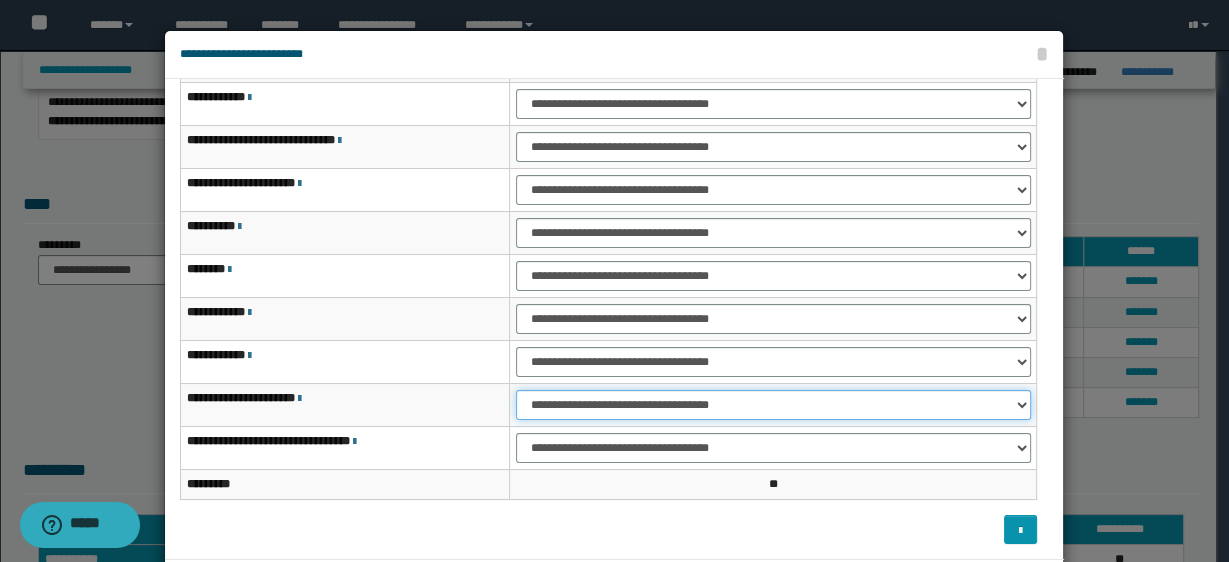 select on "***" 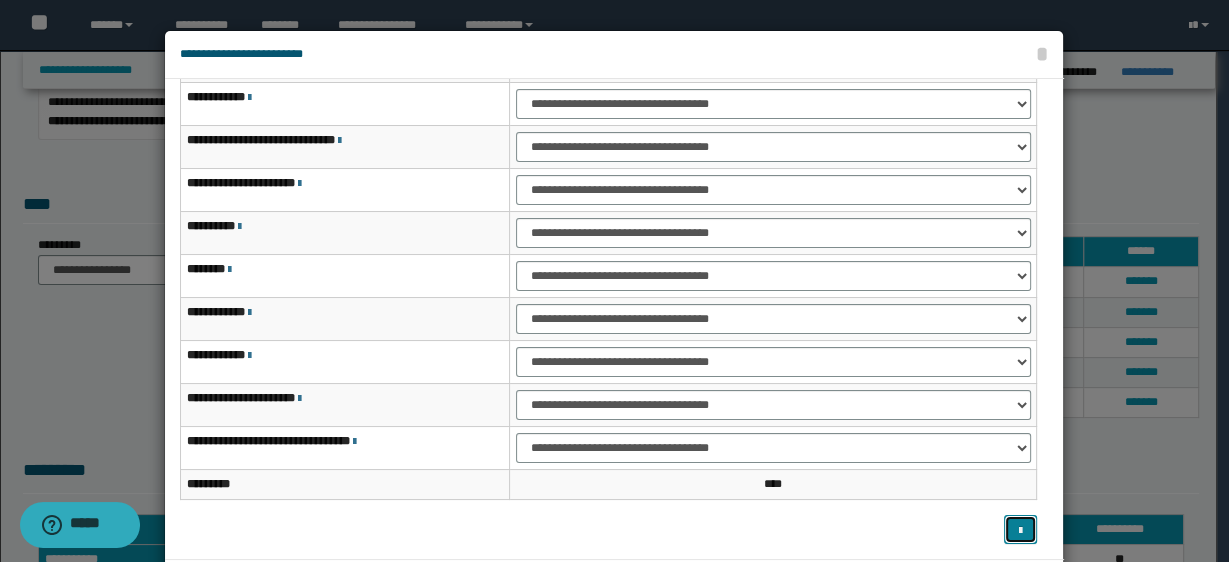 click at bounding box center (1020, 531) 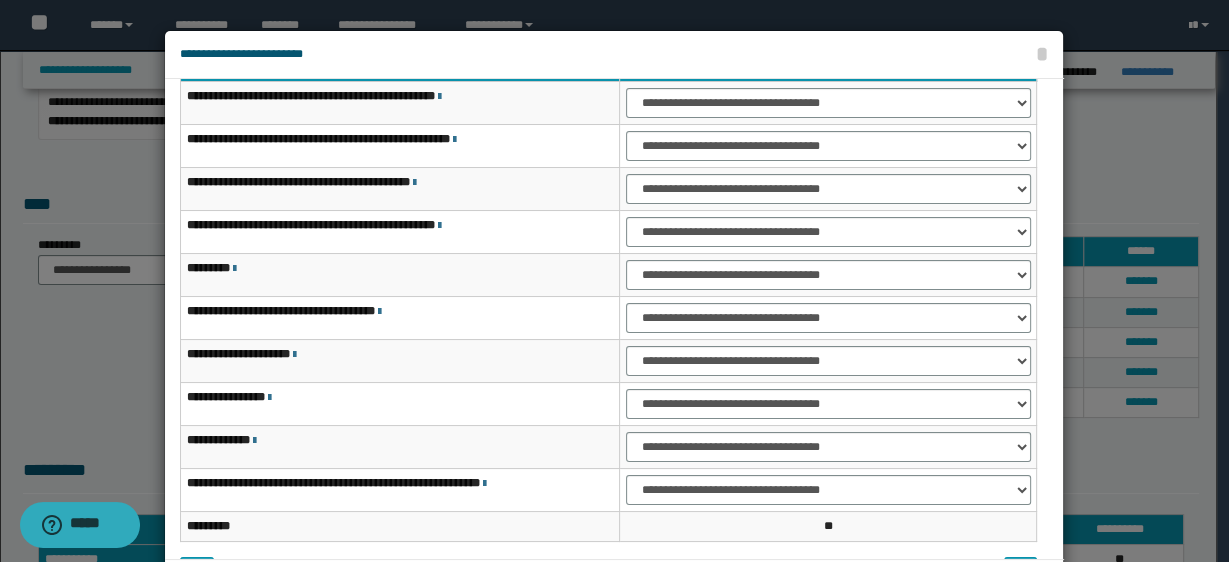 scroll, scrollTop: 69, scrollLeft: 0, axis: vertical 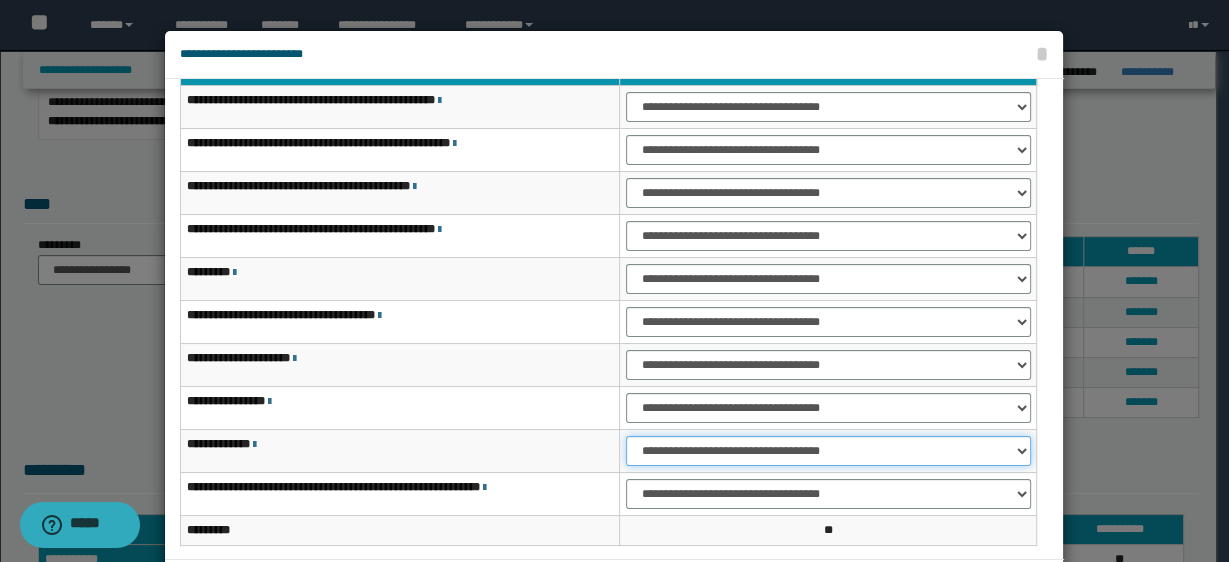 click on "**********" at bounding box center (828, 451) 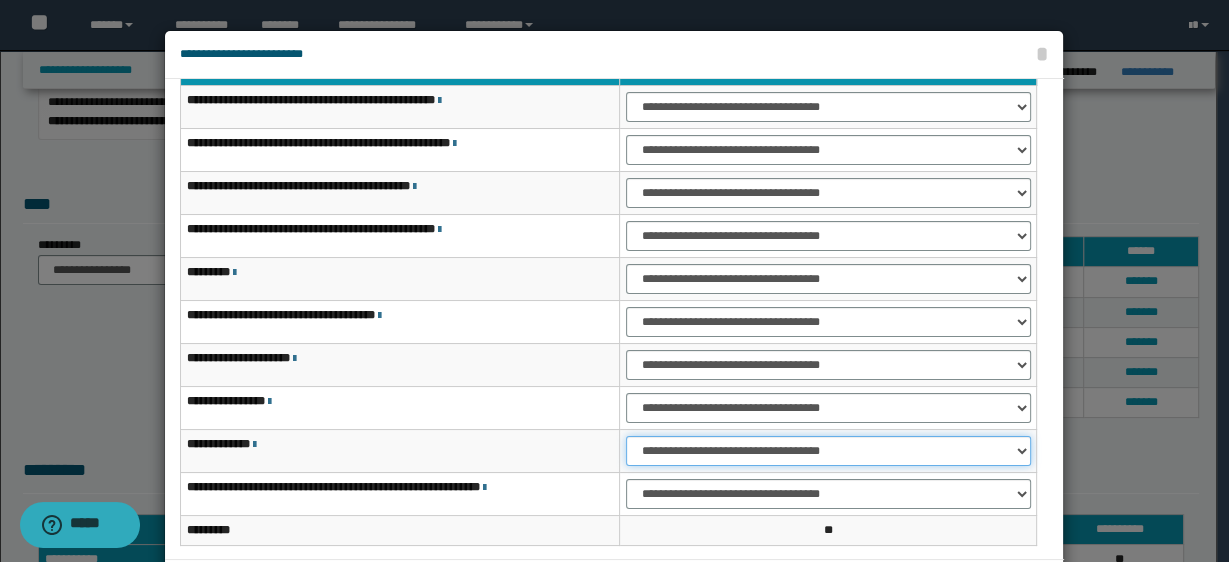 select on "***" 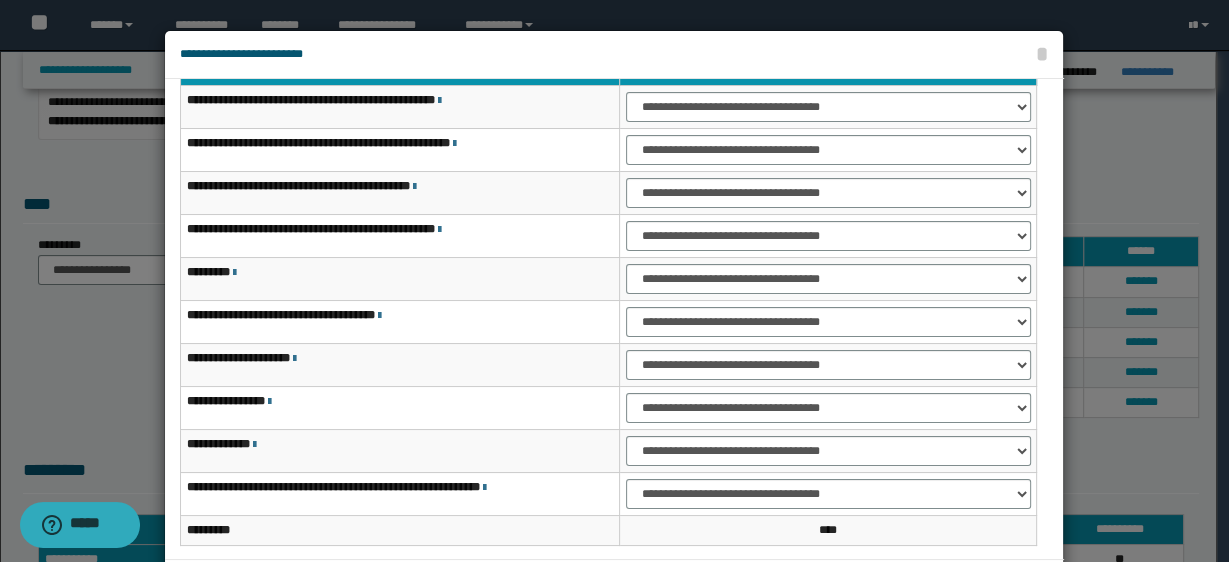 scroll, scrollTop: 115, scrollLeft: 0, axis: vertical 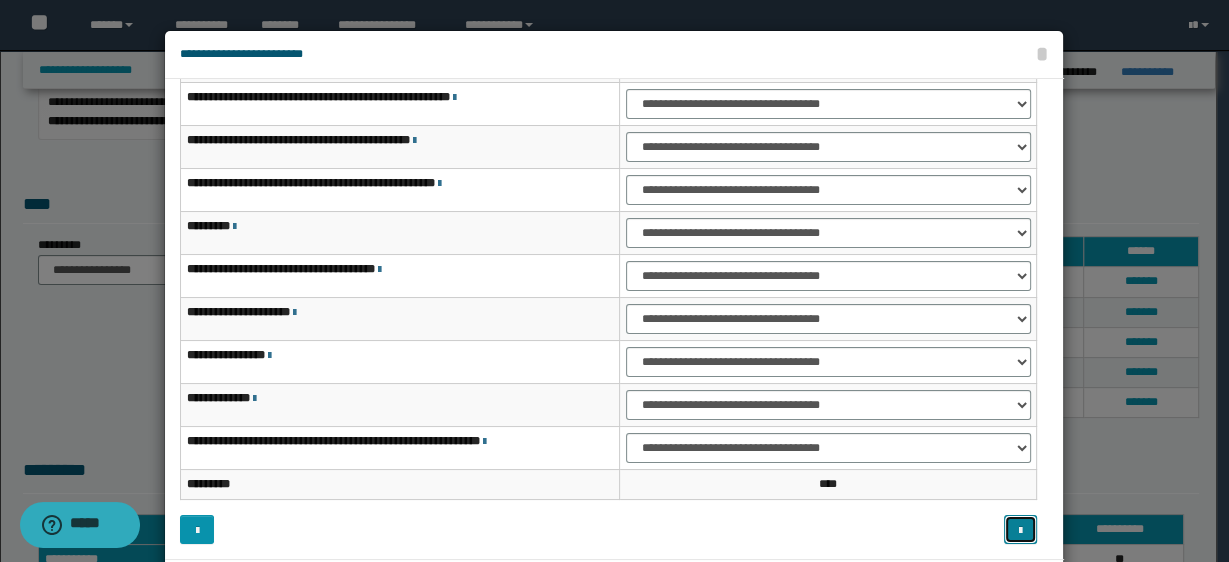 click at bounding box center [1020, 531] 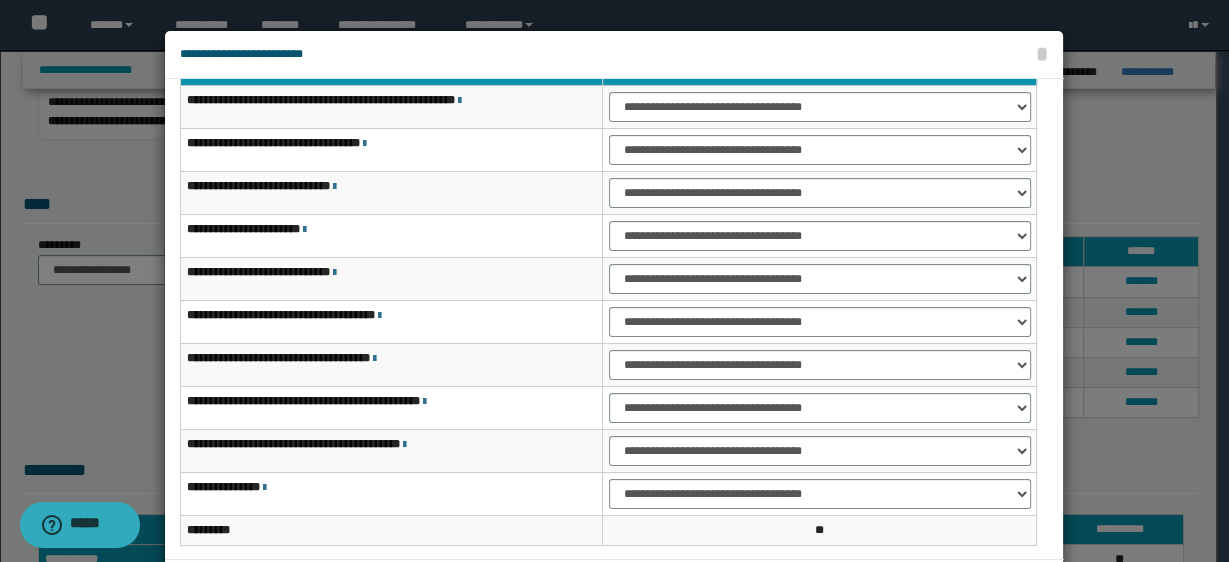 scroll, scrollTop: 39, scrollLeft: 0, axis: vertical 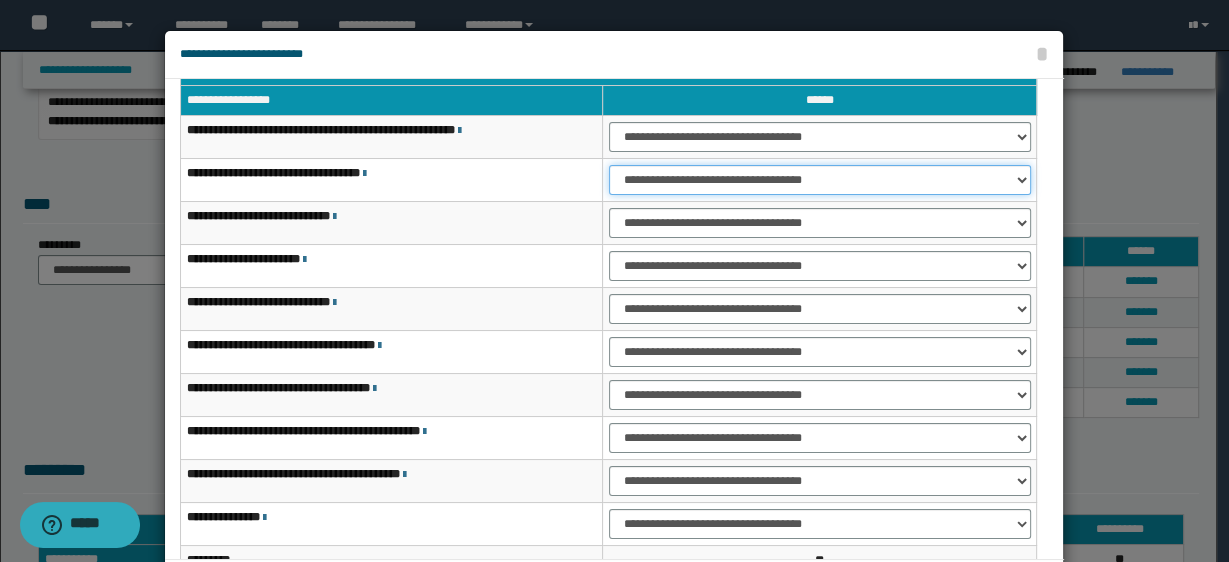 click on "**********" at bounding box center (819, 180) 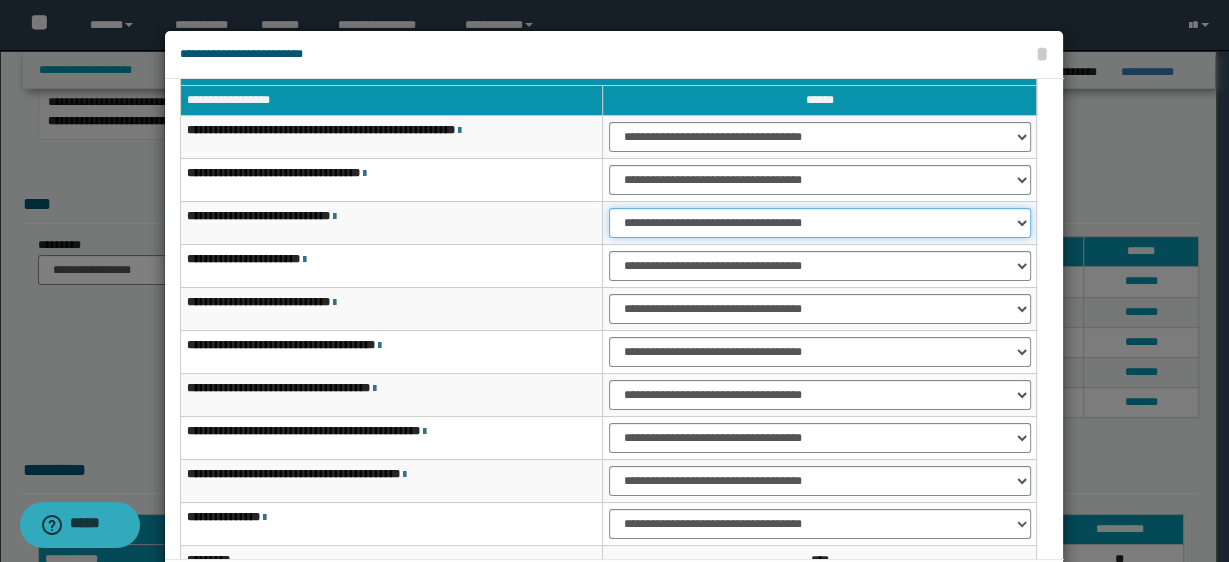 click on "**********" at bounding box center (819, 223) 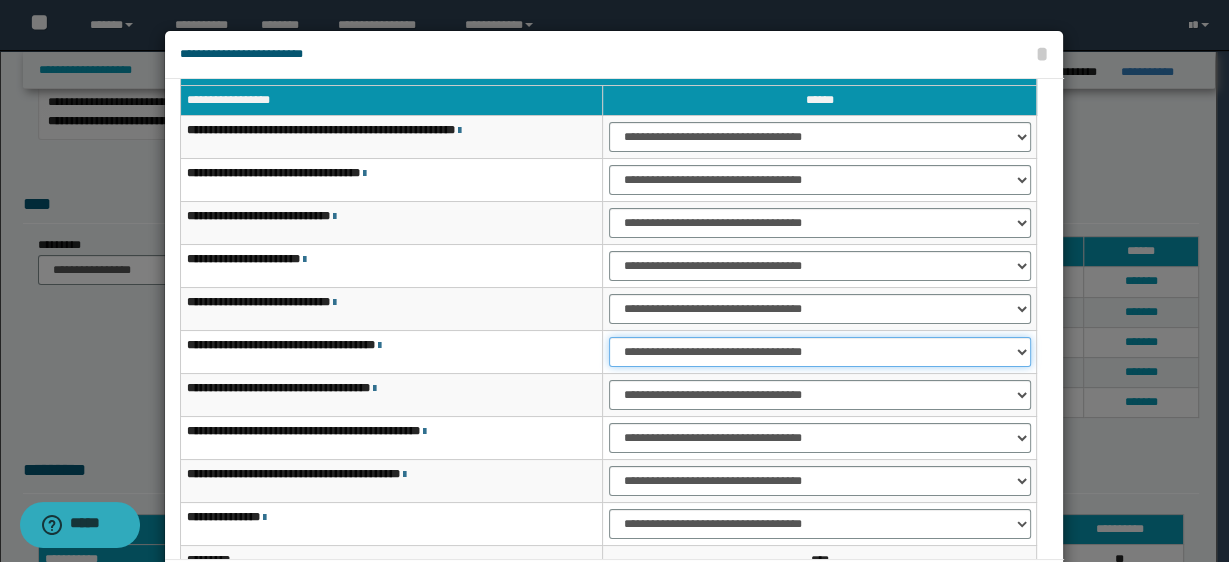 click on "**********" at bounding box center (819, 352) 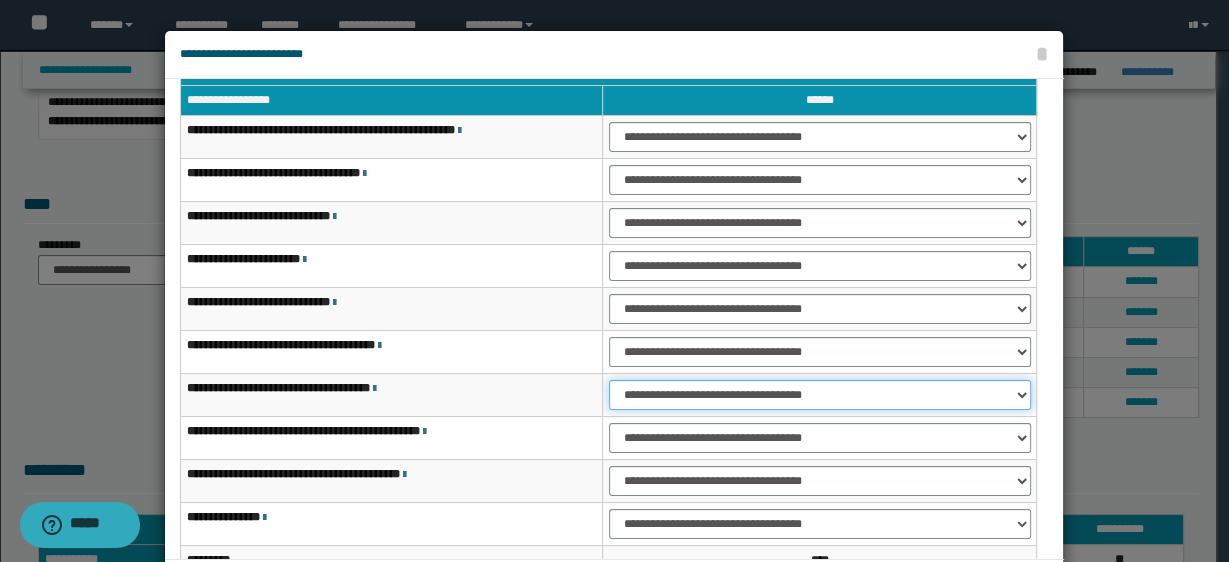 click on "**********" at bounding box center (819, 395) 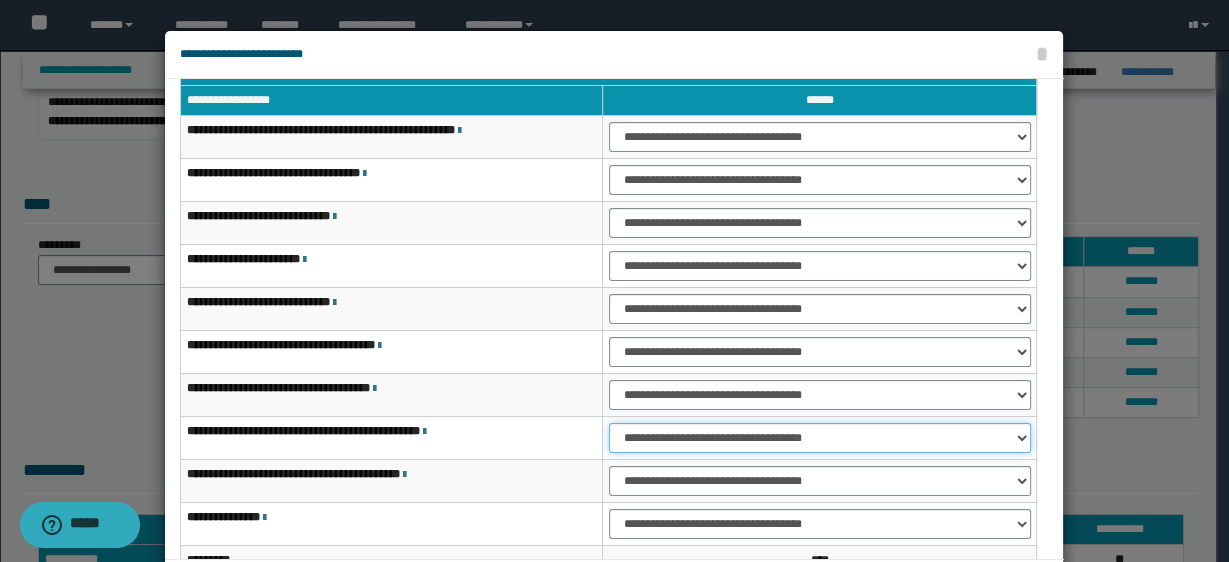 click on "**********" at bounding box center (819, 438) 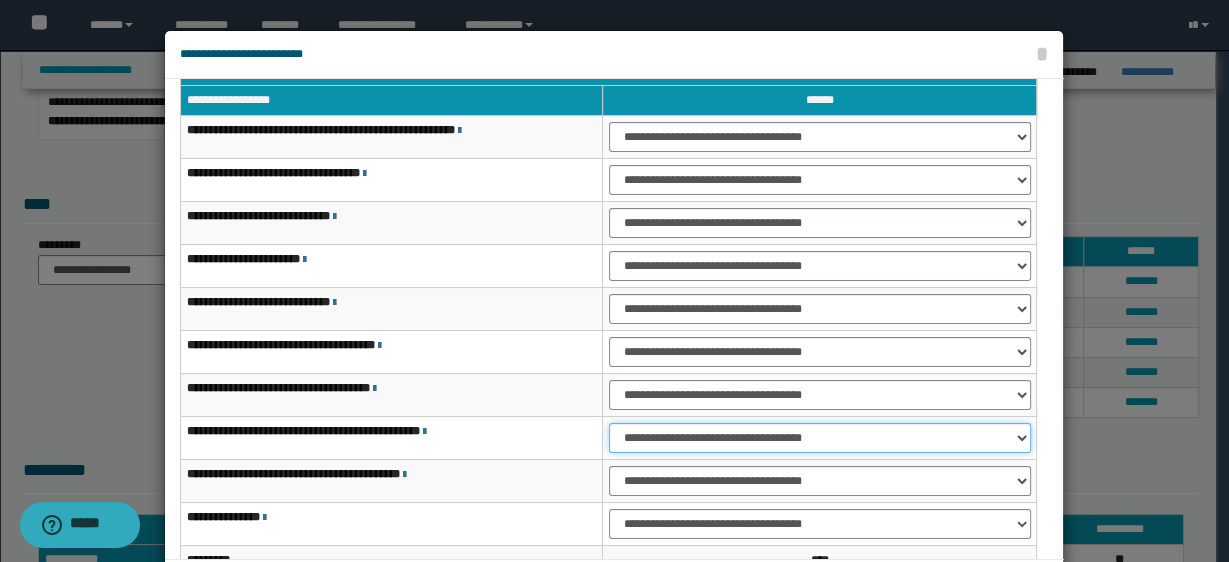 select on "***" 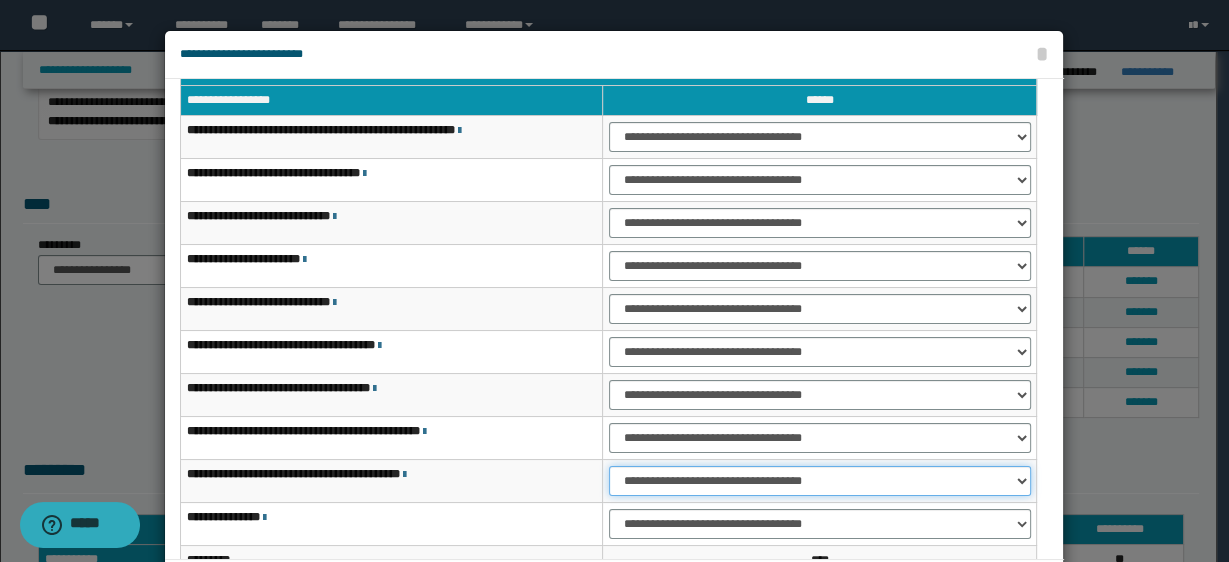 click on "**********" at bounding box center [819, 481] 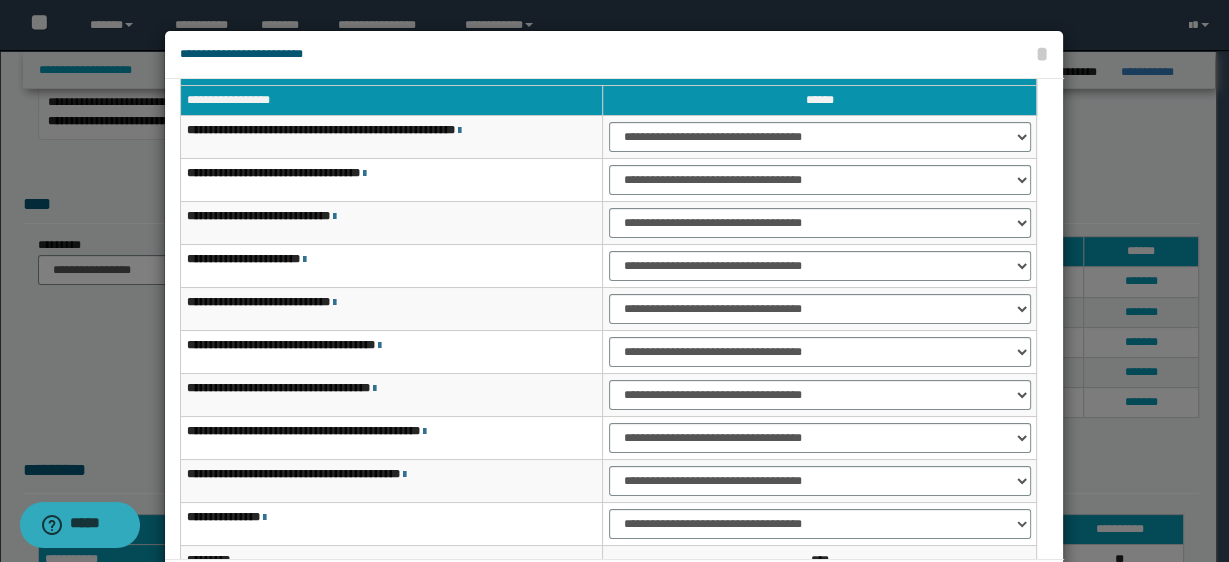 scroll, scrollTop: 115, scrollLeft: 0, axis: vertical 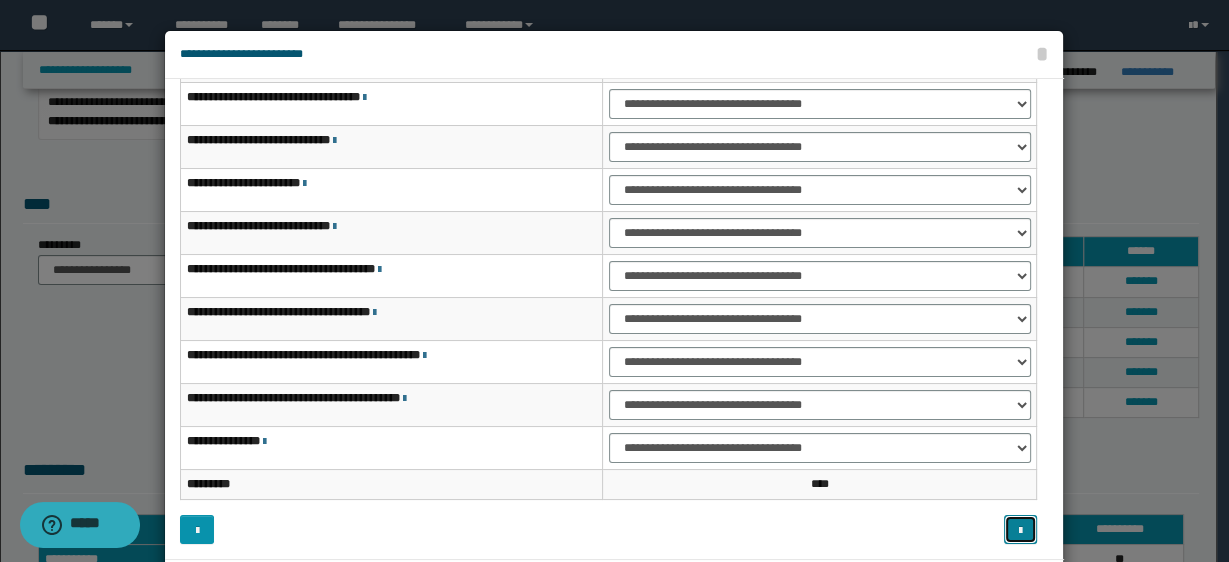 click at bounding box center [1020, 531] 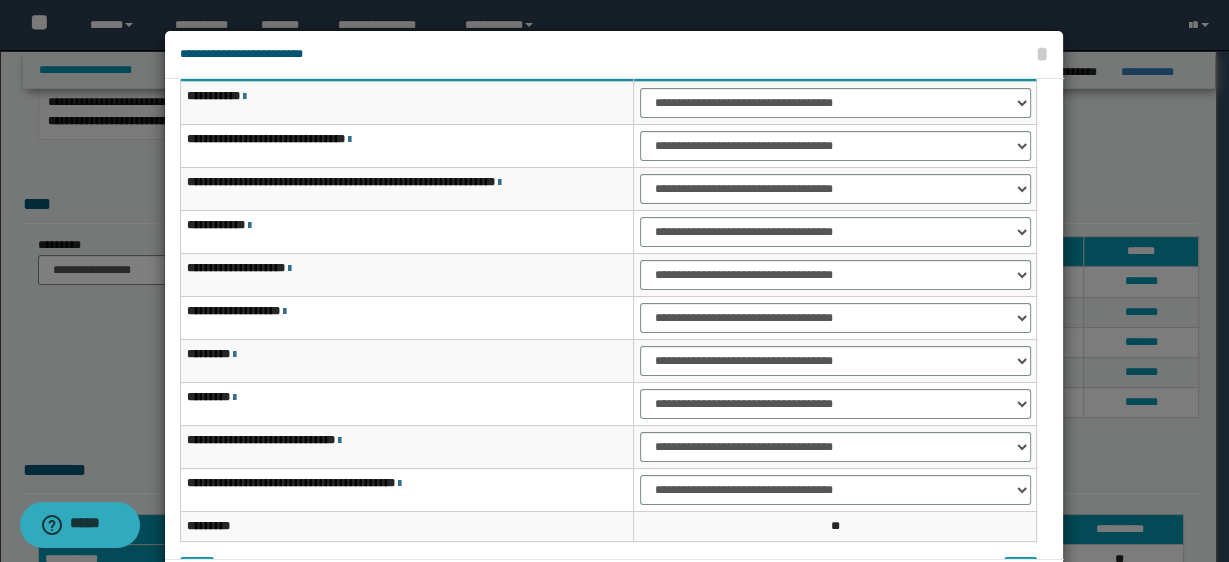scroll, scrollTop: 49, scrollLeft: 0, axis: vertical 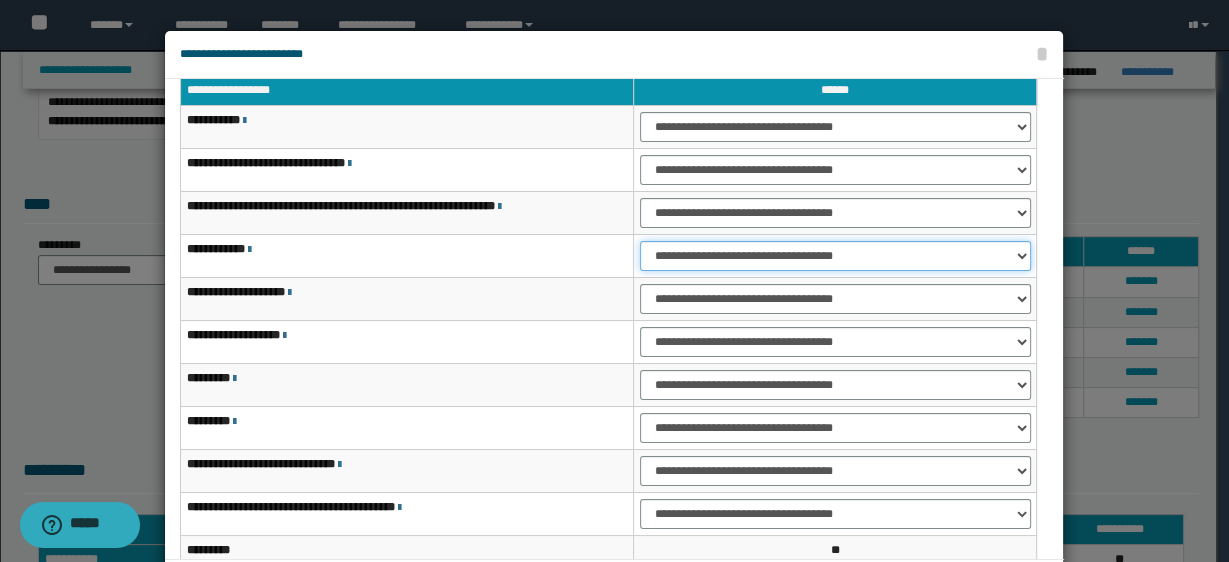 click on "**********" at bounding box center (835, 256) 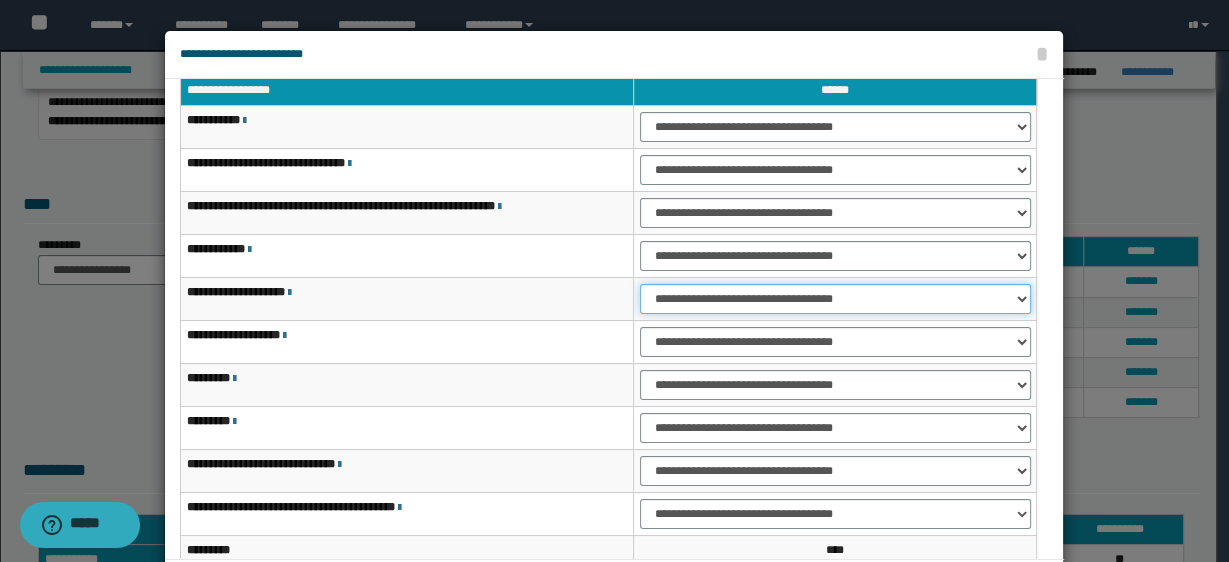 click on "**********" at bounding box center [835, 299] 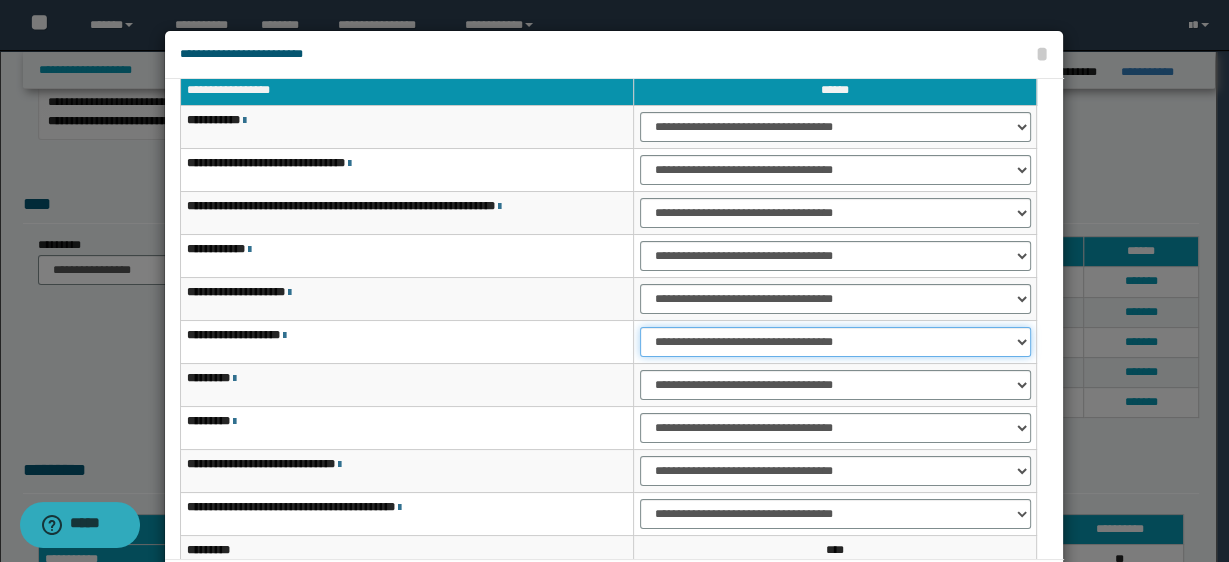click on "**********" at bounding box center [835, 342] 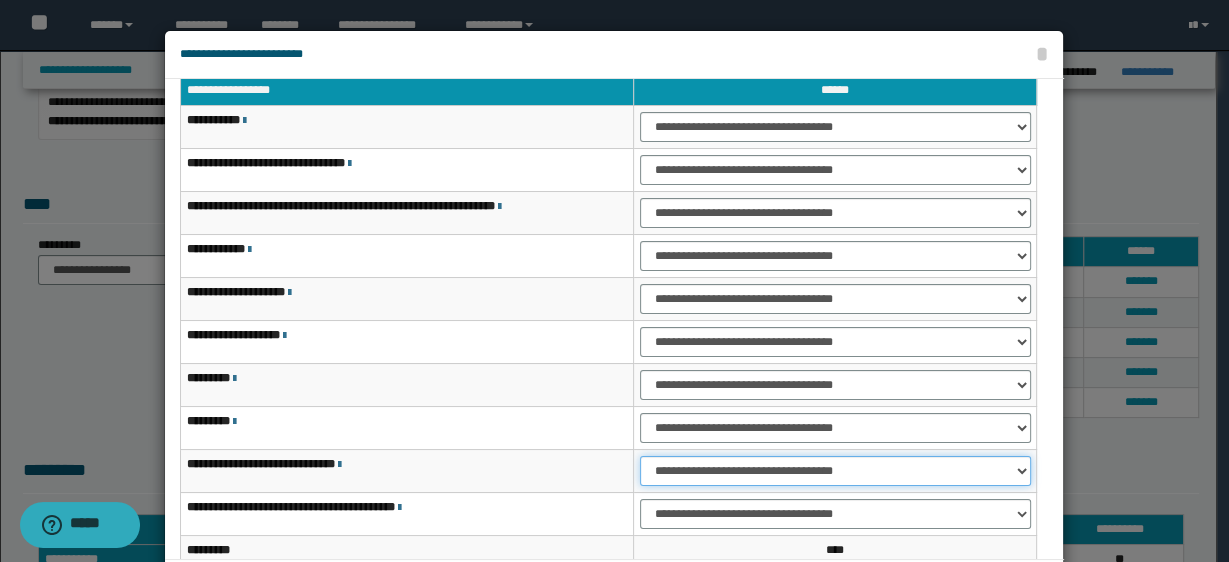 click on "**********" at bounding box center (835, 471) 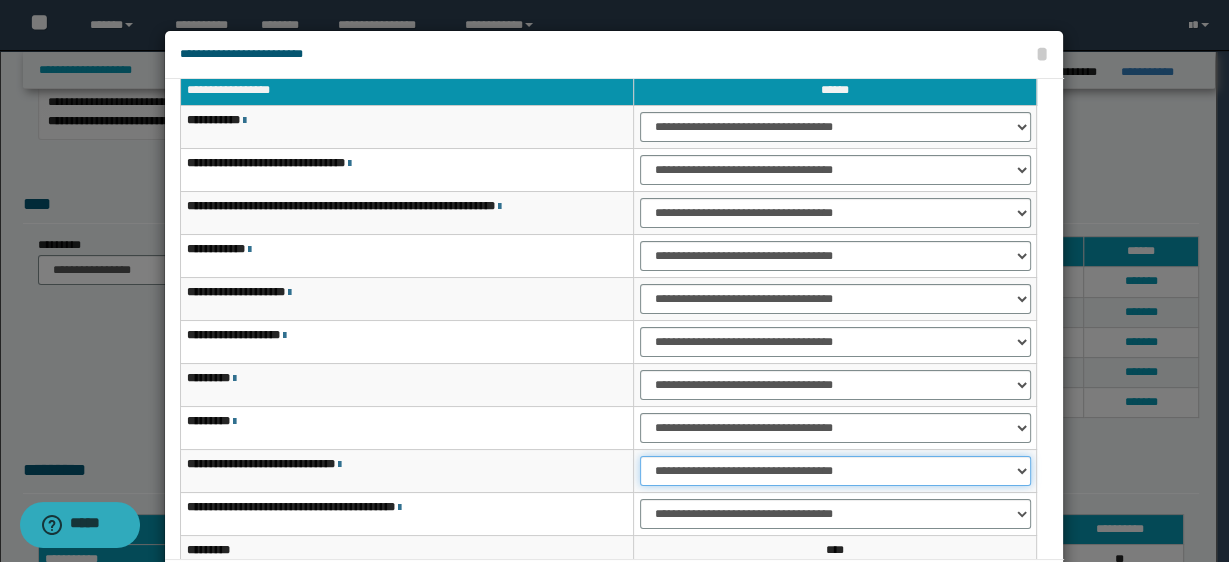 select on "***" 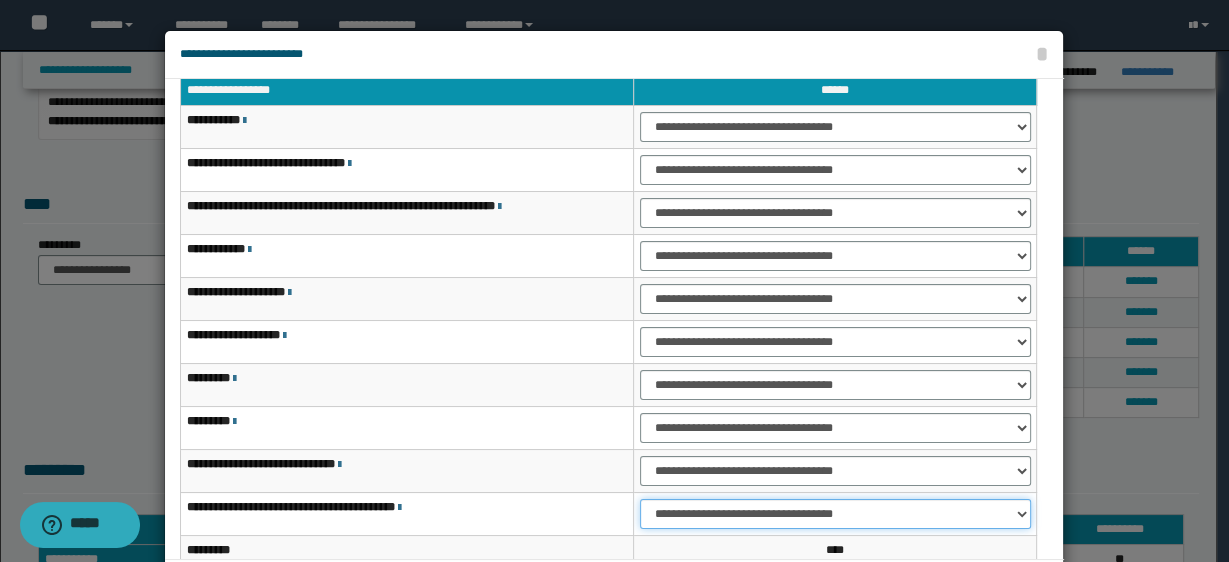 click on "**********" at bounding box center [835, 514] 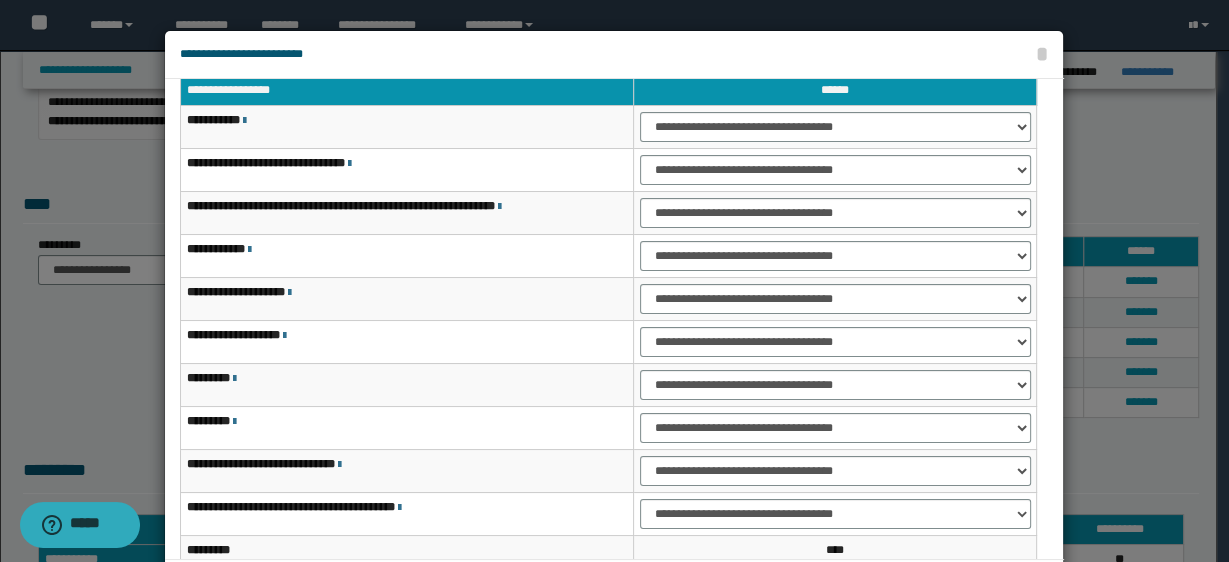 scroll, scrollTop: 86, scrollLeft: 0, axis: vertical 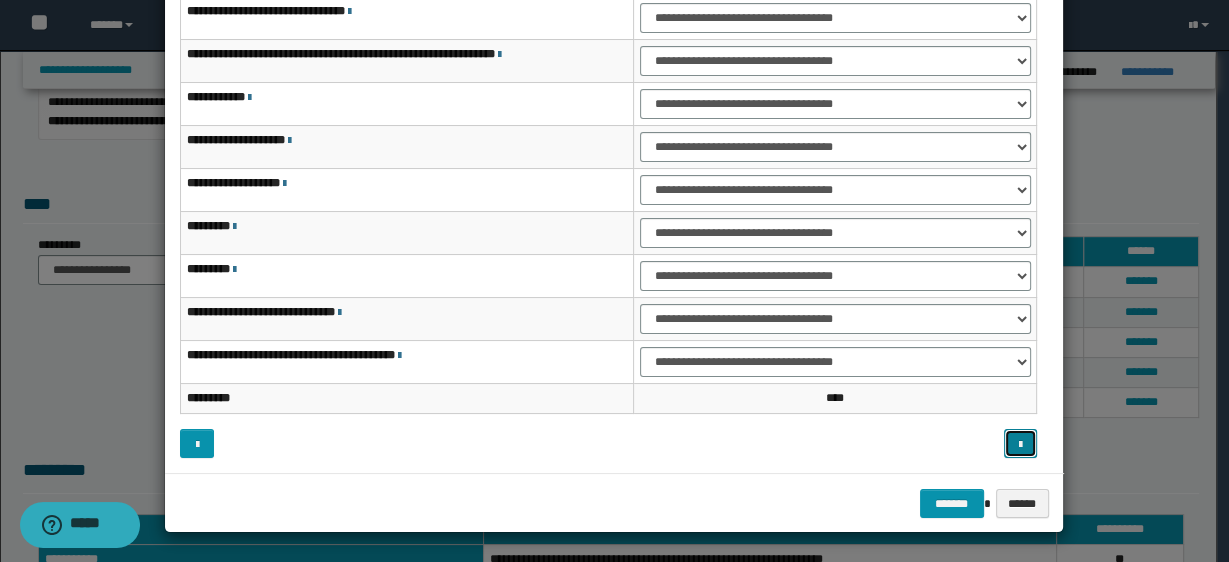 click at bounding box center [1020, 443] 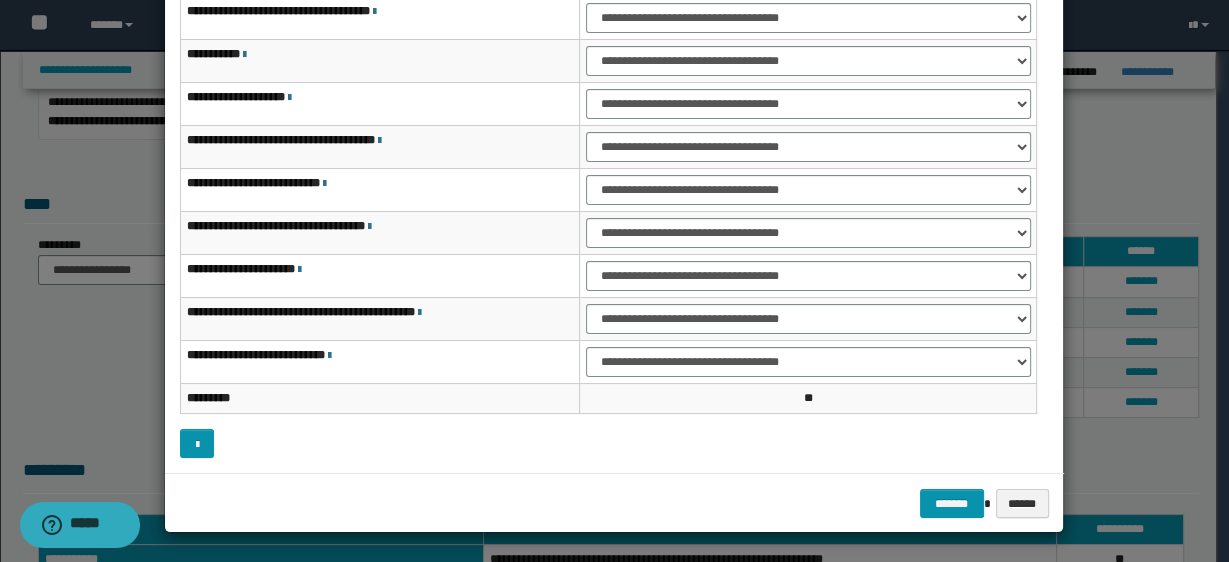 scroll, scrollTop: 0, scrollLeft: 0, axis: both 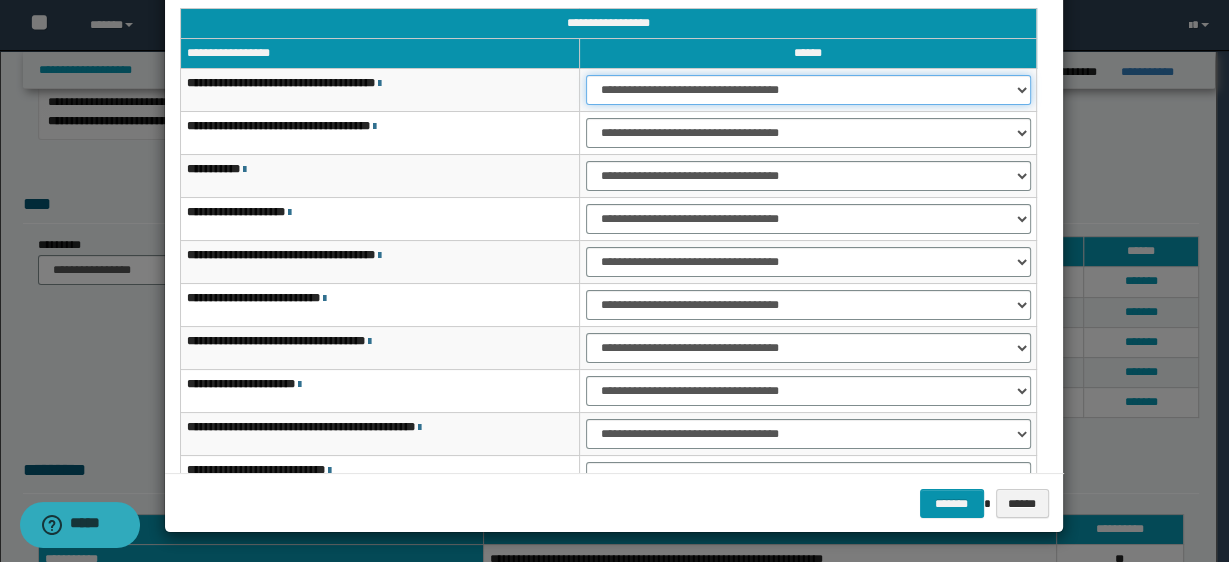 click on "**********" at bounding box center [808, 90] 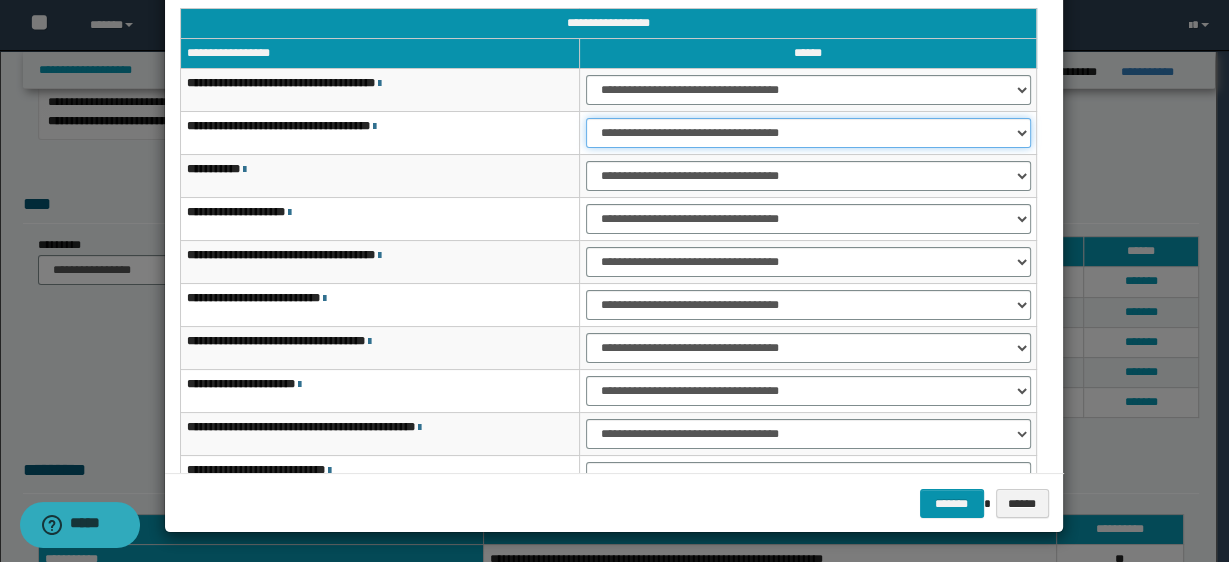 click on "**********" at bounding box center (808, 133) 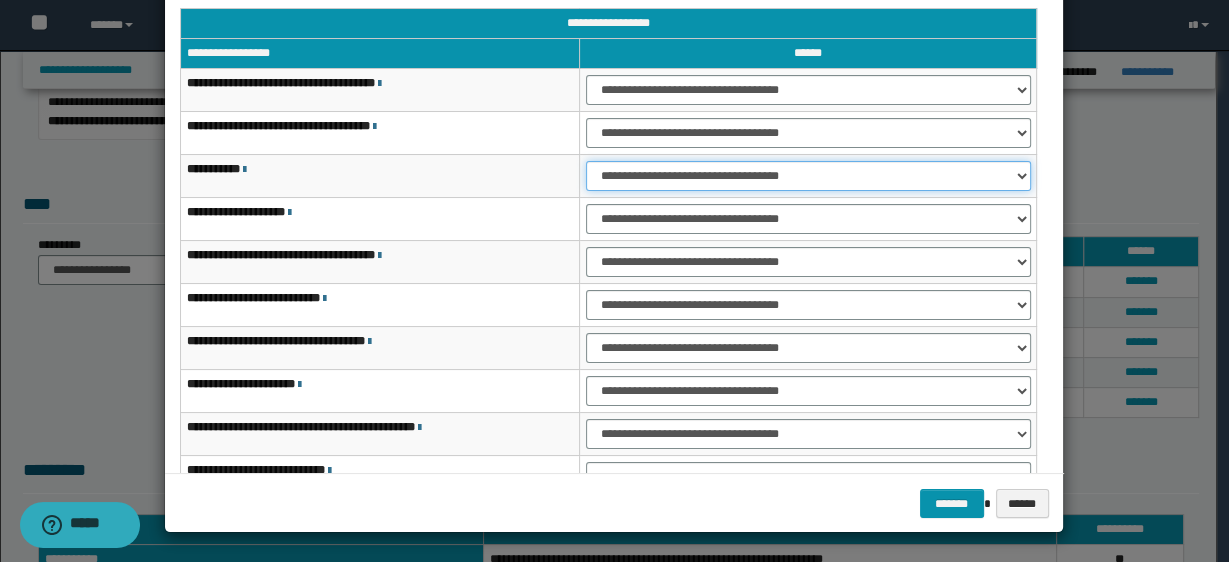 click on "**********" at bounding box center [808, 176] 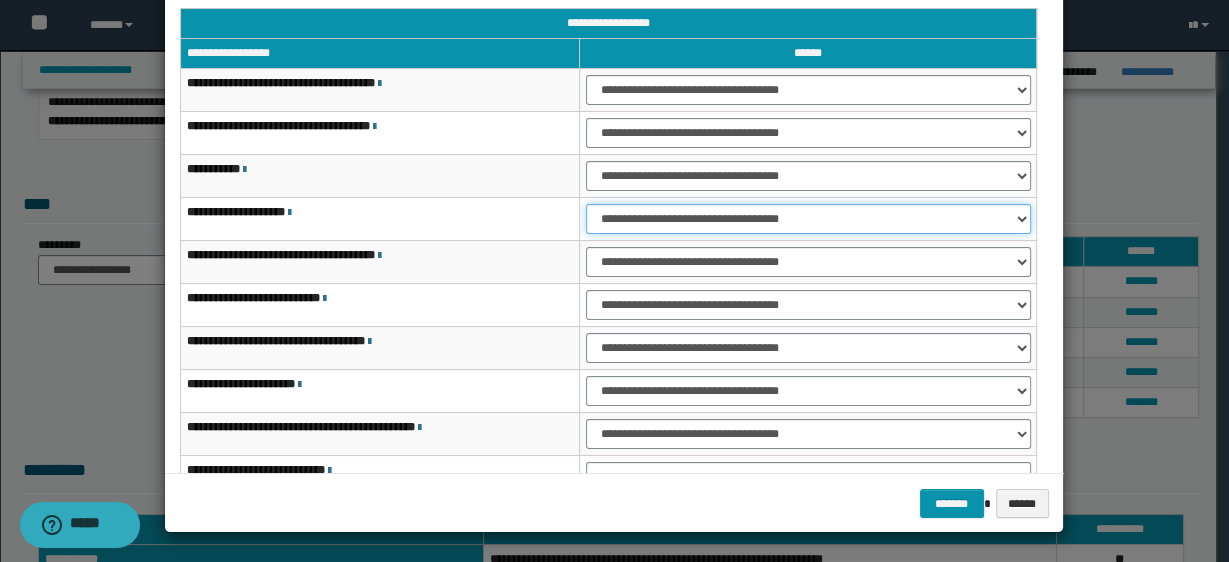 click on "**********" at bounding box center [808, 219] 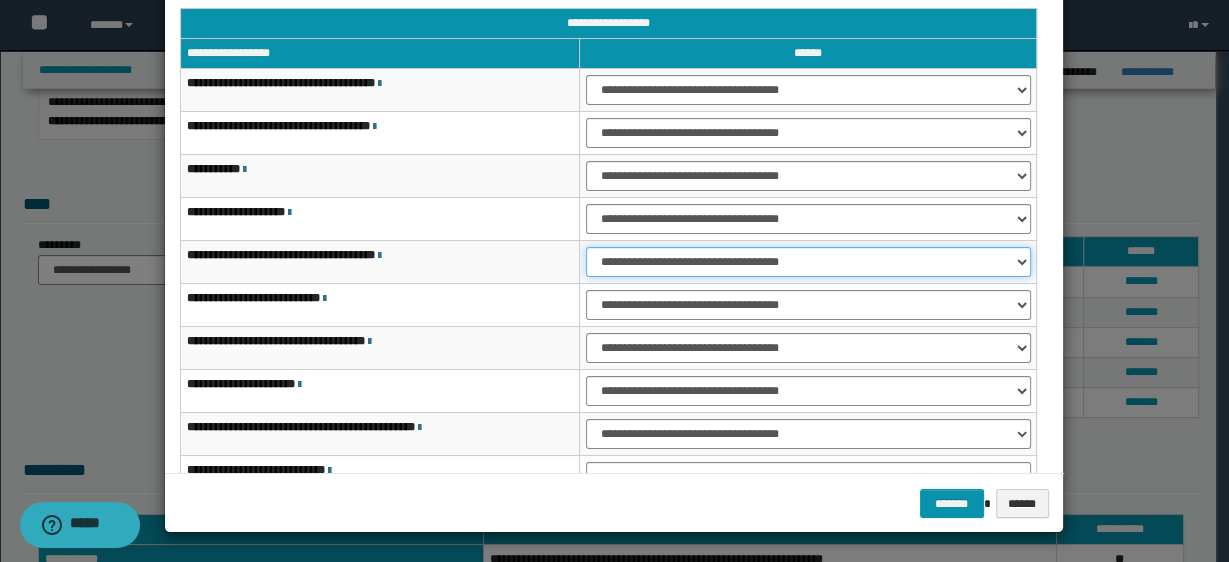 click on "**********" at bounding box center (808, 262) 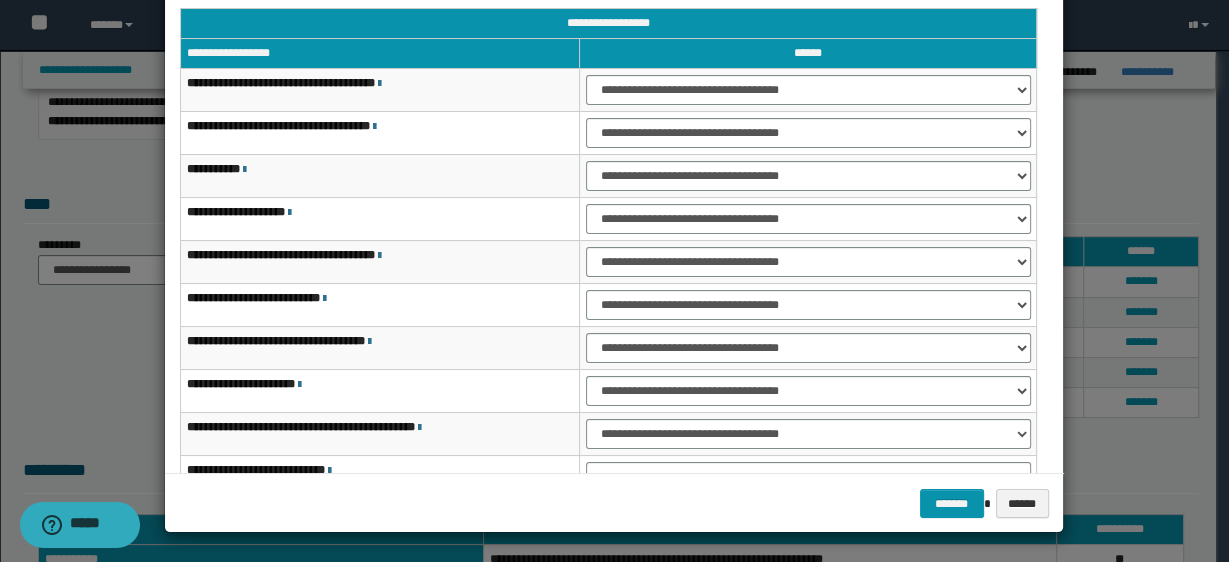 click on "**********" at bounding box center [807, 305] 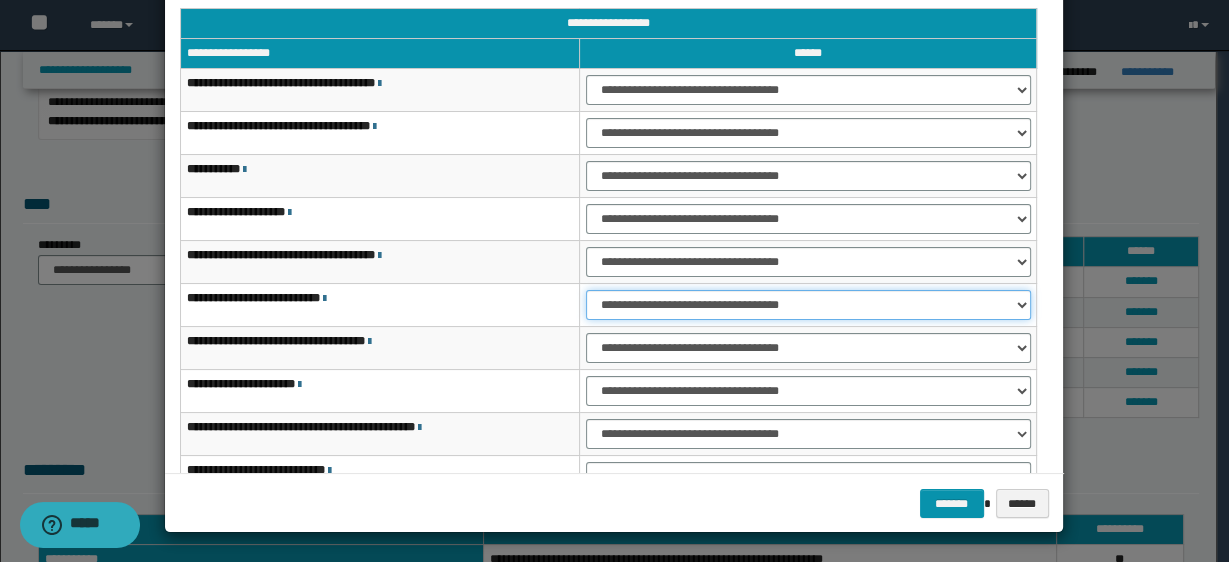click on "**********" at bounding box center [808, 305] 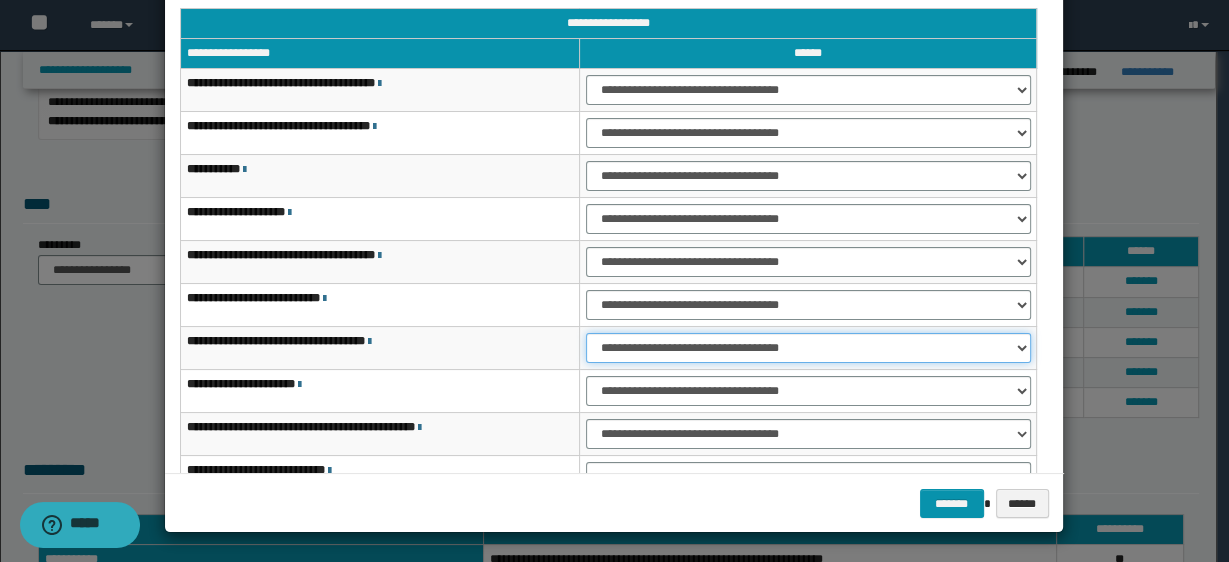 click on "**********" at bounding box center [808, 348] 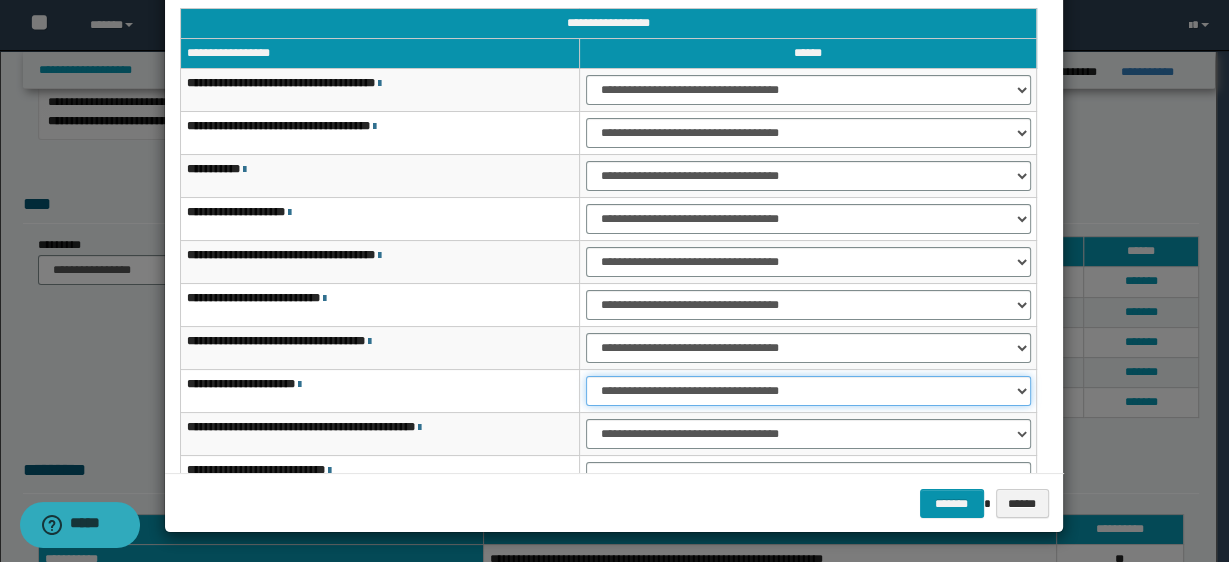 click on "**********" at bounding box center [808, 391] 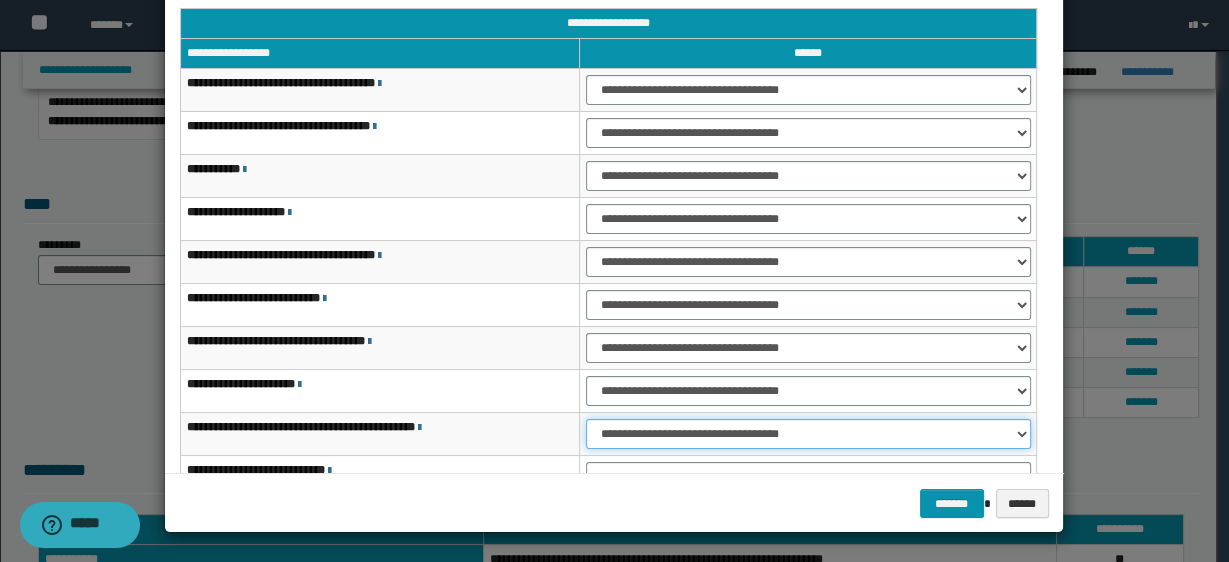 click on "**********" at bounding box center [808, 434] 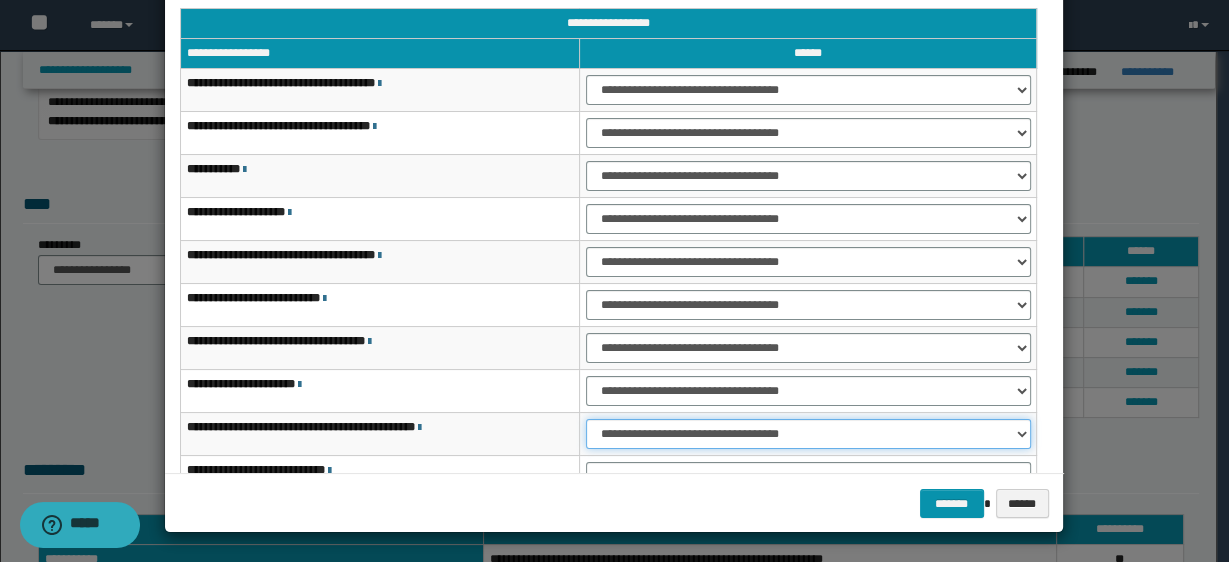 select on "***" 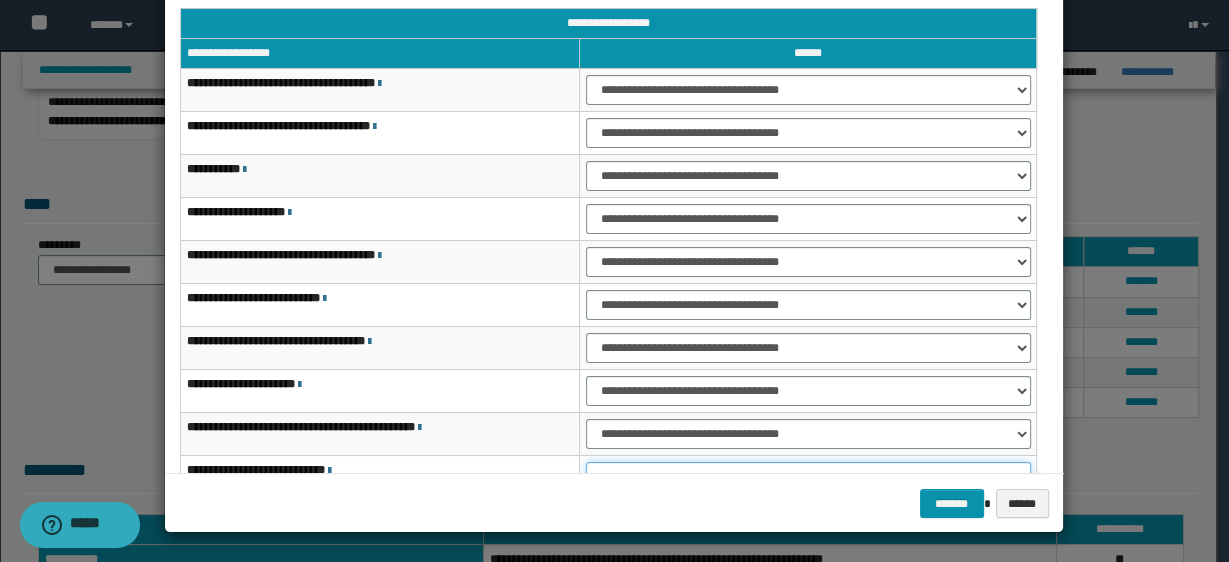 click on "**********" at bounding box center [808, 477] 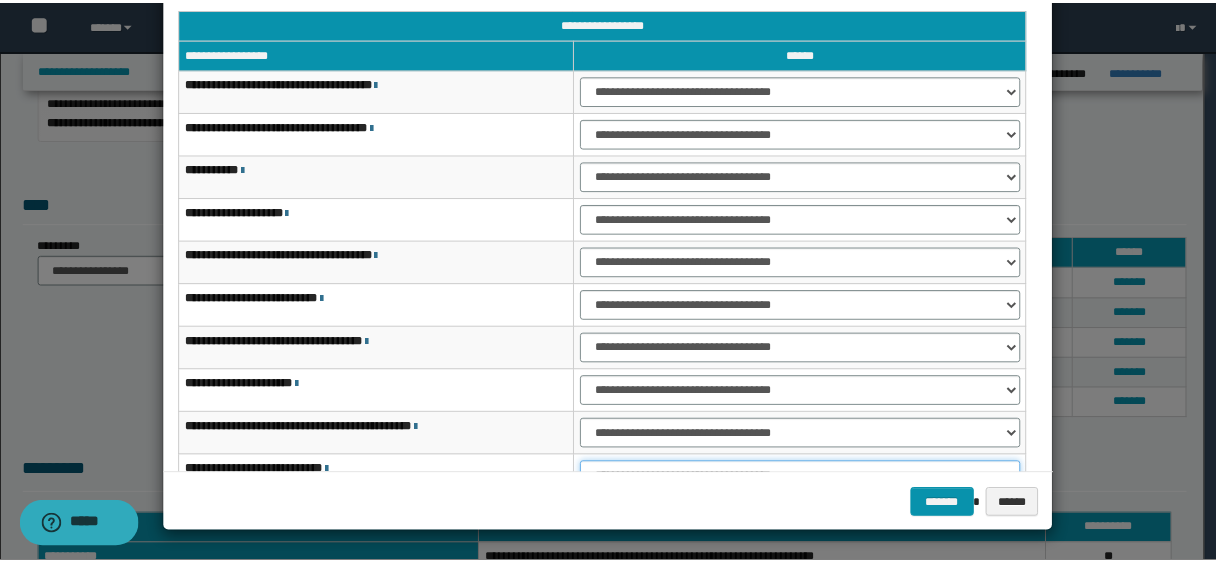 scroll, scrollTop: 14, scrollLeft: 0, axis: vertical 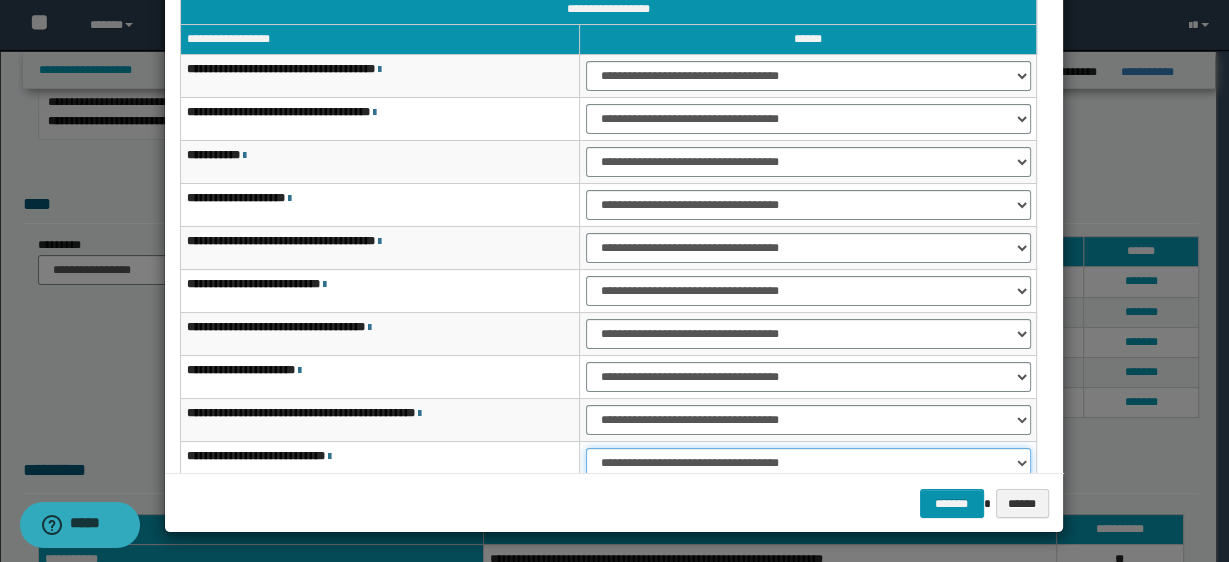 select on "***" 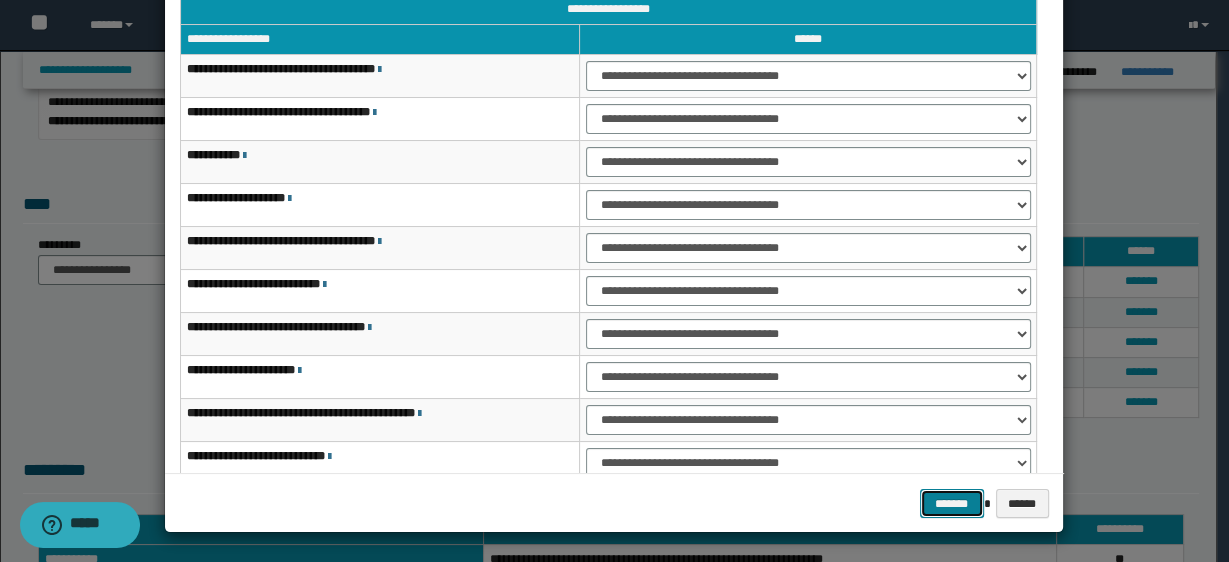 click on "*******" at bounding box center [952, 503] 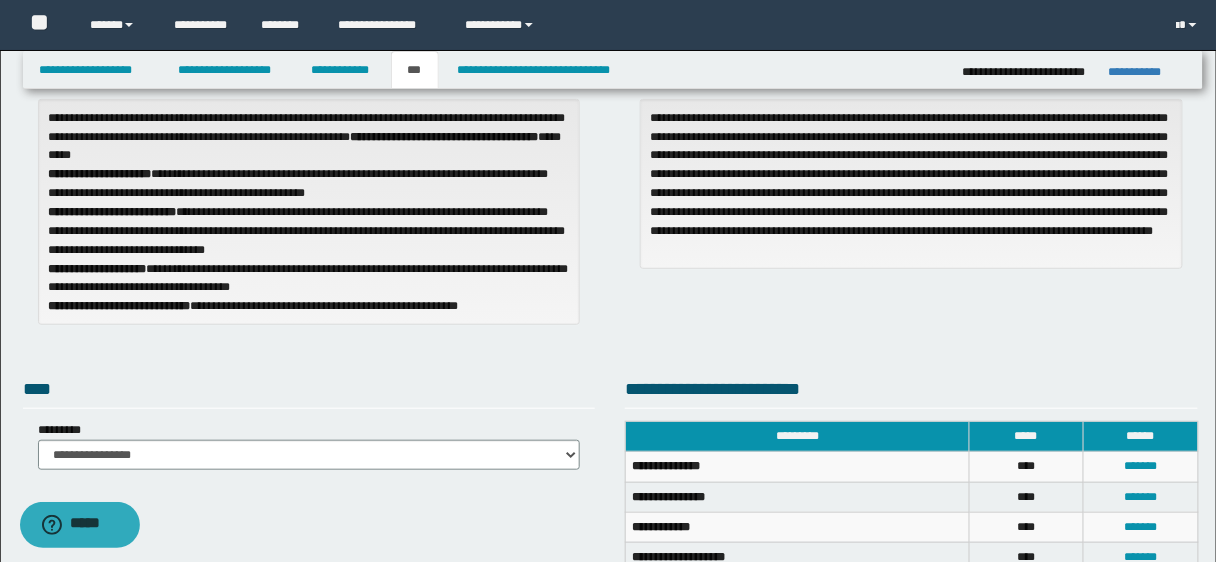 scroll, scrollTop: 53, scrollLeft: 0, axis: vertical 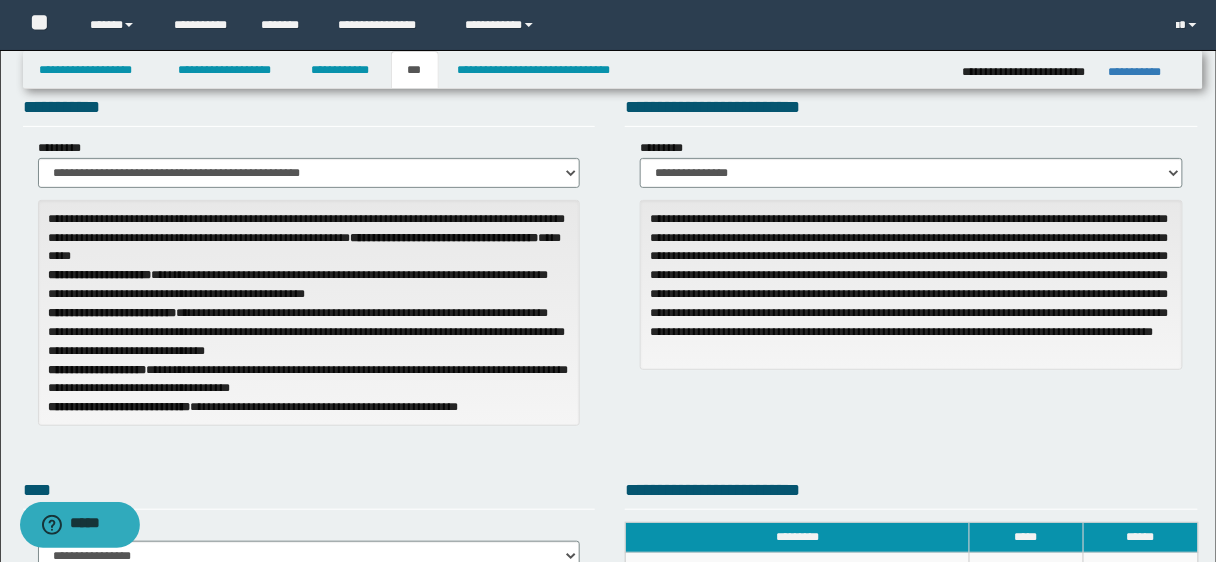 click on "**********" at bounding box center (309, 266) 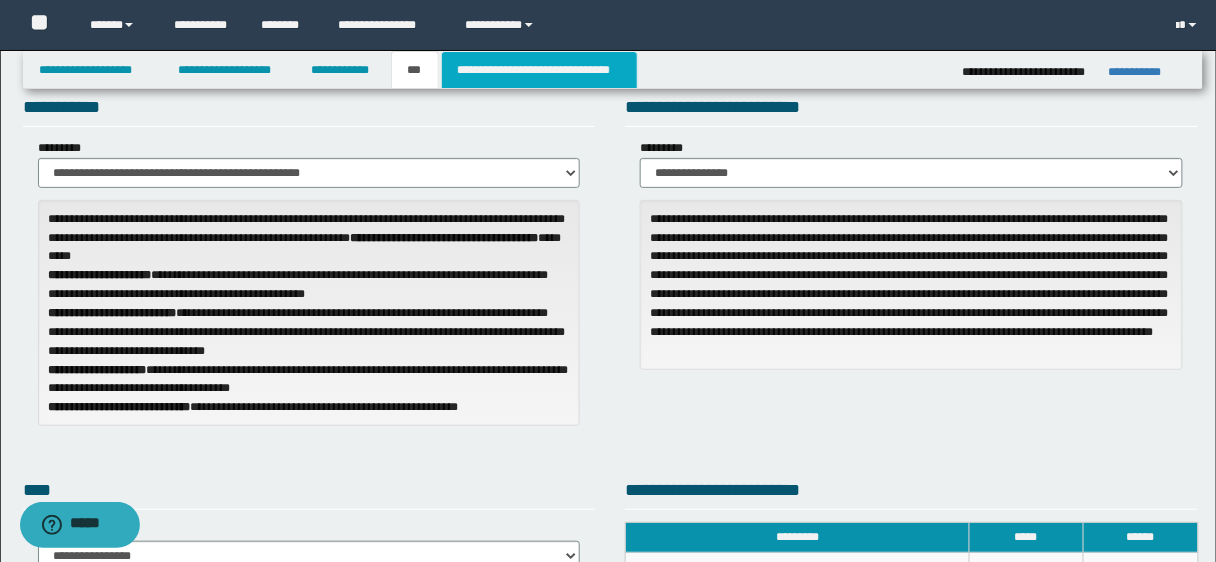 click on "**********" at bounding box center [539, 70] 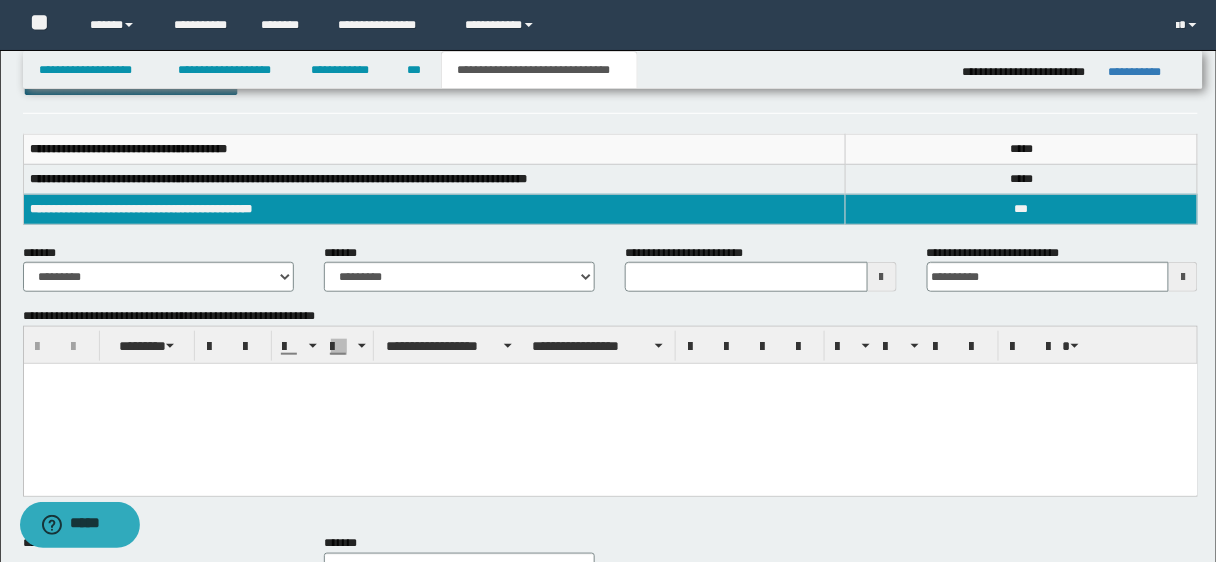 scroll, scrollTop: 262, scrollLeft: 0, axis: vertical 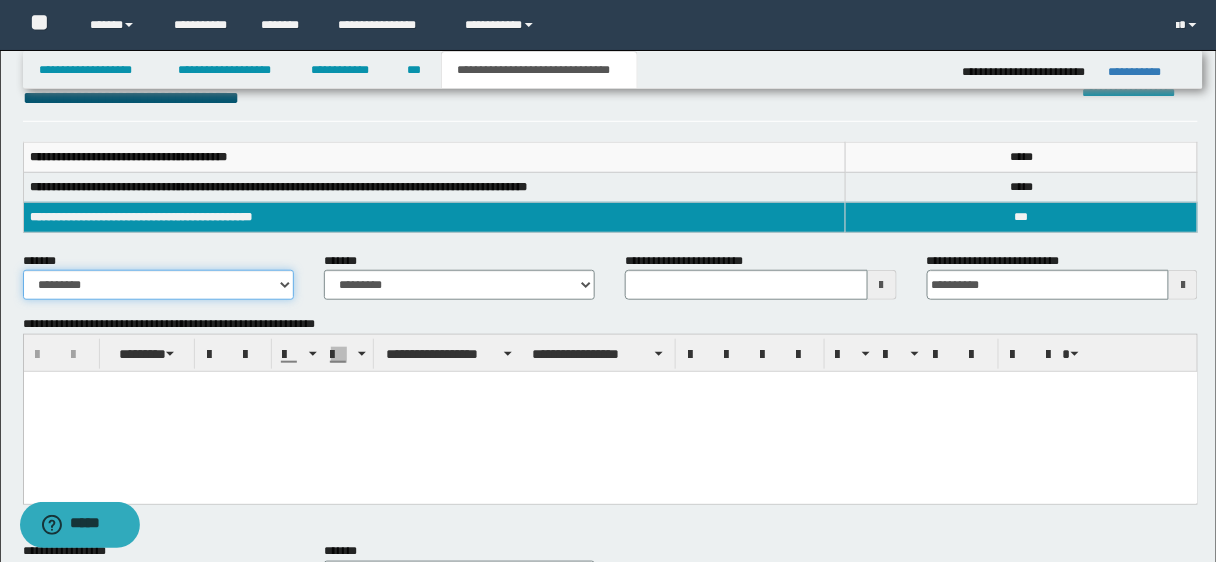 click on "**********" at bounding box center [158, 285] 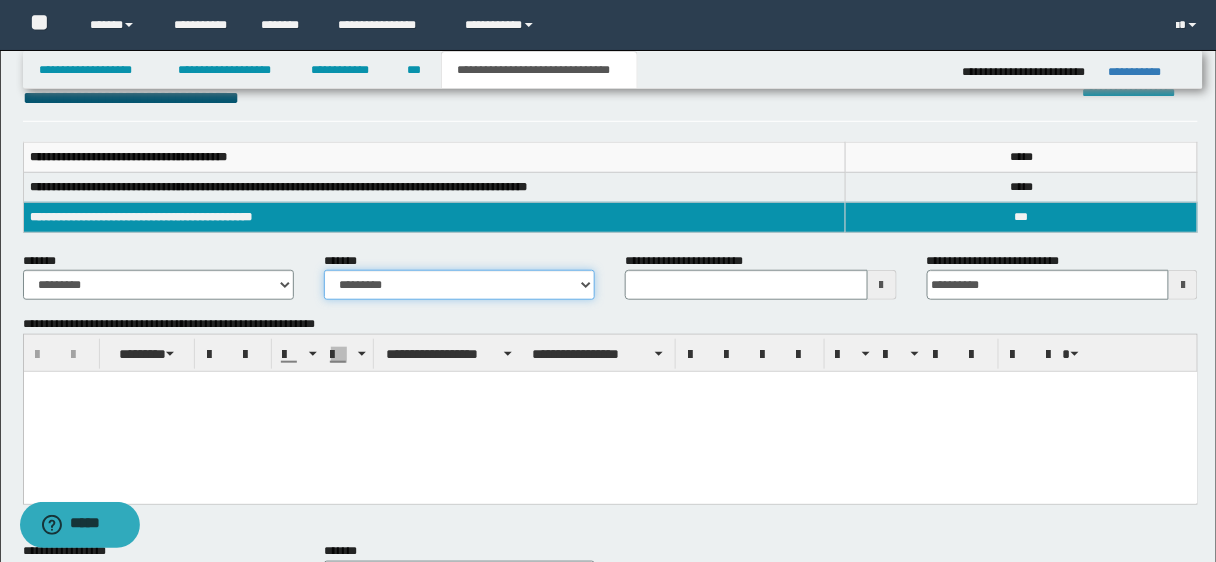 click on "**********" at bounding box center [459, 285] 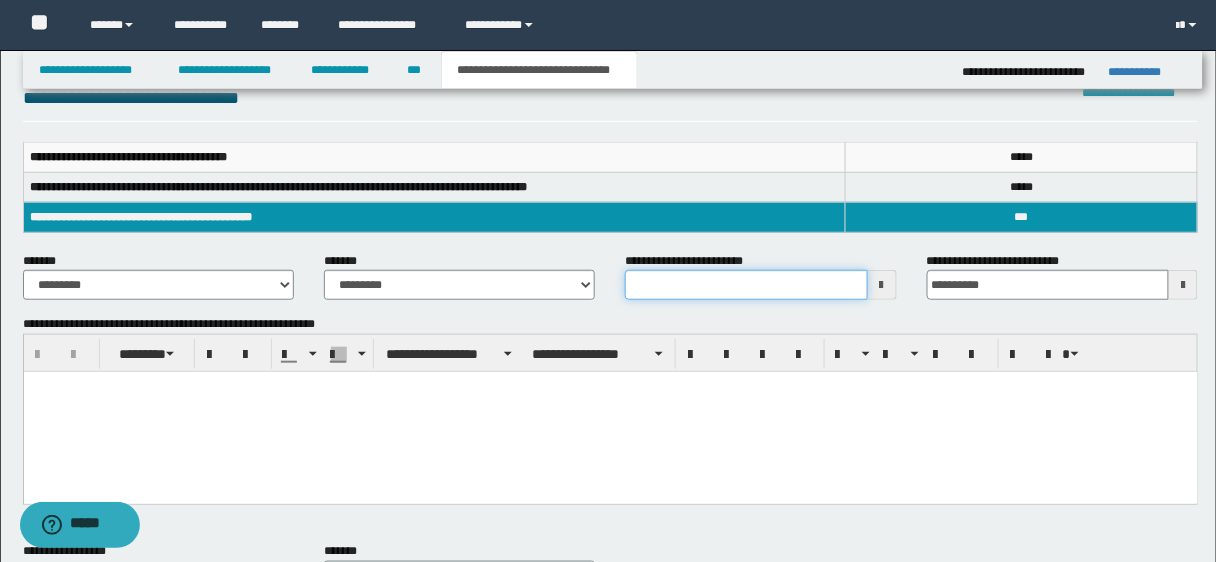 click on "**********" at bounding box center [746, 285] 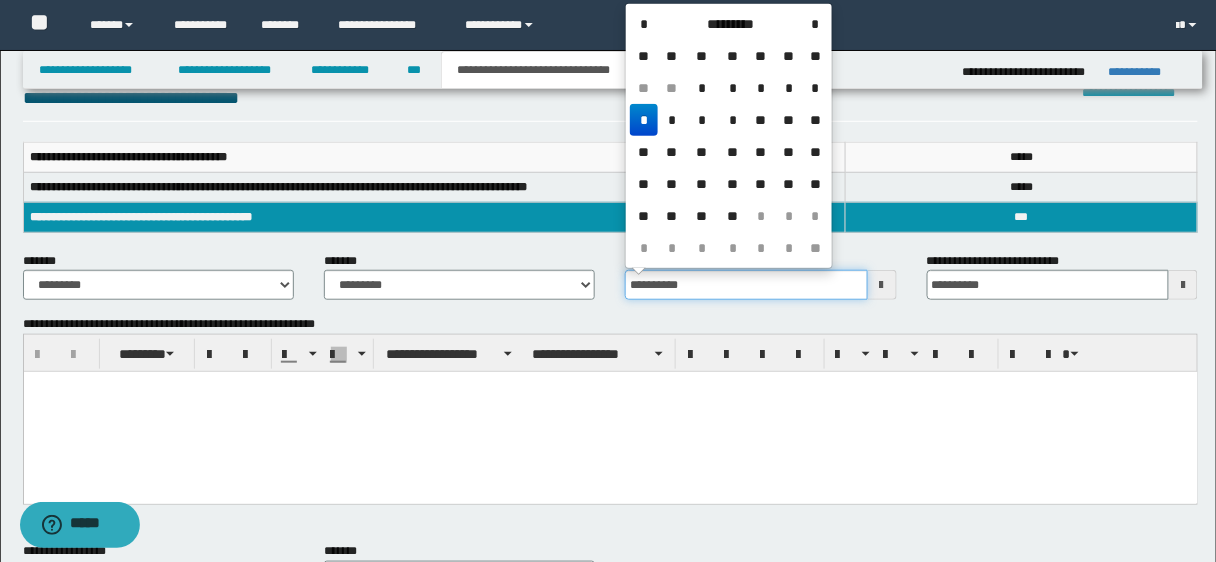 type on "**********" 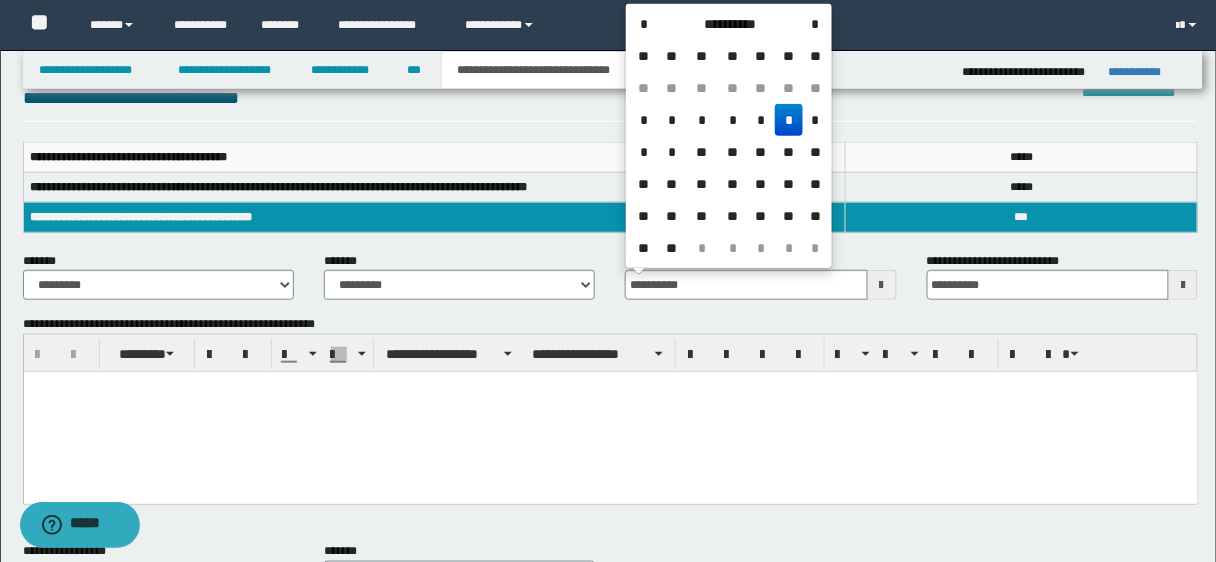 click at bounding box center (610, 412) 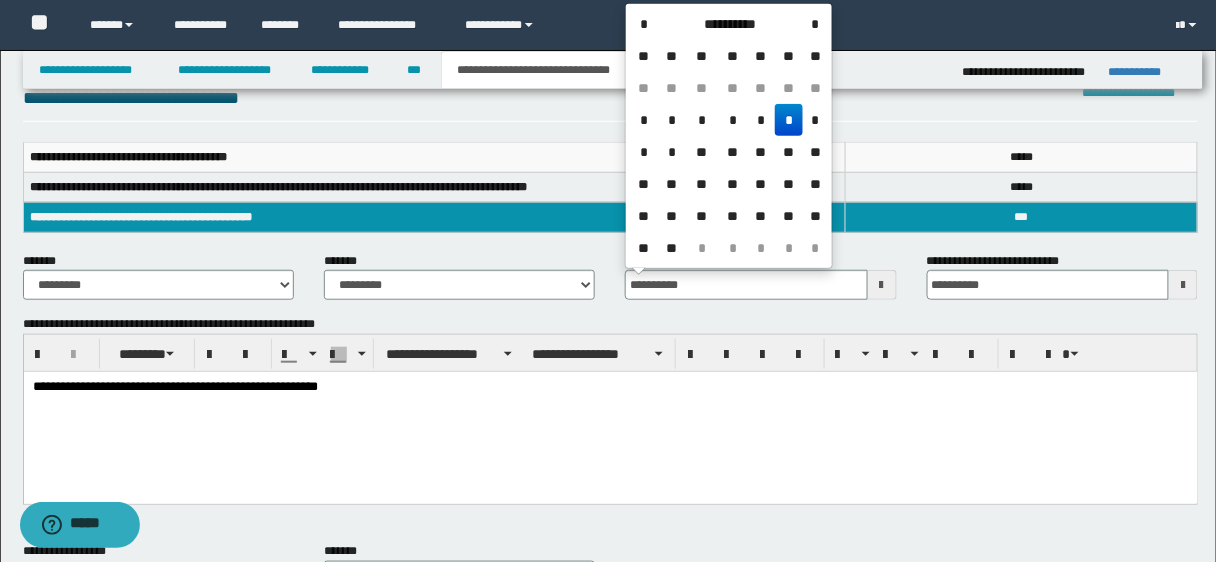 click on "**********" at bounding box center [610, 413] 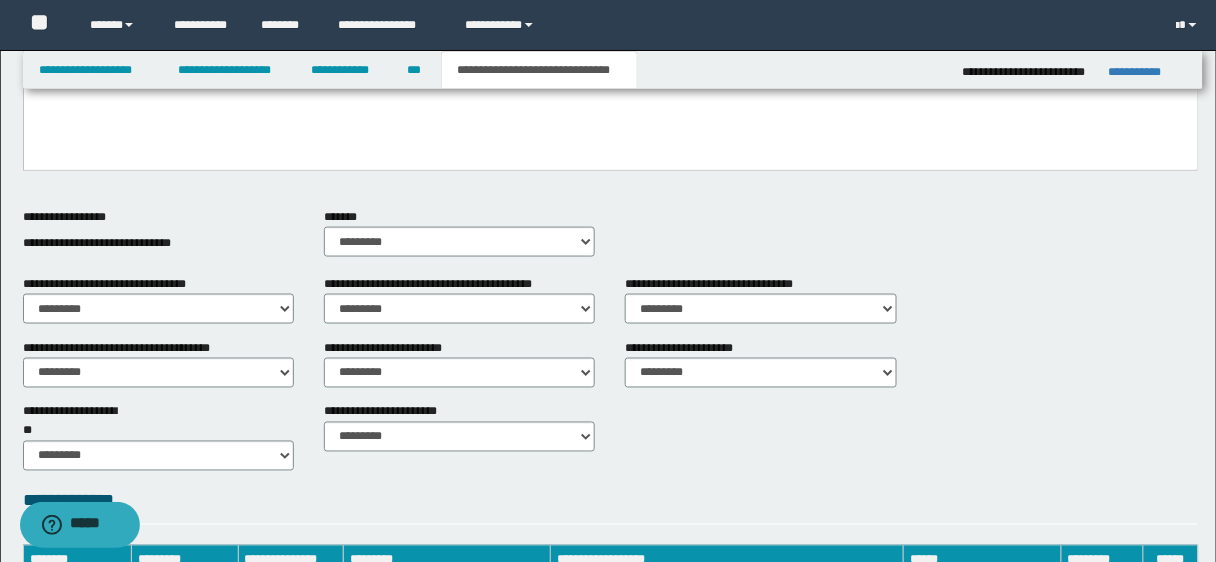 scroll, scrollTop: 599, scrollLeft: 0, axis: vertical 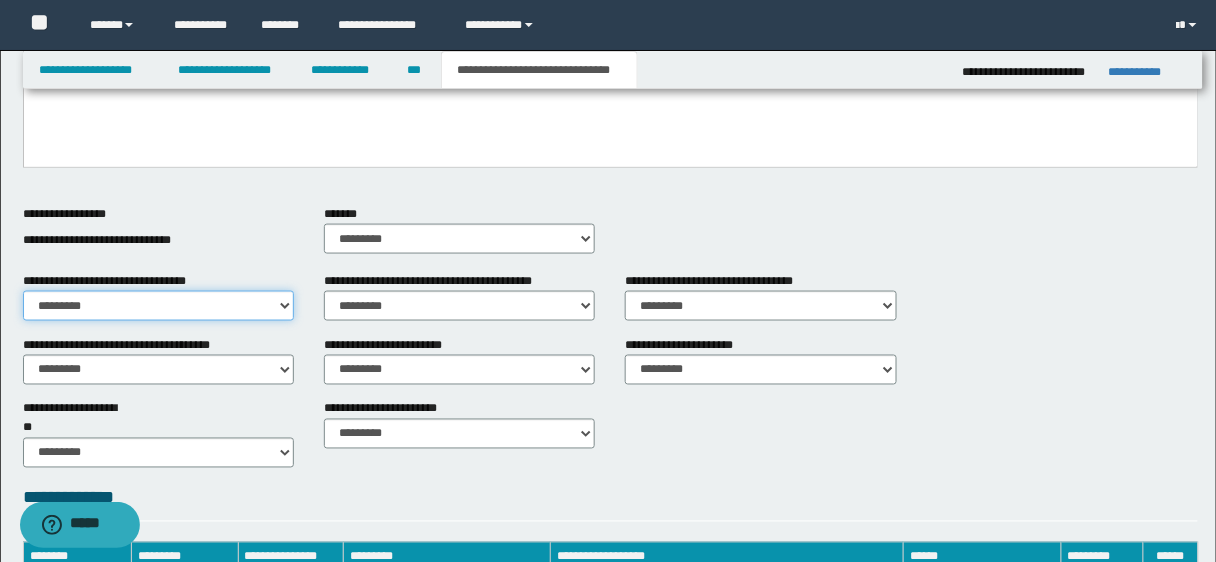 click on "*********
**
**" at bounding box center [158, 306] 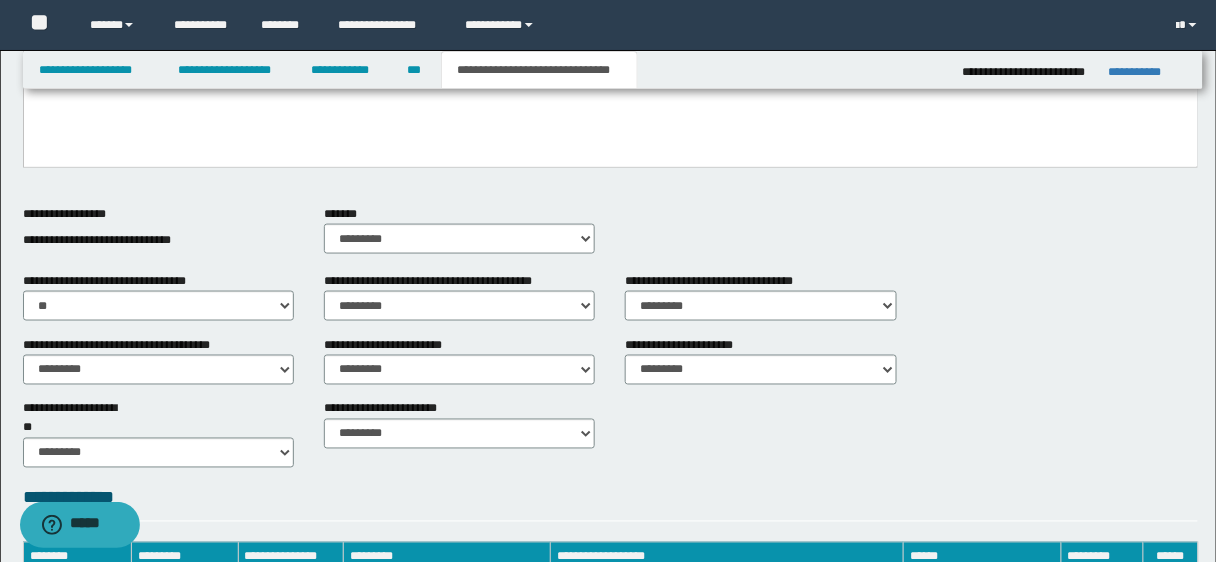 click on "**********" at bounding box center (125, 345) 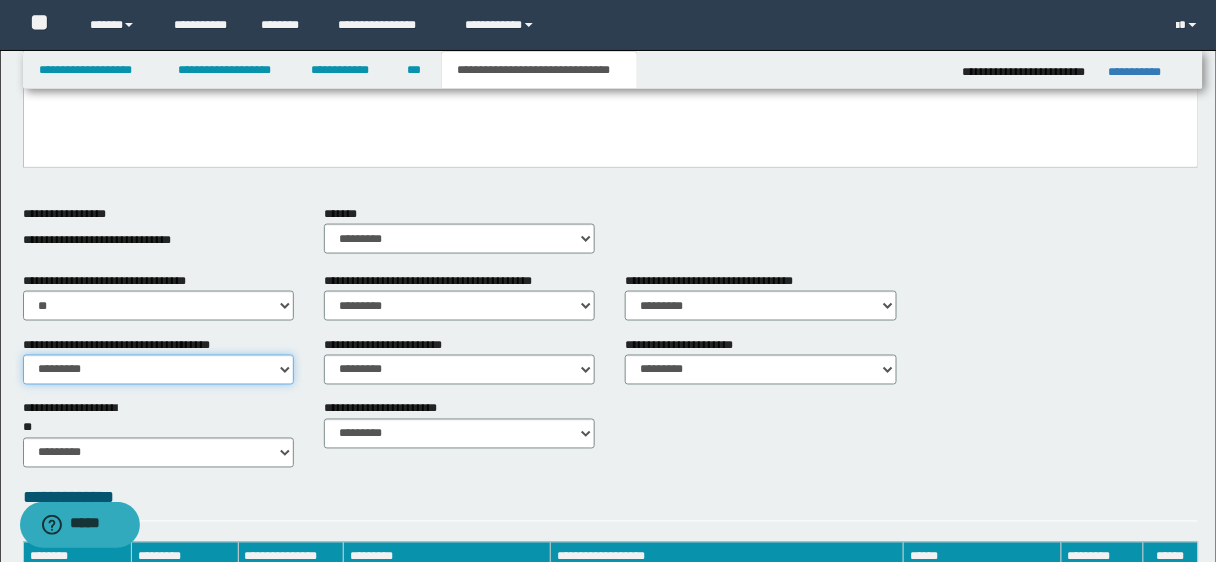 click on "*********
**
**" at bounding box center (158, 370) 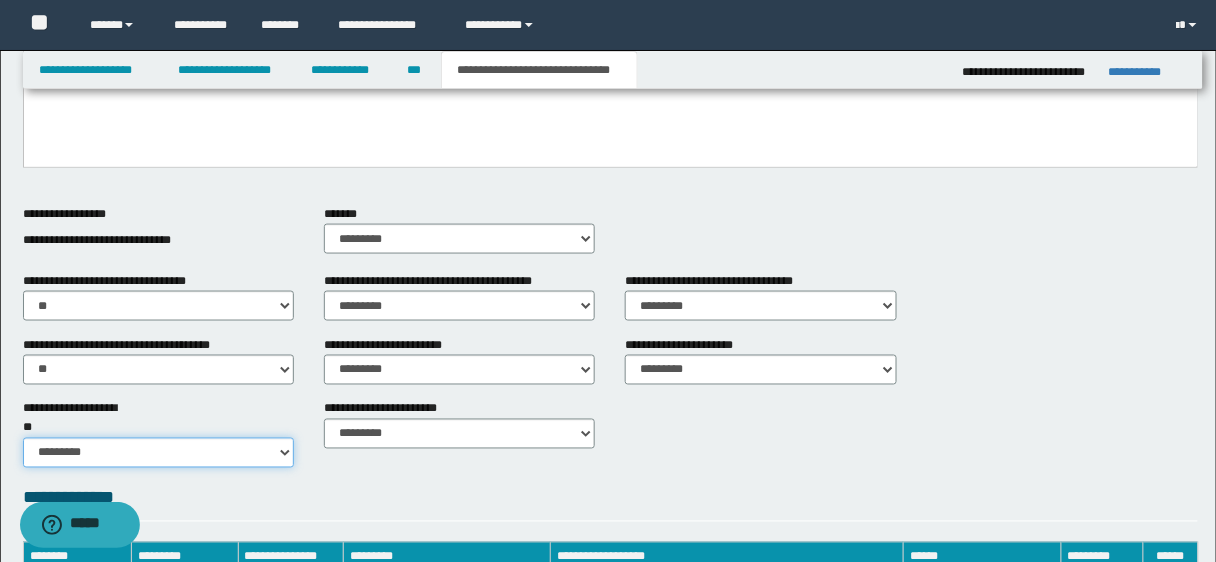click on "*********
**
**" at bounding box center [158, 453] 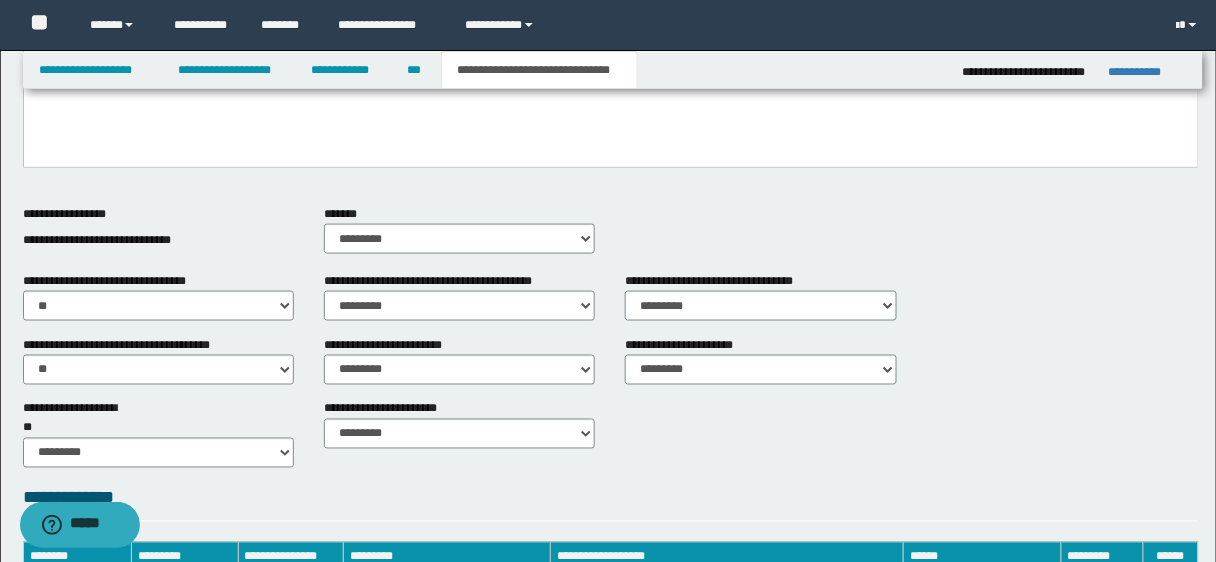 click on "*******
*********
**
**" at bounding box center [459, 237] 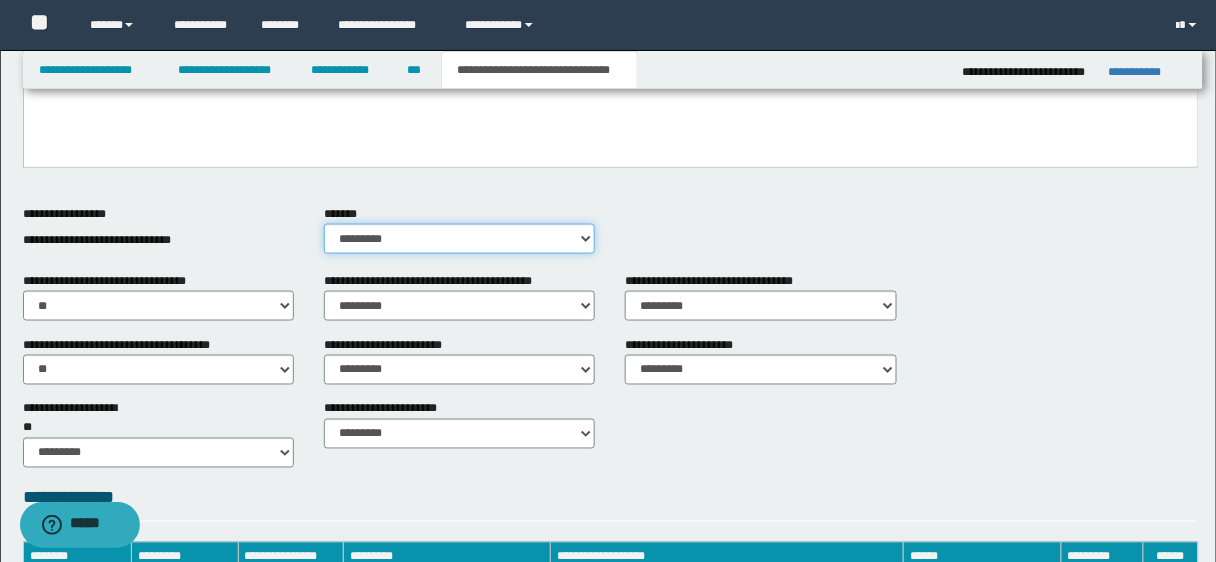 click on "*********
**
**" at bounding box center [459, 239] 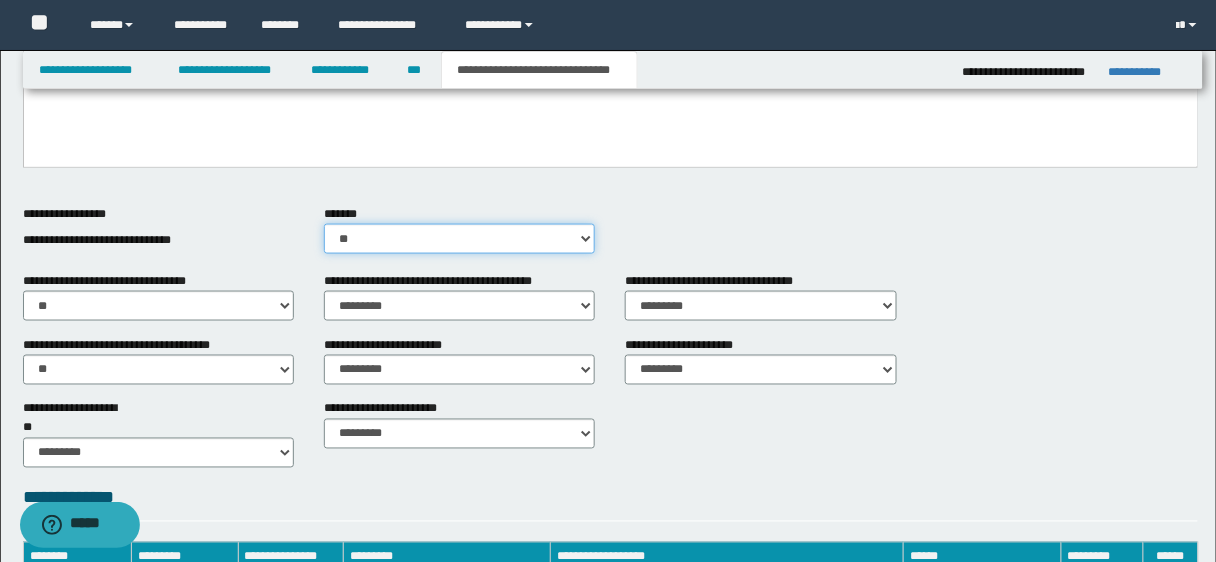 click on "*********
**
**" at bounding box center [459, 239] 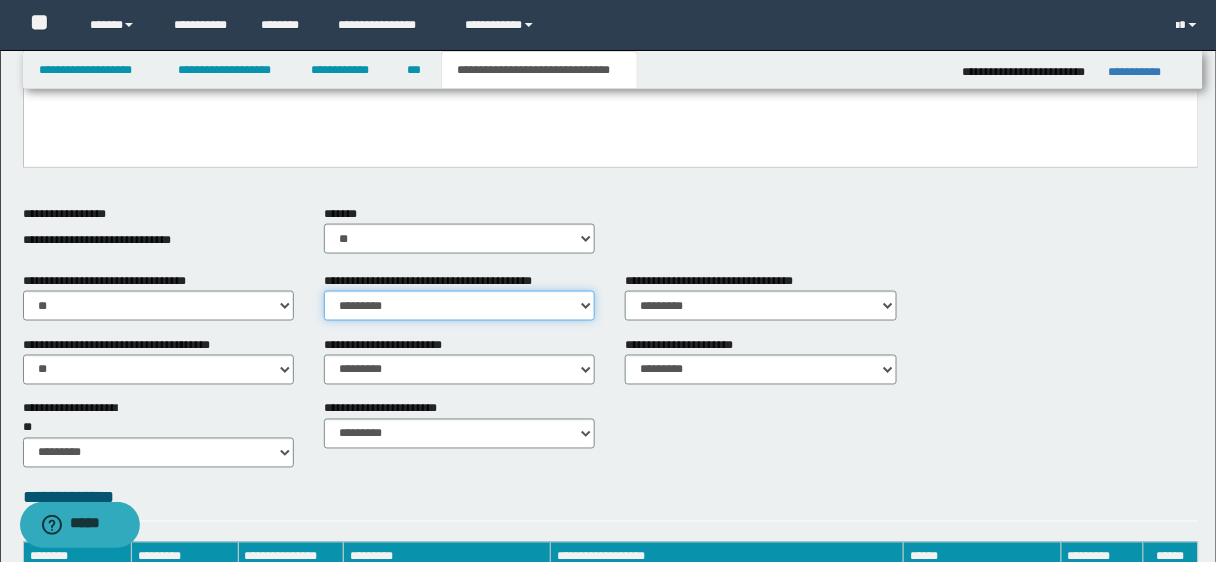click on "*********
**
**" at bounding box center [459, 306] 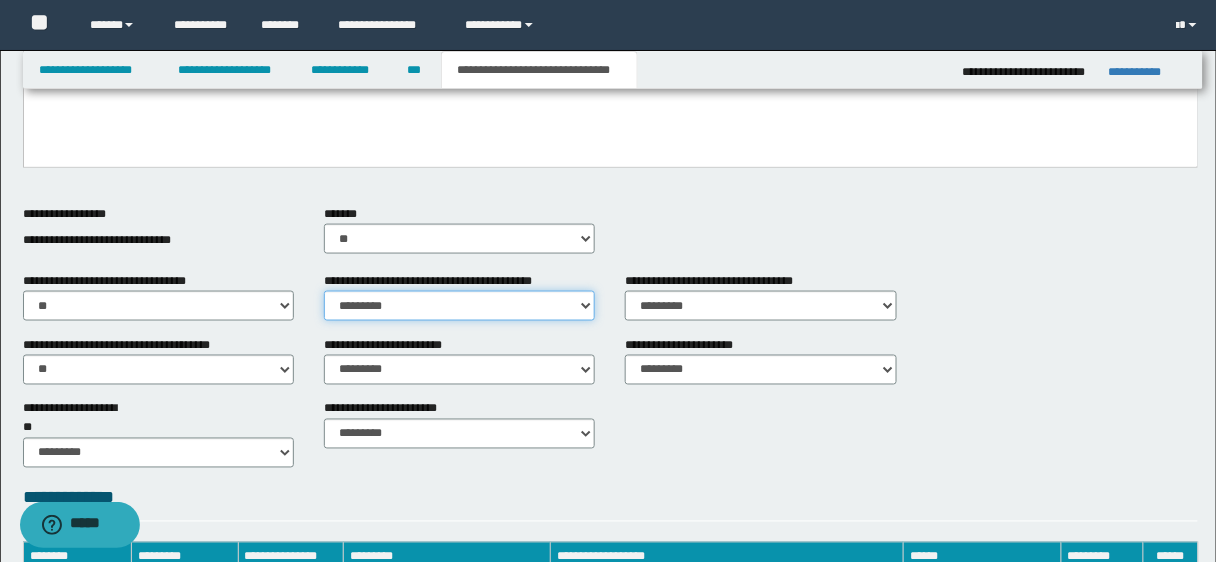 select on "*" 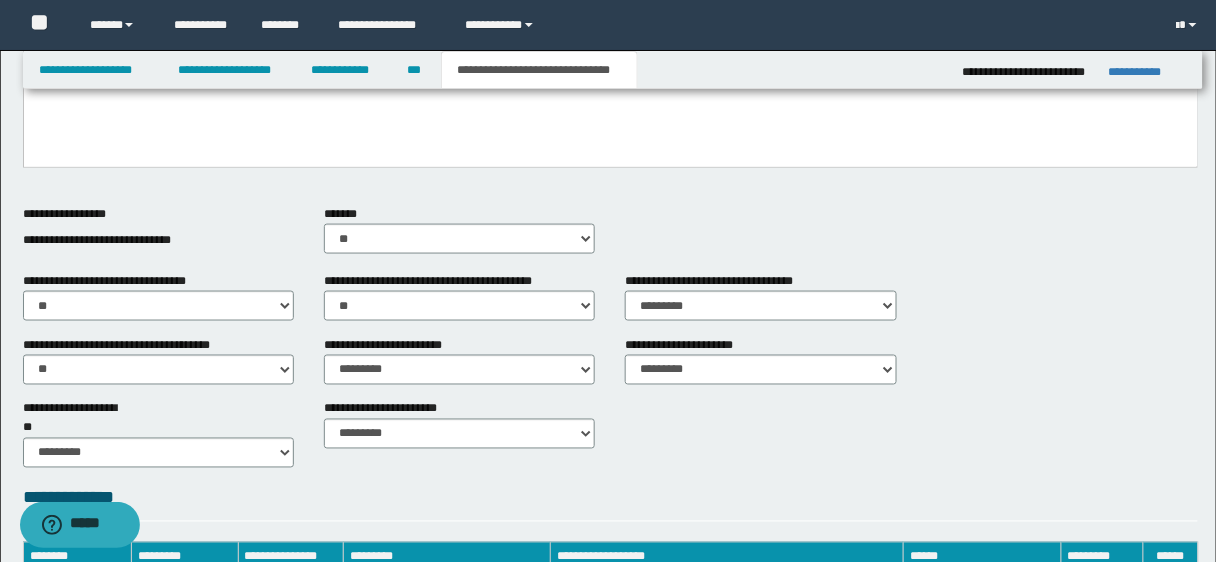 click on "**********" at bounding box center (459, 360) 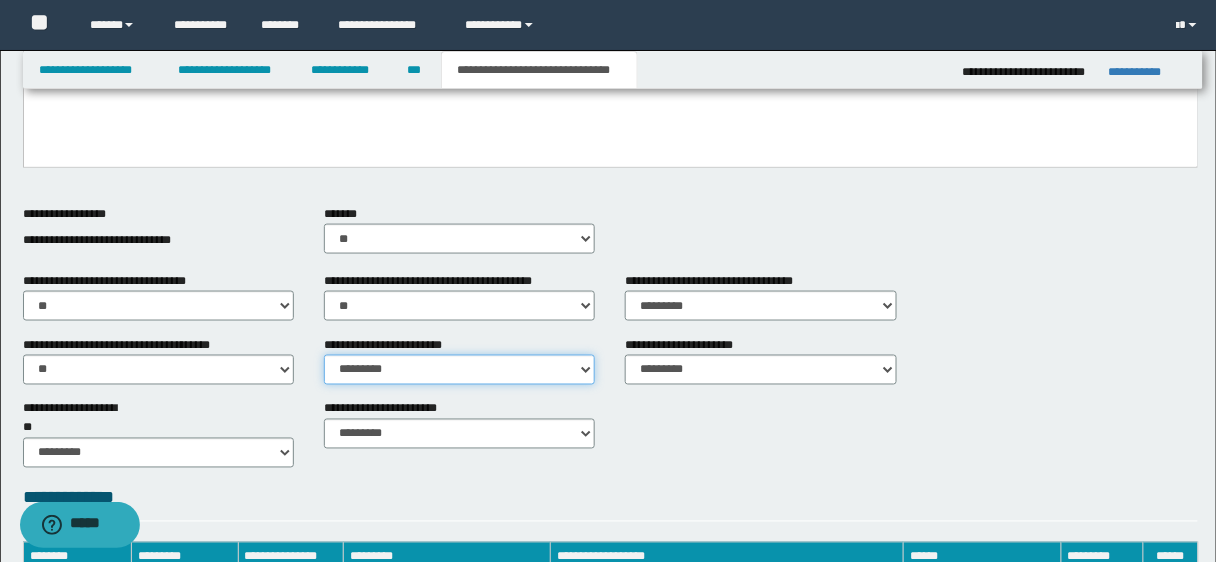 click on "*********
**
**" at bounding box center [459, 370] 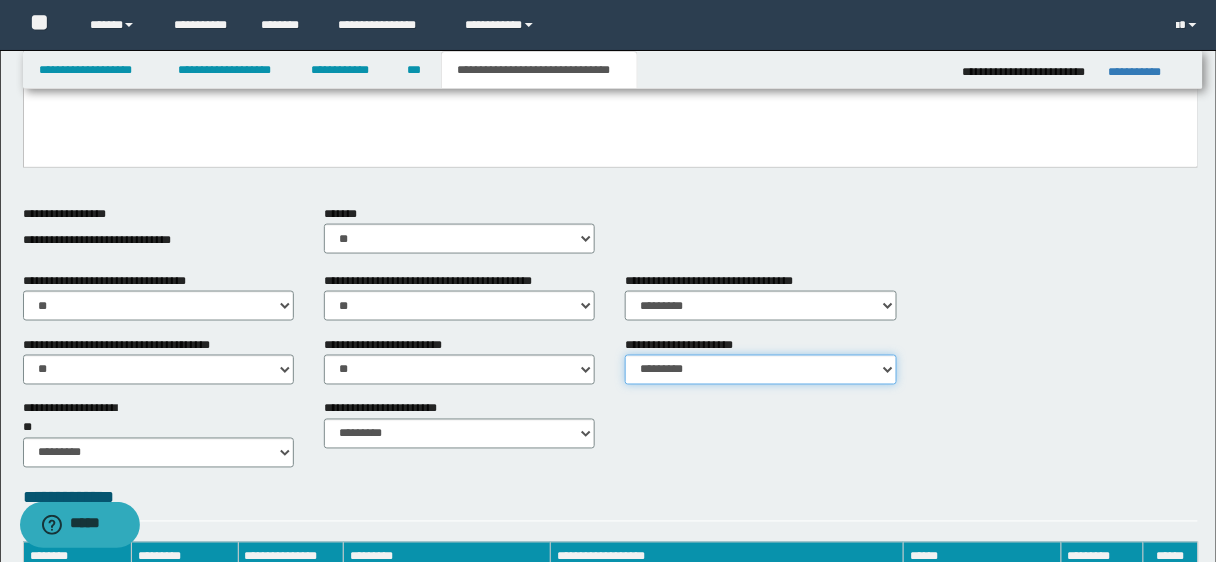 click on "*********
**
**" at bounding box center [760, 370] 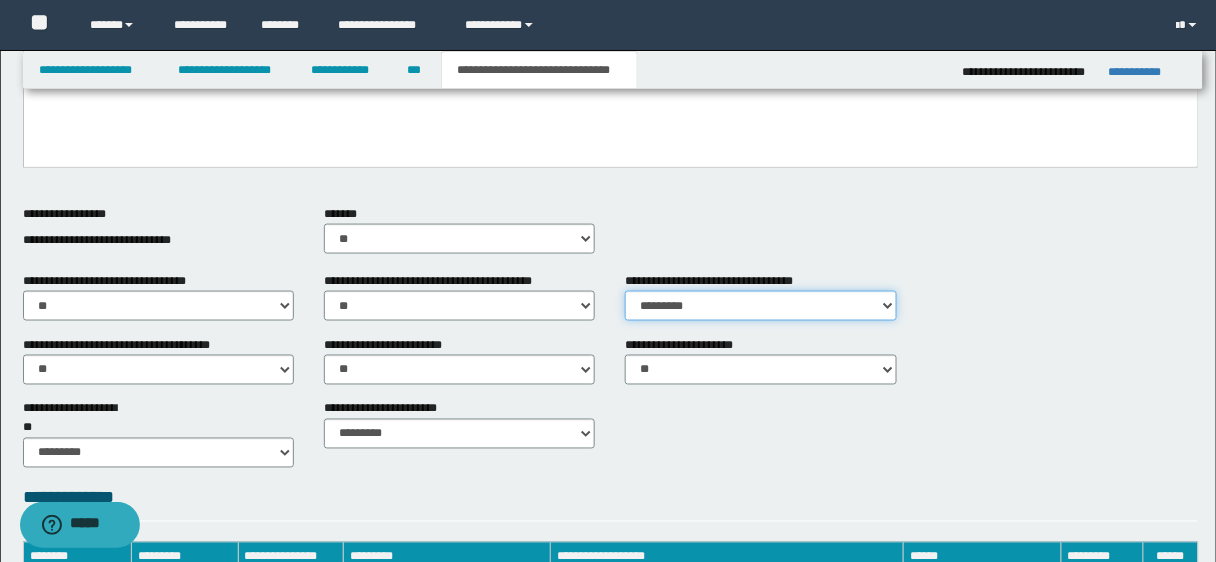 click on "*********
**
**" at bounding box center (760, 306) 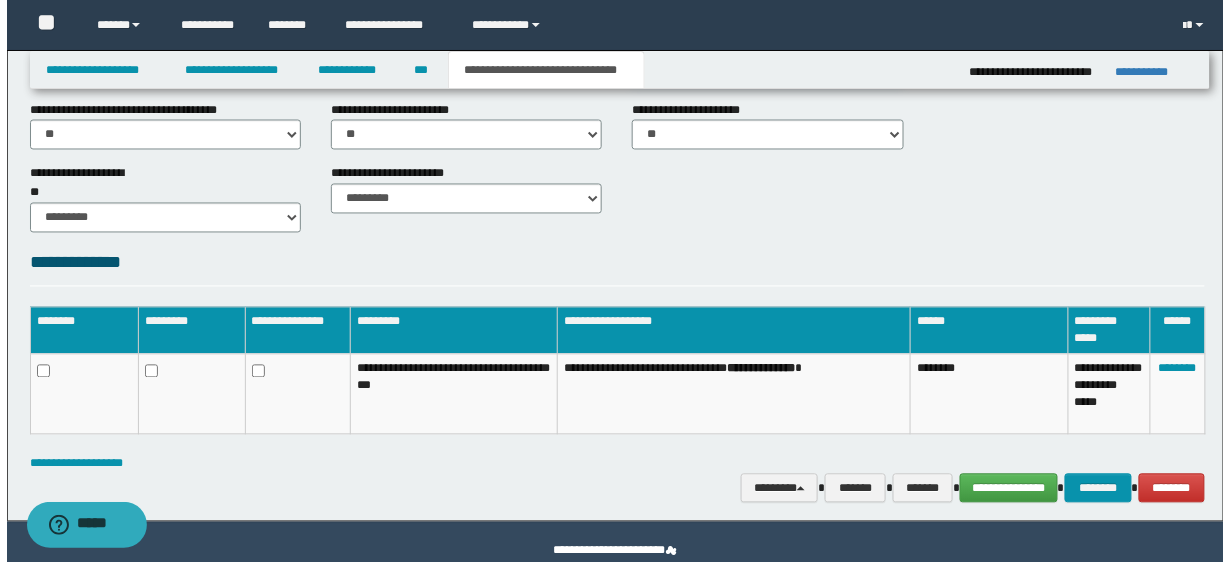scroll, scrollTop: 869, scrollLeft: 0, axis: vertical 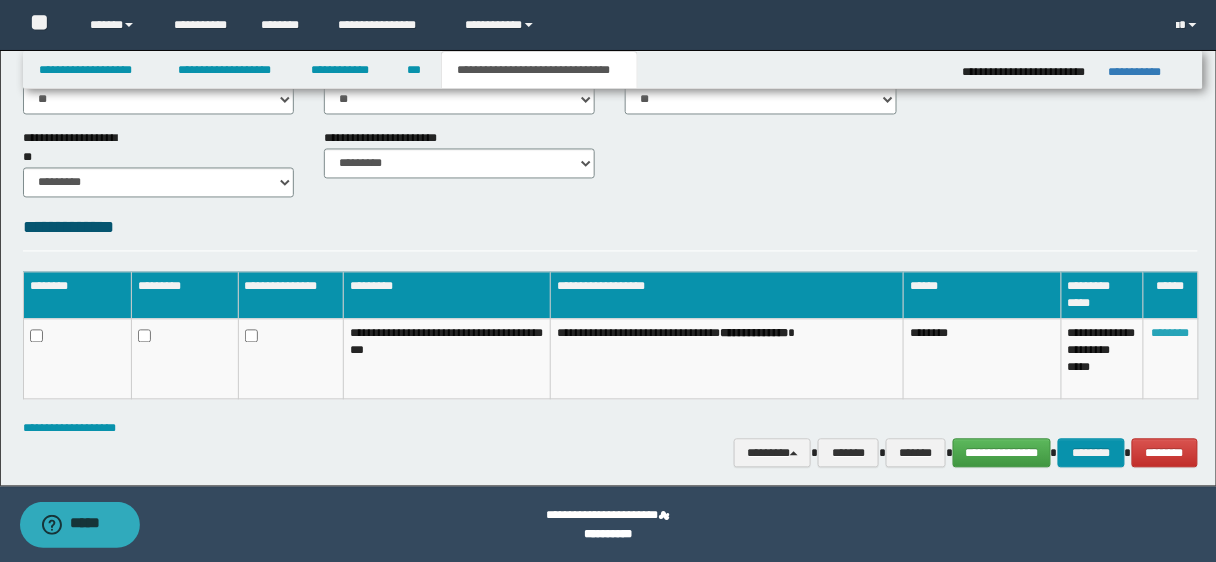 click on "********" at bounding box center [1171, 334] 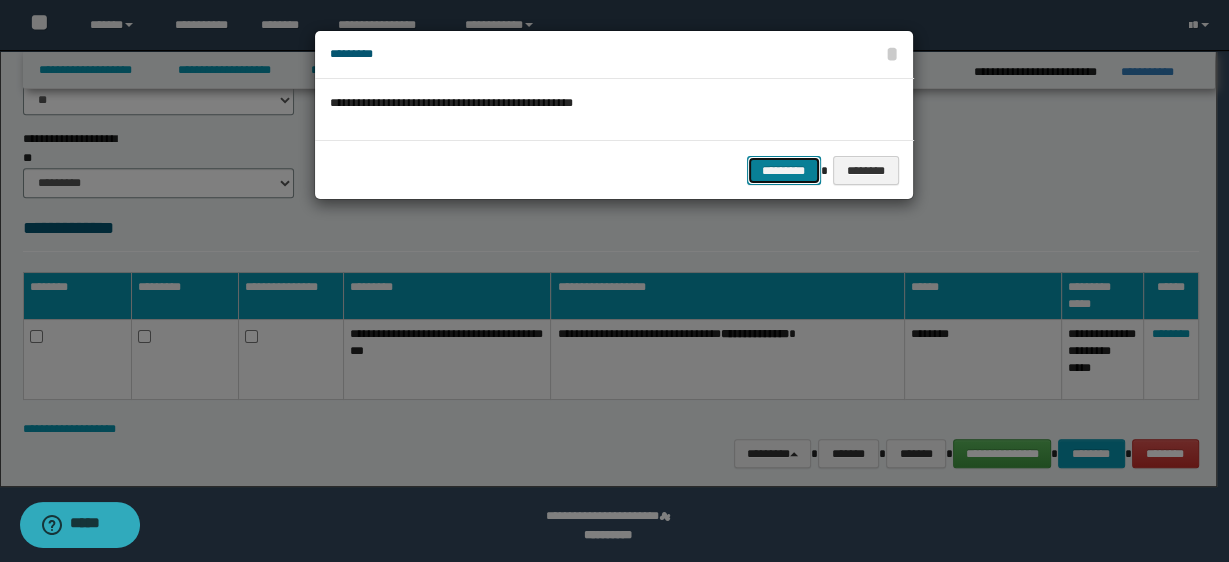 click on "*********" at bounding box center (784, 170) 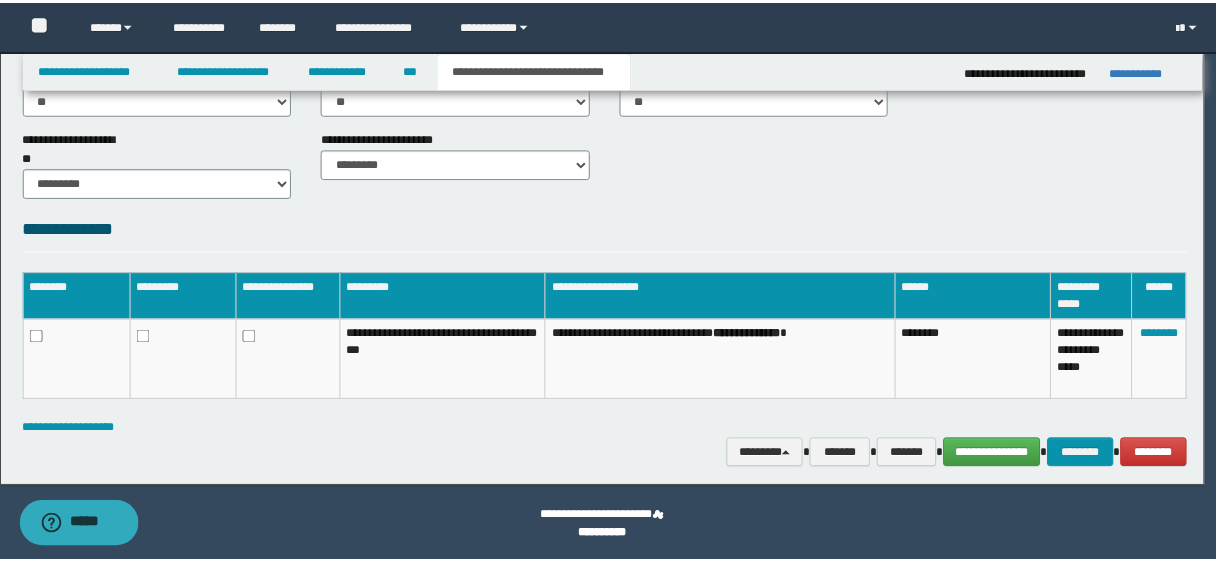 scroll, scrollTop: 819, scrollLeft: 0, axis: vertical 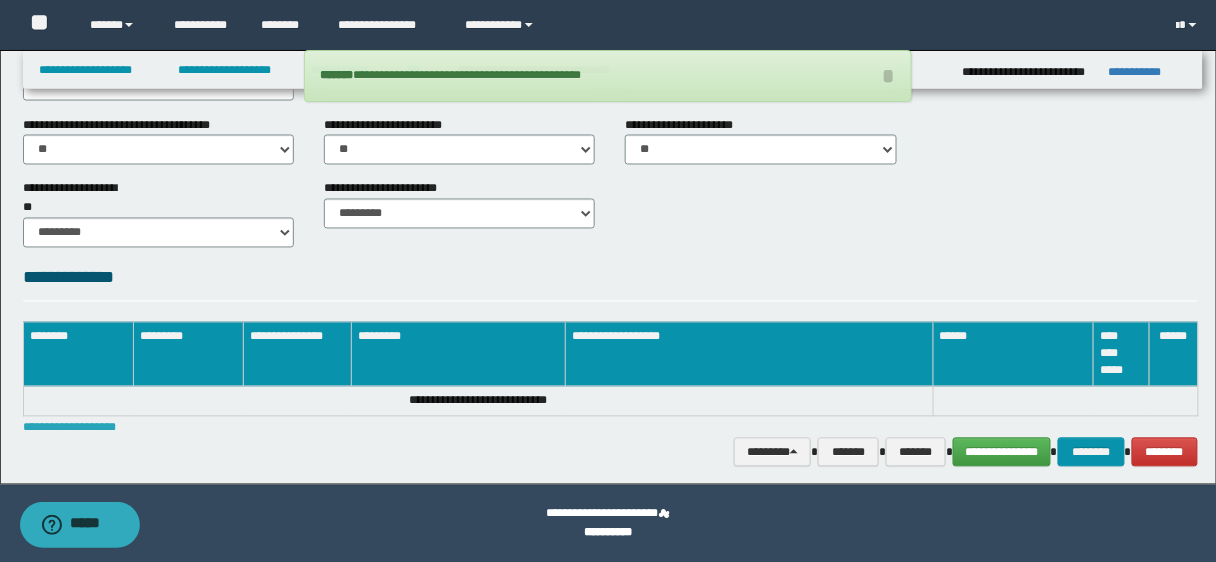 click on "**********" at bounding box center (69, 428) 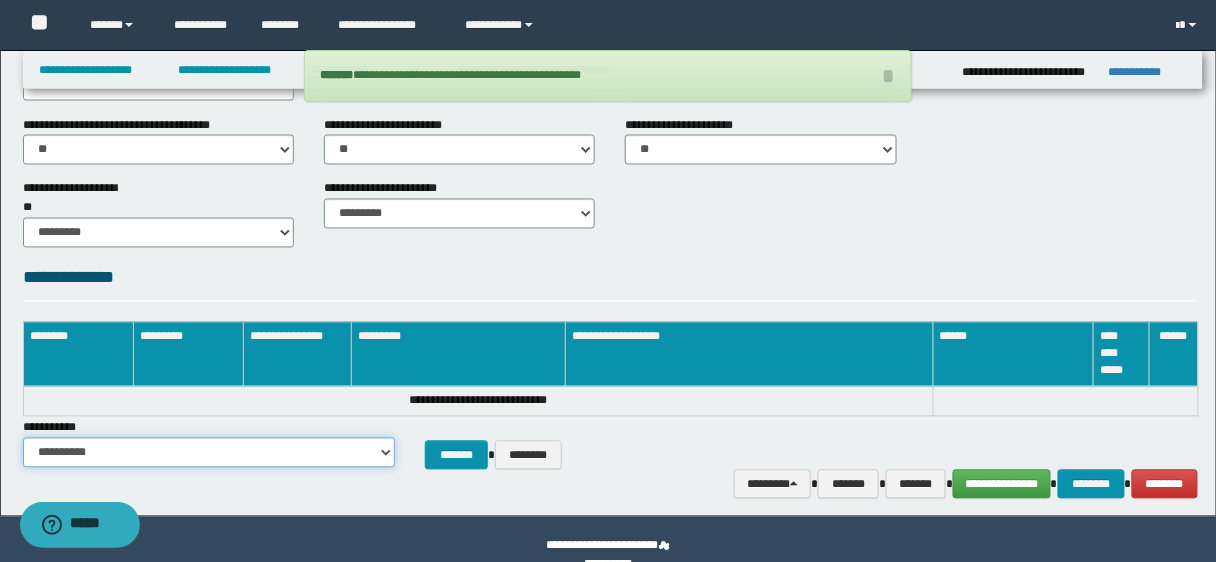 click on "**********" at bounding box center (209, 453) 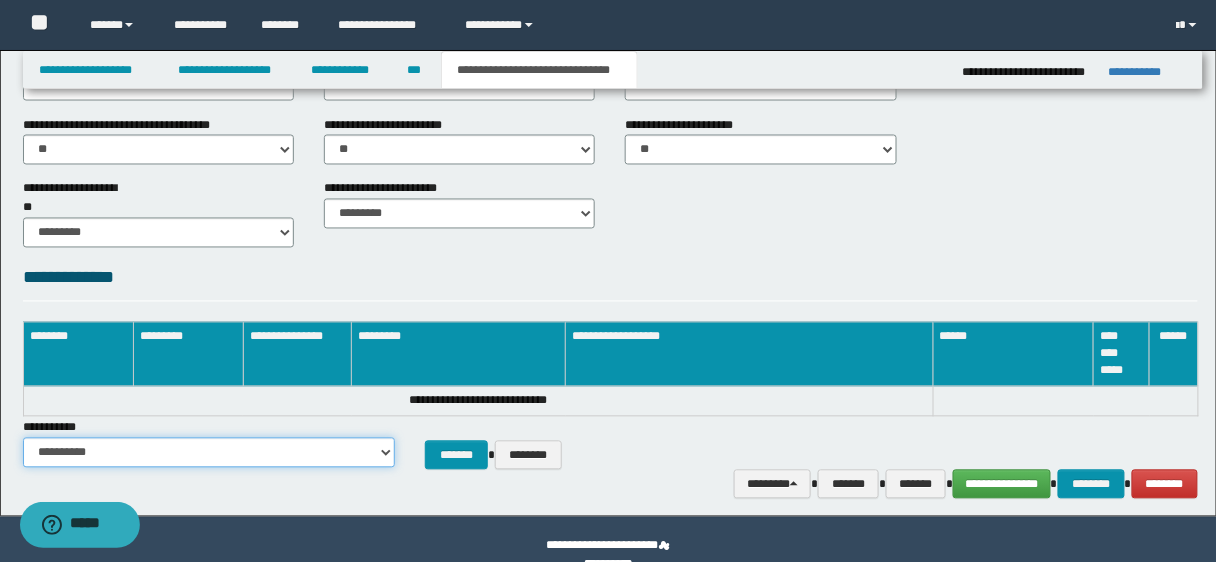 select on "***" 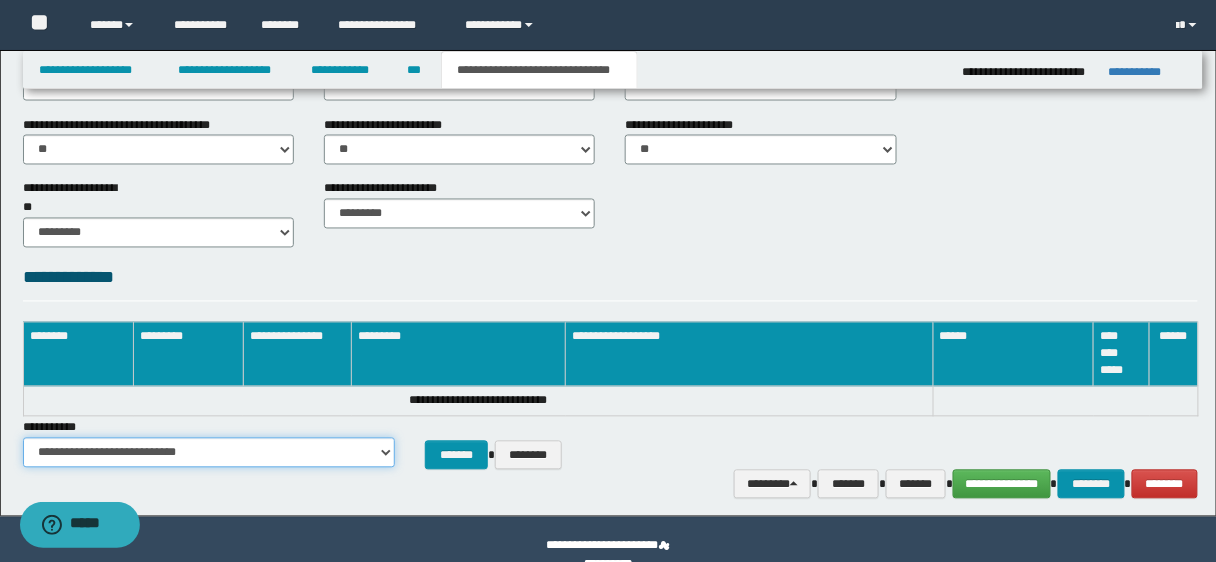 click on "**********" at bounding box center (209, 453) 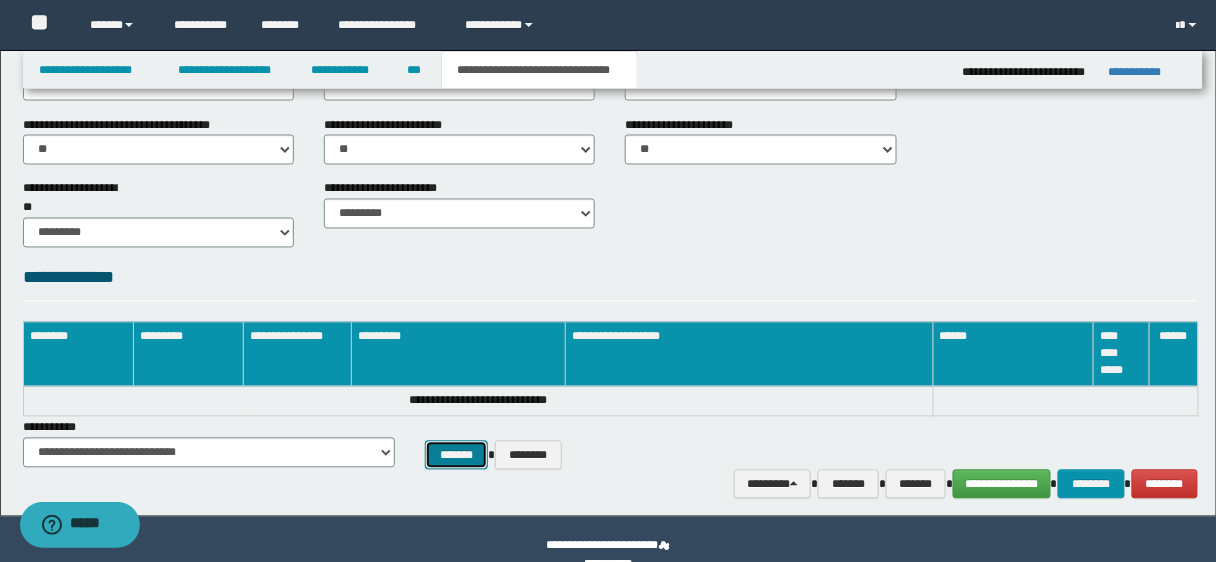 click on "*******" at bounding box center (457, 455) 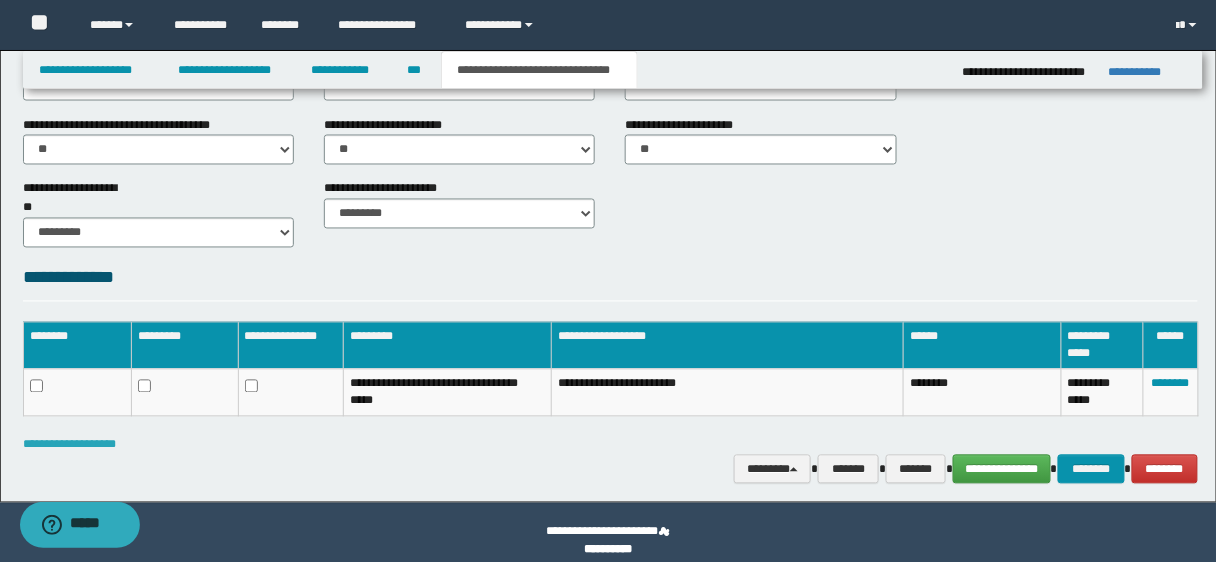 click on "**********" at bounding box center (69, 445) 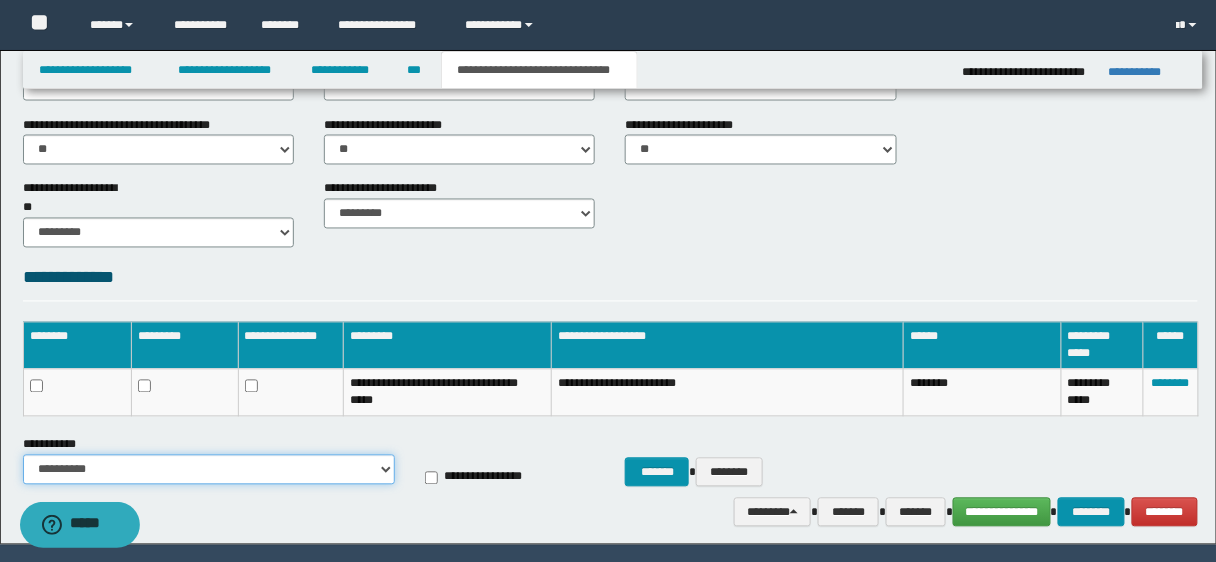 click on "**********" at bounding box center [209, 470] 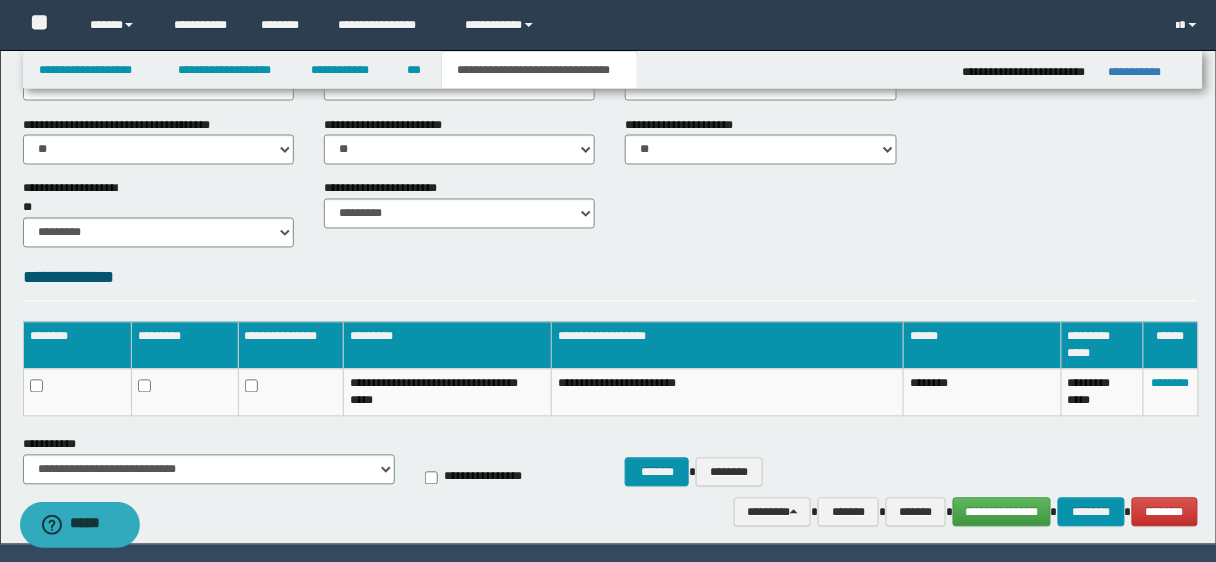 click on "**********" at bounding box center (483, 478) 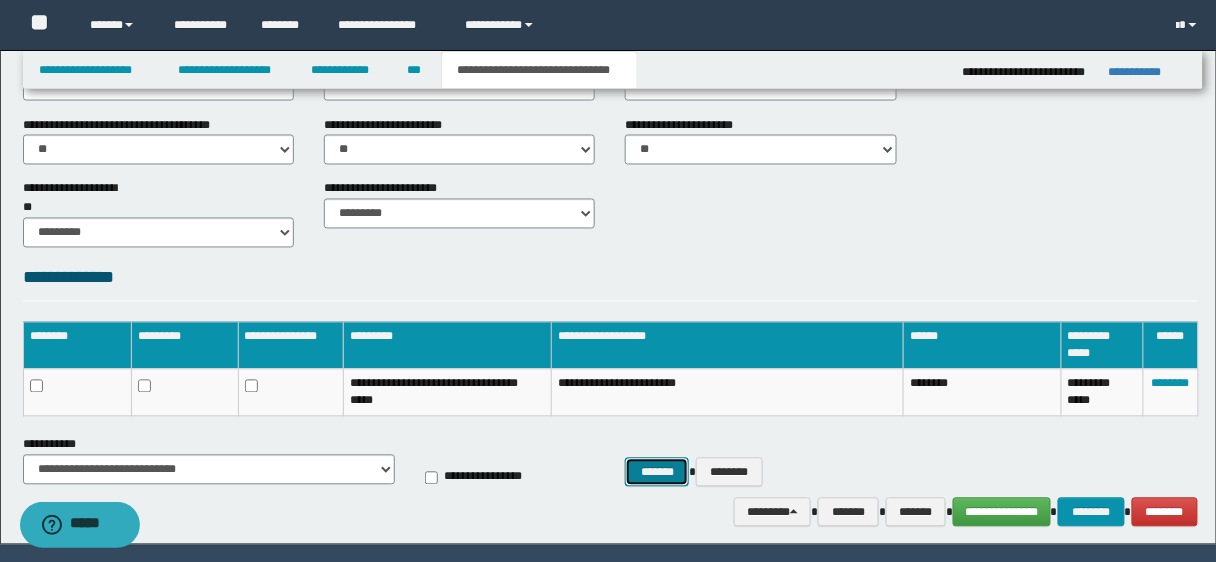 click on "*******" at bounding box center [657, 472] 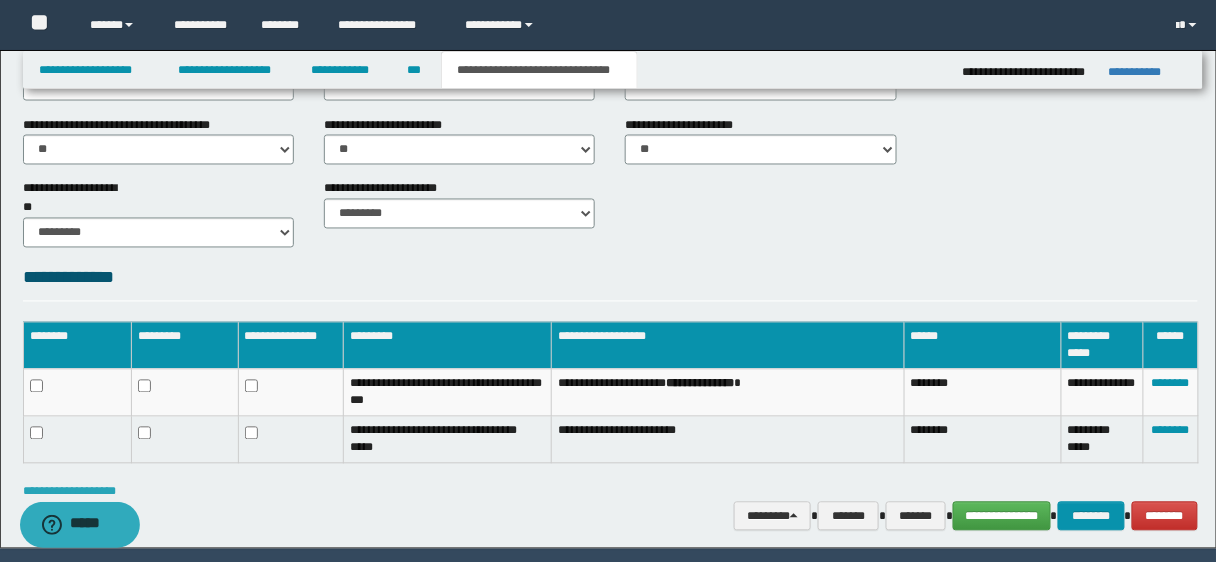 click on "**********" at bounding box center [69, 492] 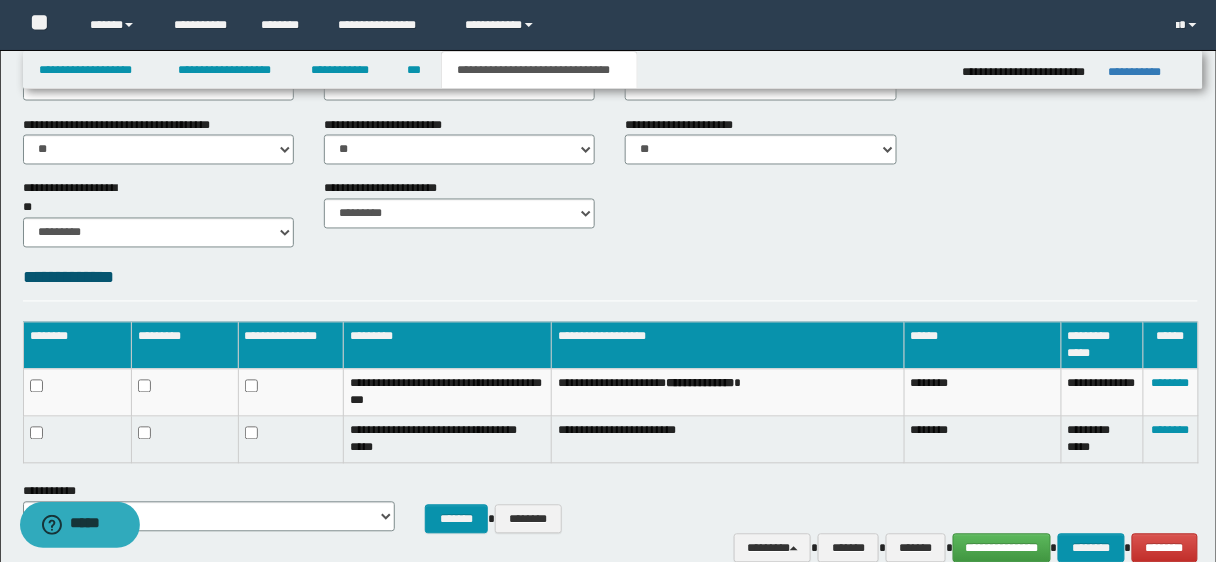 click on "**********" at bounding box center (209, 507) 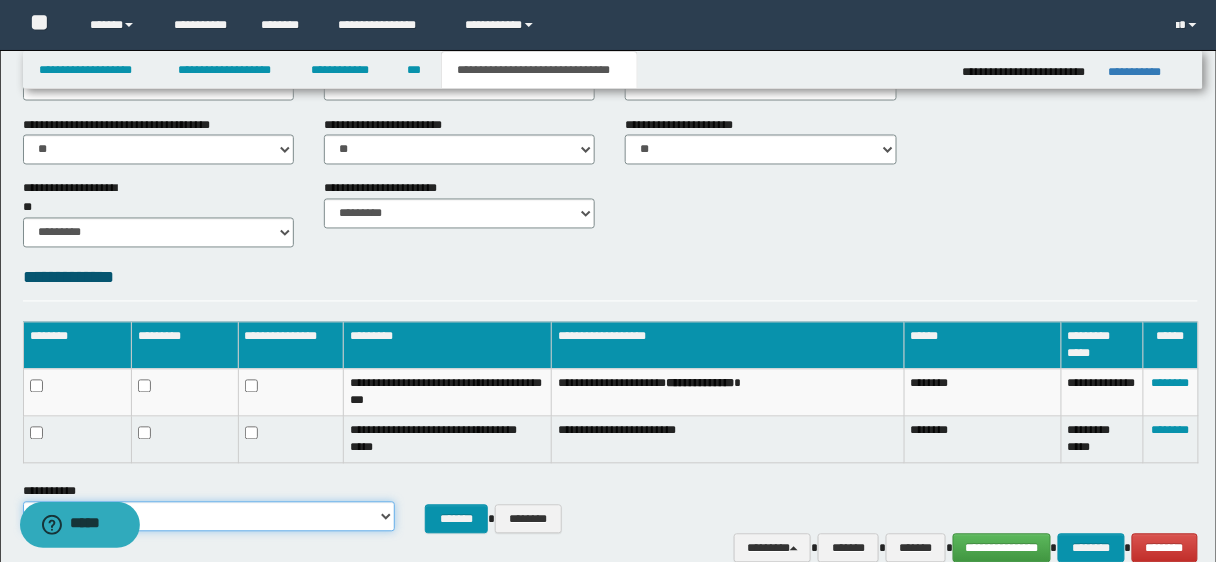click on "**********" at bounding box center (209, 517) 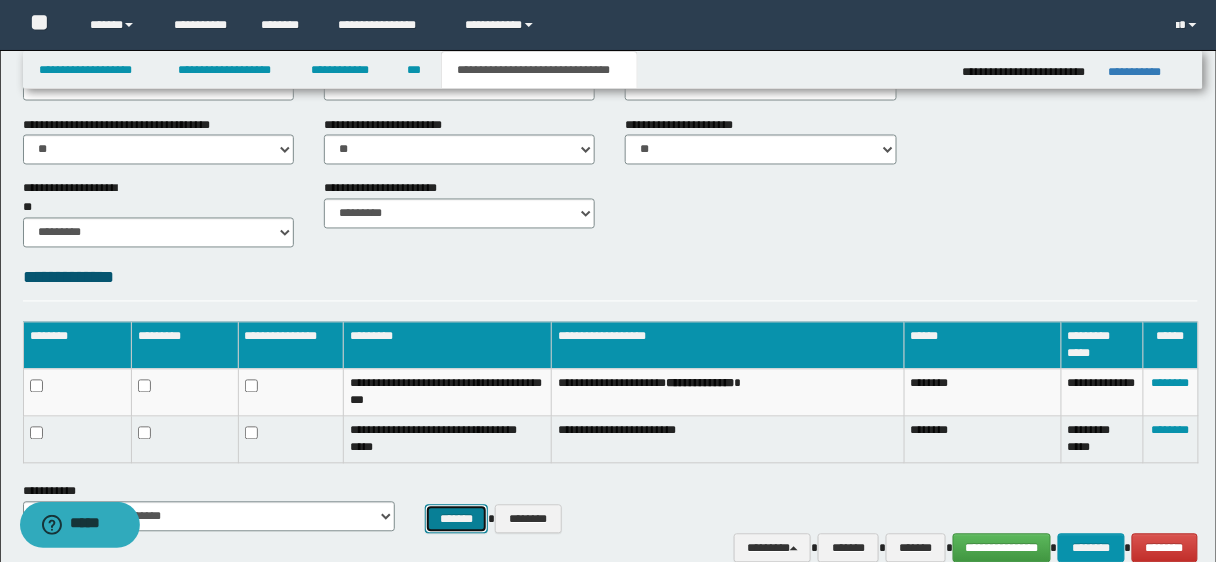 click on "*******" at bounding box center [457, 519] 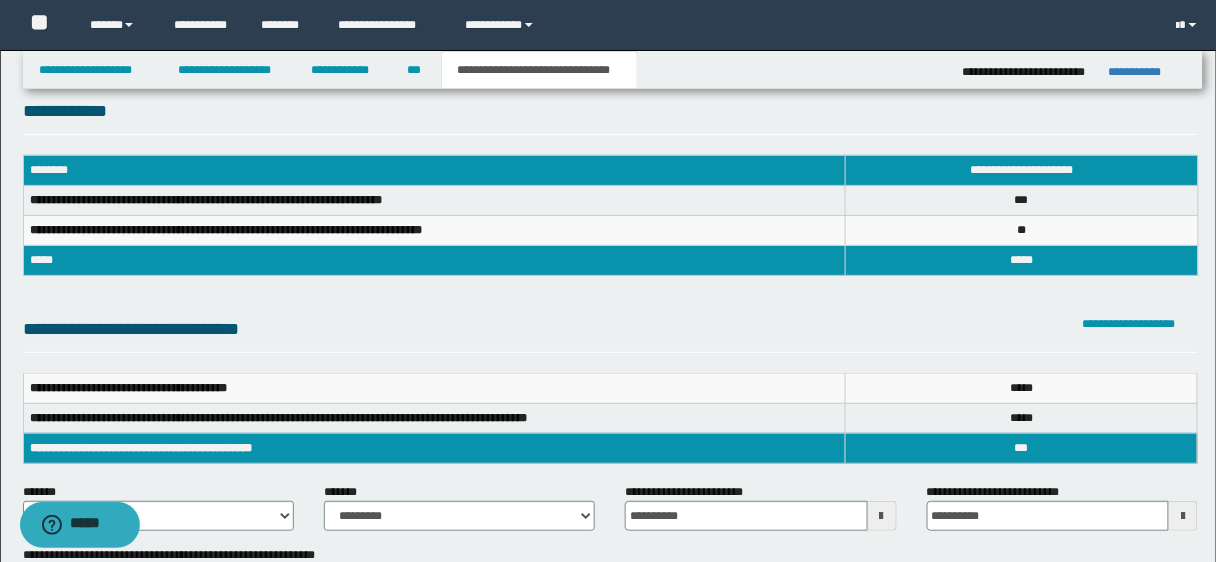 scroll, scrollTop: 0, scrollLeft: 0, axis: both 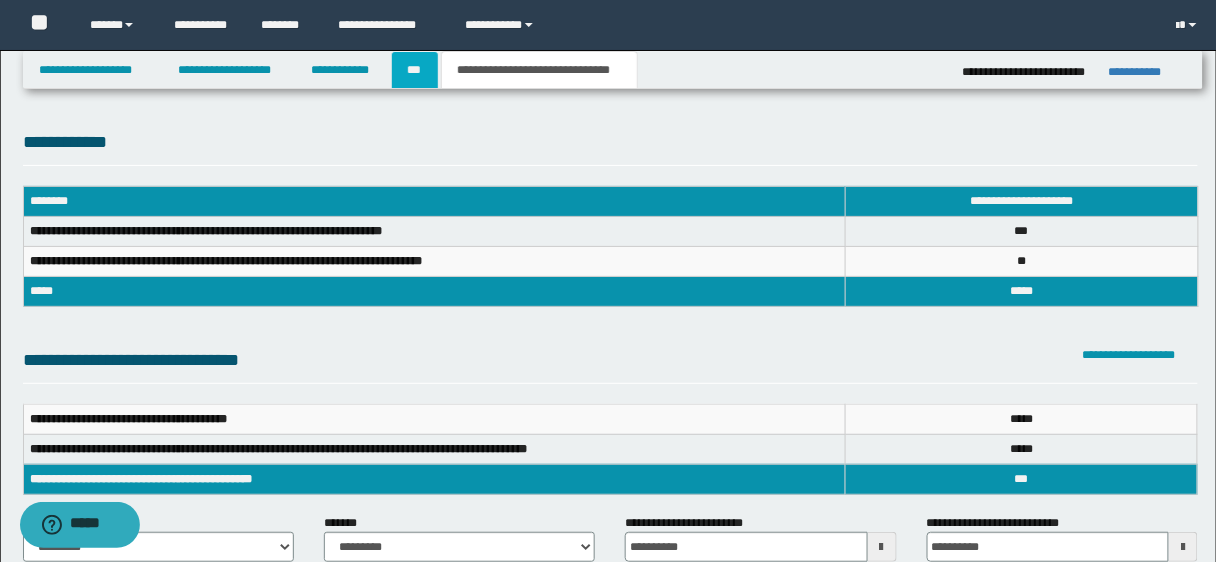 click on "***" at bounding box center (415, 70) 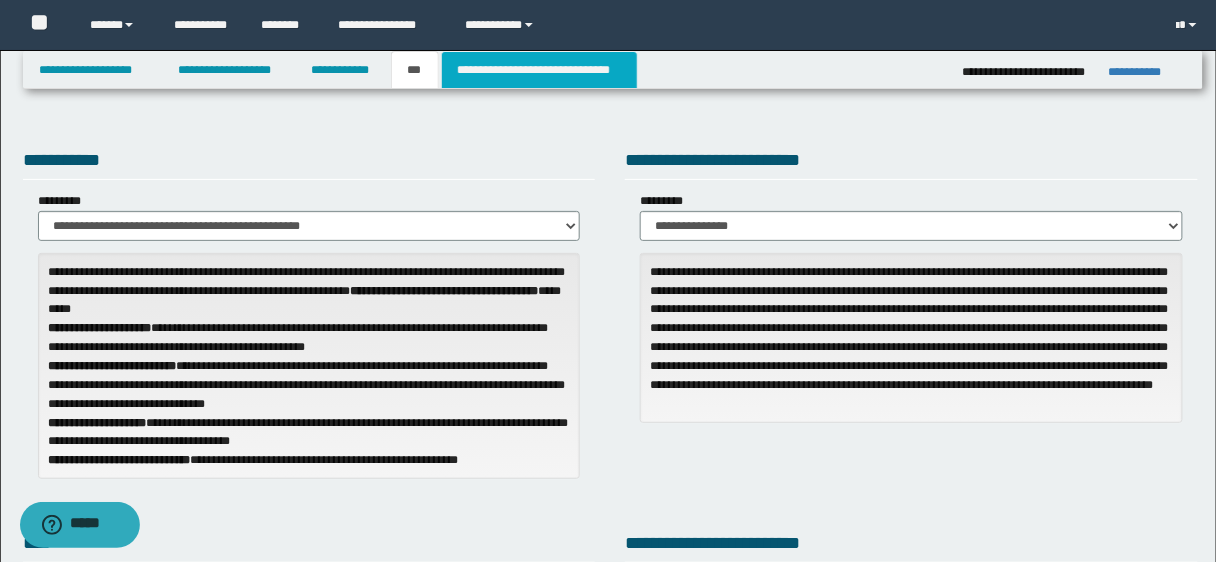 click on "**********" at bounding box center [539, 70] 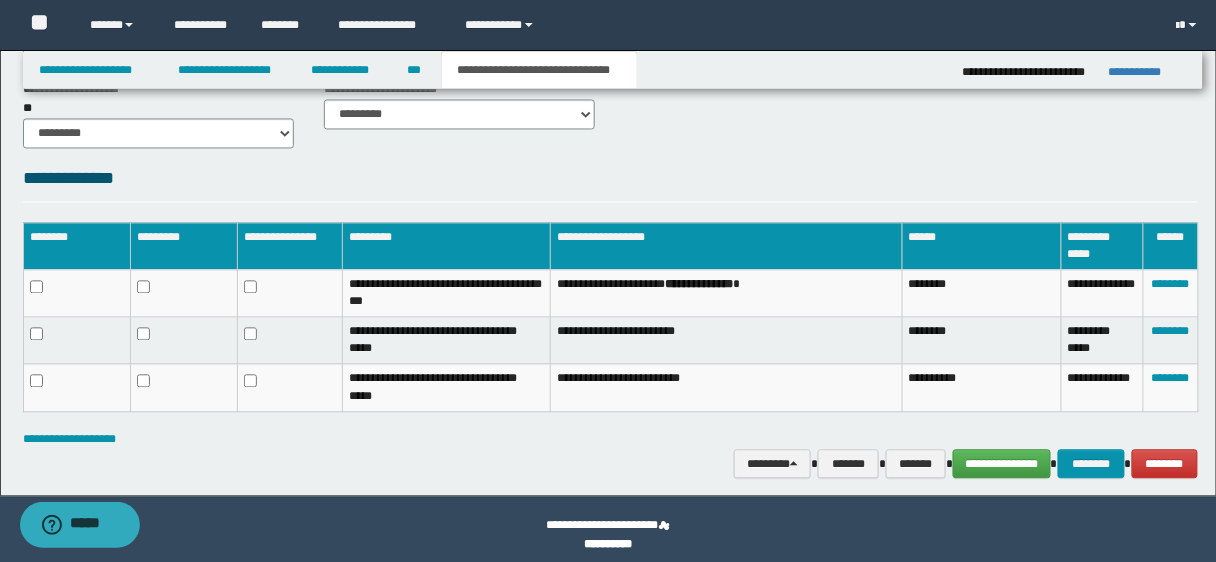 scroll, scrollTop: 920, scrollLeft: 0, axis: vertical 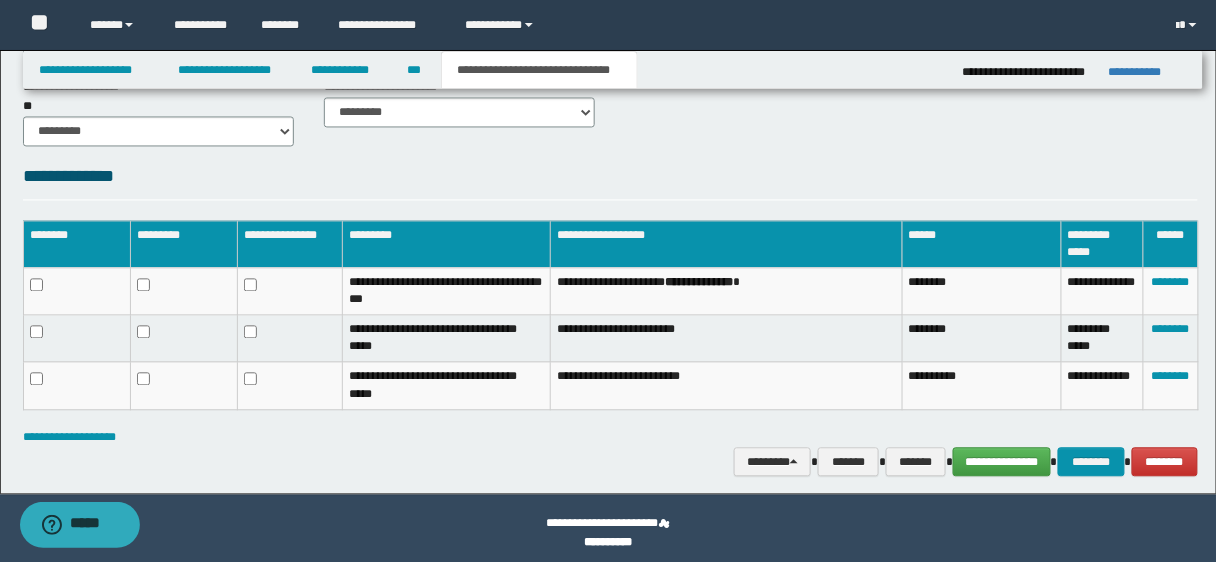 click on "**********" at bounding box center (608, -188) 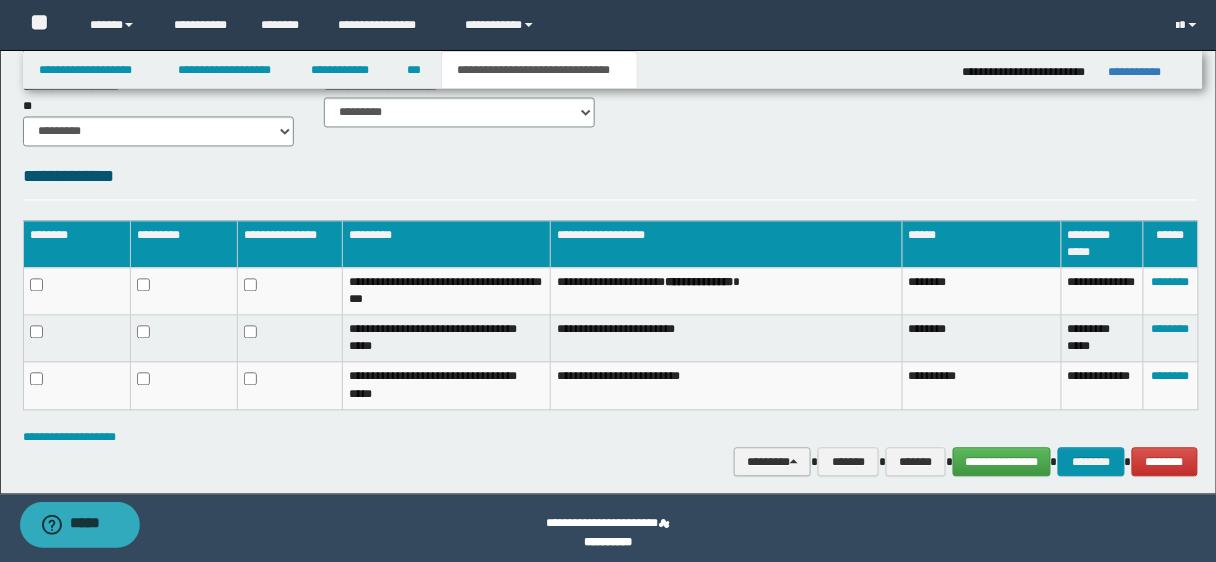 click on "********" at bounding box center (772, 462) 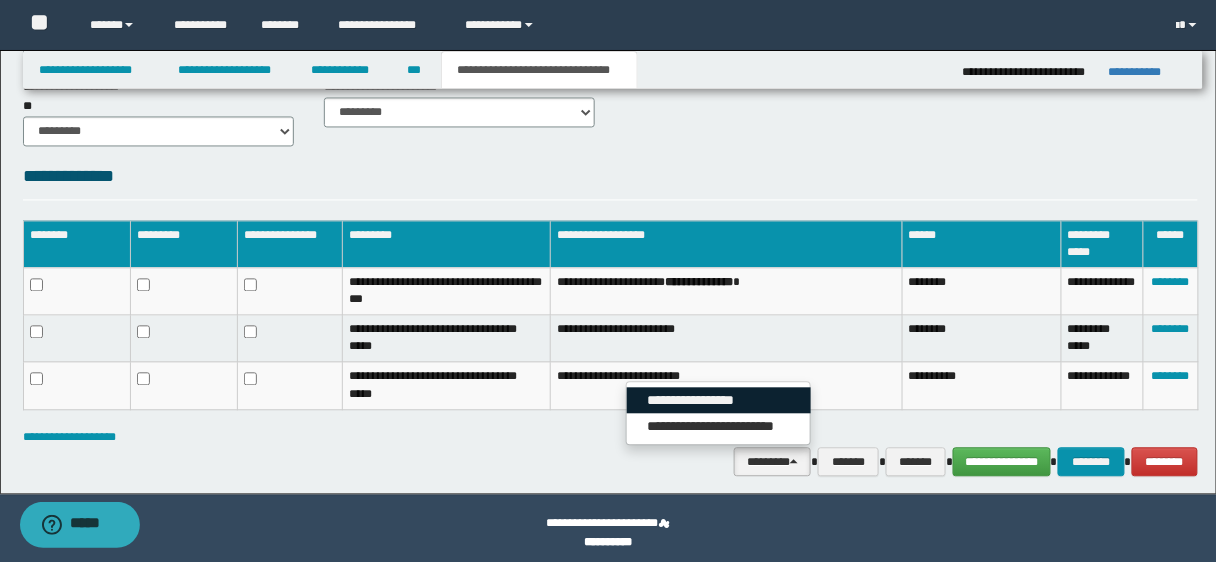 click on "**********" at bounding box center [719, 401] 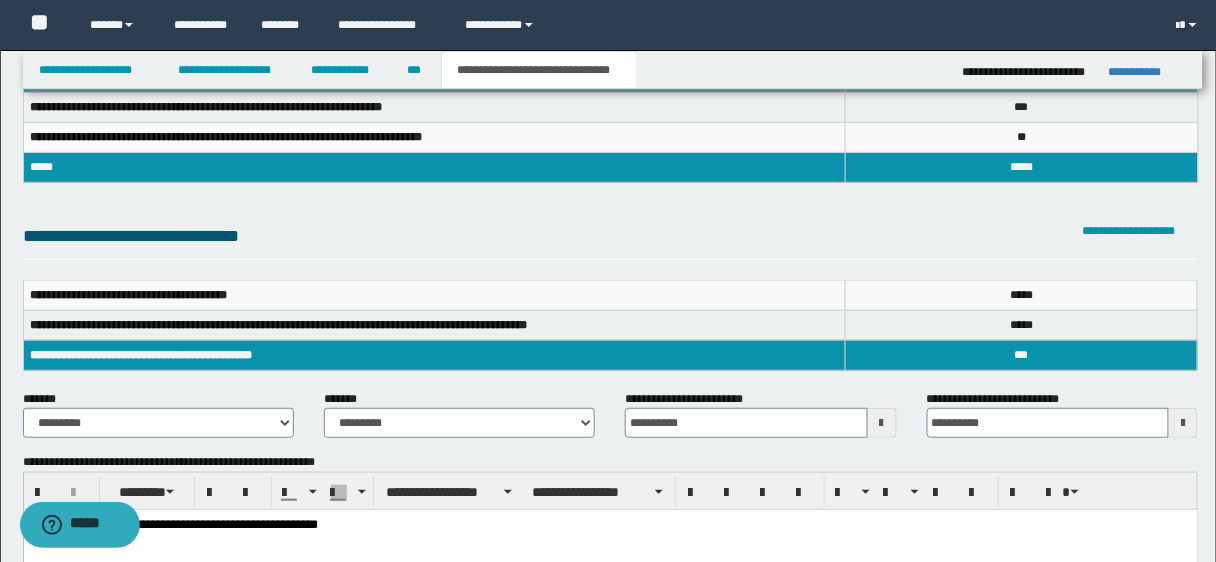 scroll, scrollTop: 117, scrollLeft: 0, axis: vertical 